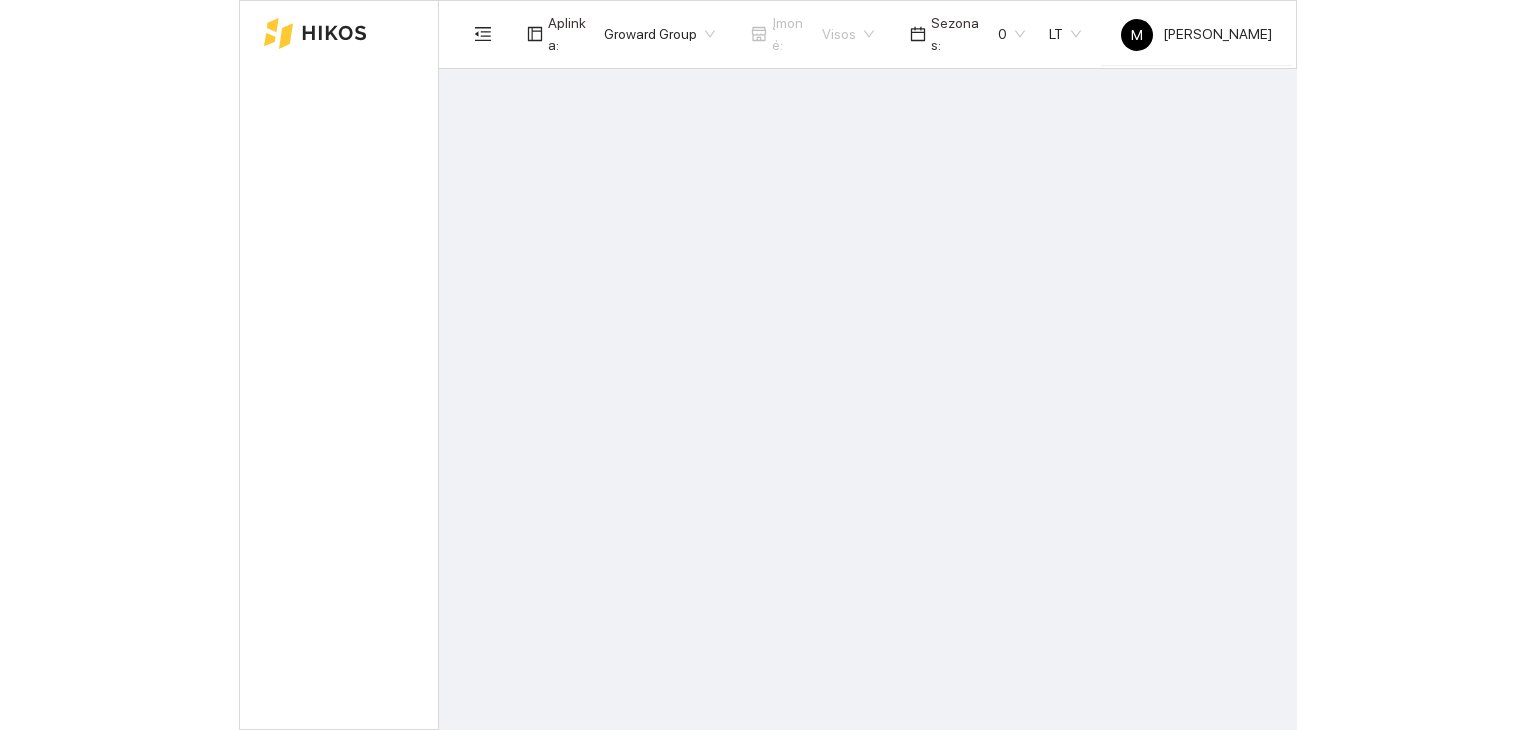 scroll, scrollTop: 0, scrollLeft: 0, axis: both 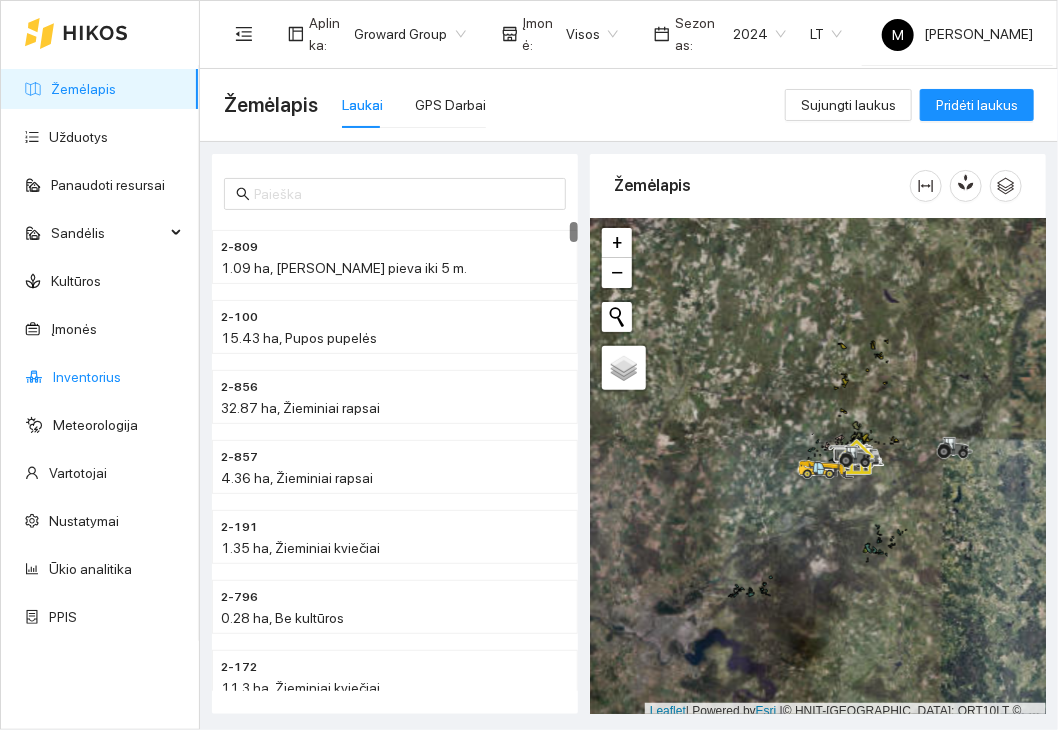 click on "Inventorius" at bounding box center [87, 377] 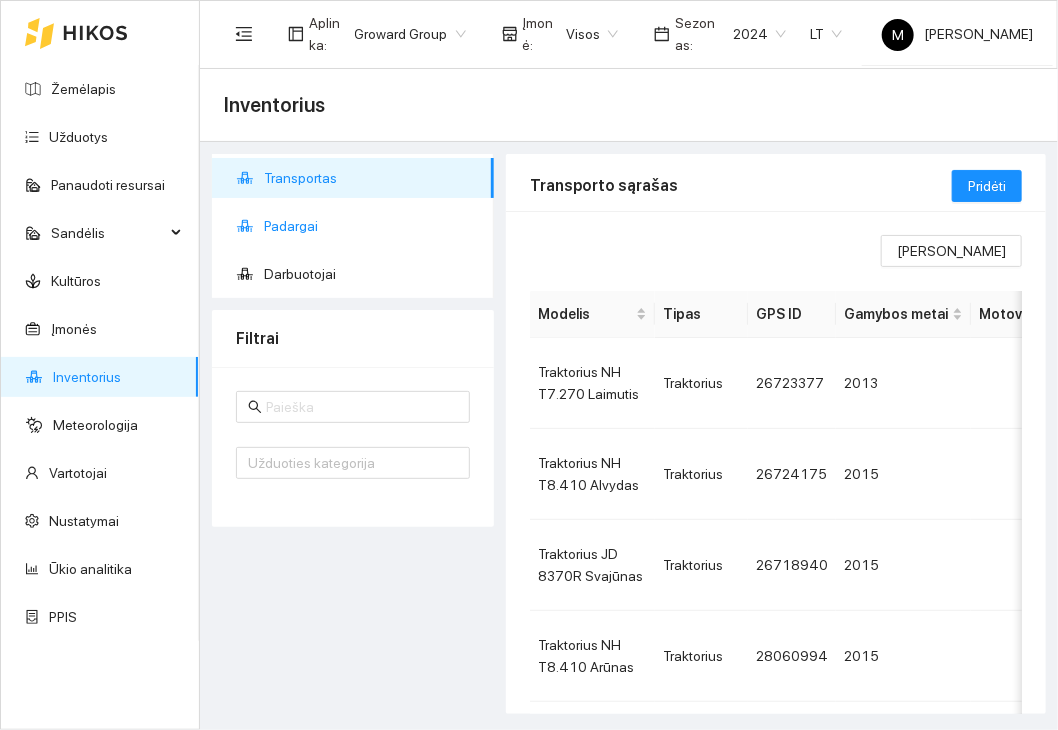 click on "Padargai" at bounding box center [371, 226] 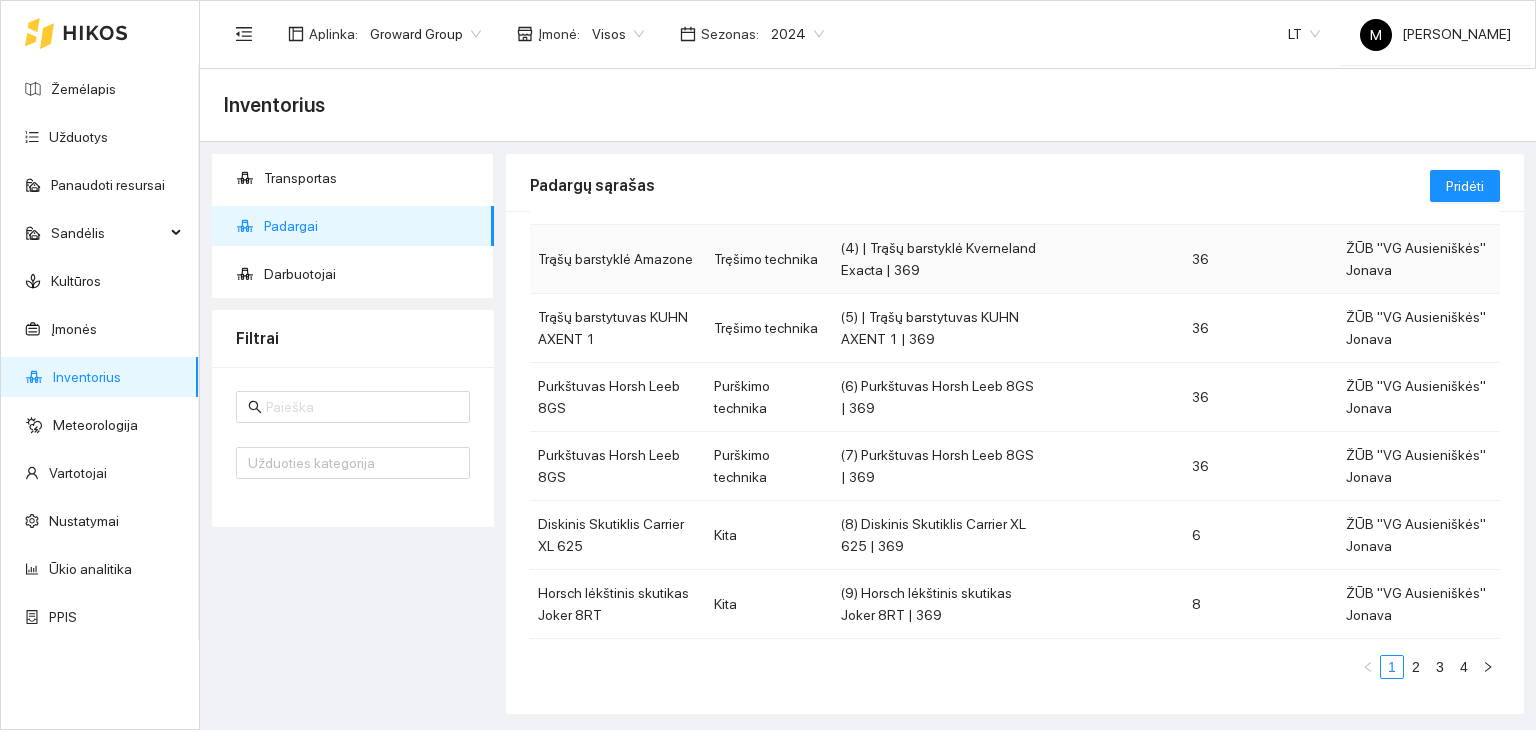 scroll, scrollTop: 392, scrollLeft: 0, axis: vertical 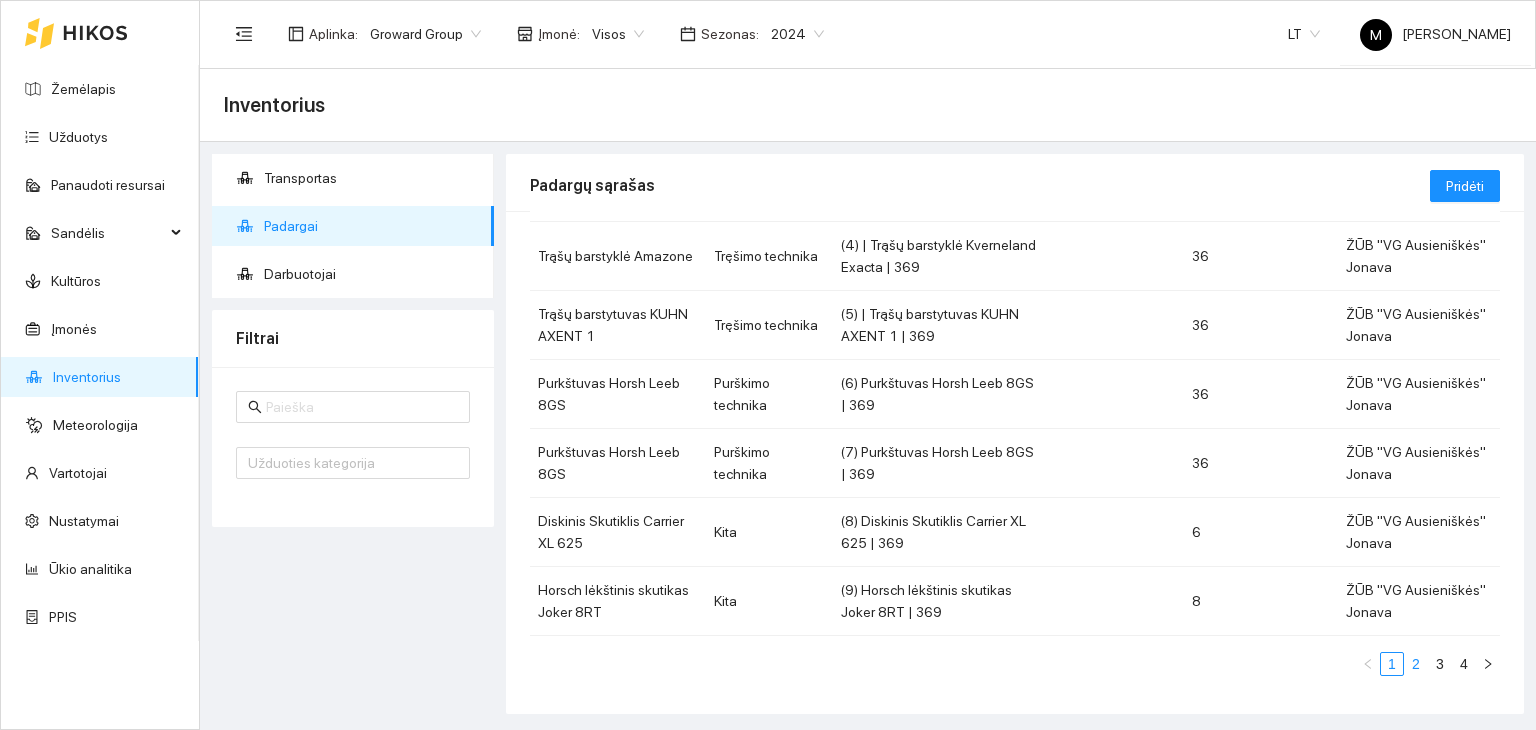 click on "2" at bounding box center (1416, 664) 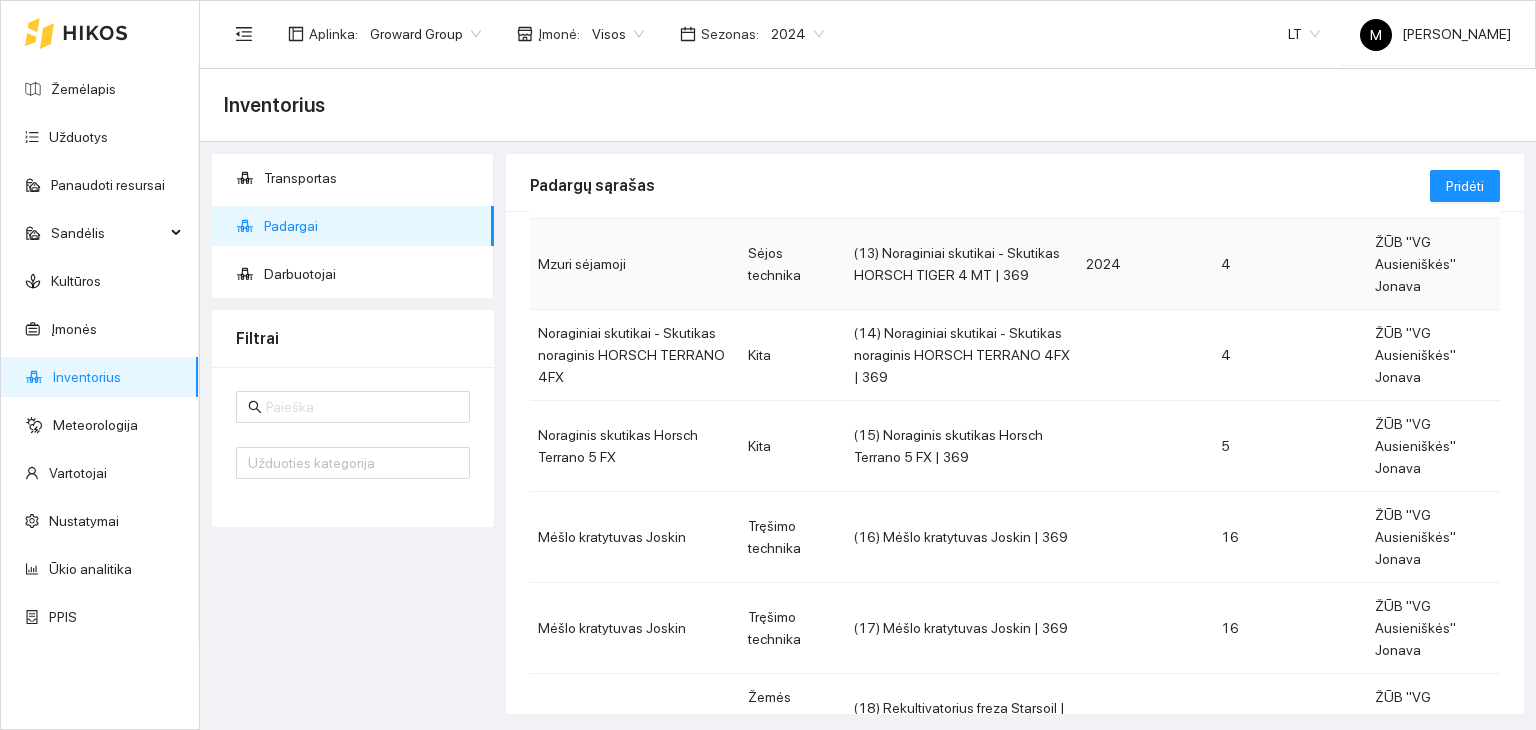 click on "(13) Noraginiai skutikai - Skutikas HORSCH TIGER 4 MT | 369" at bounding box center [962, 264] 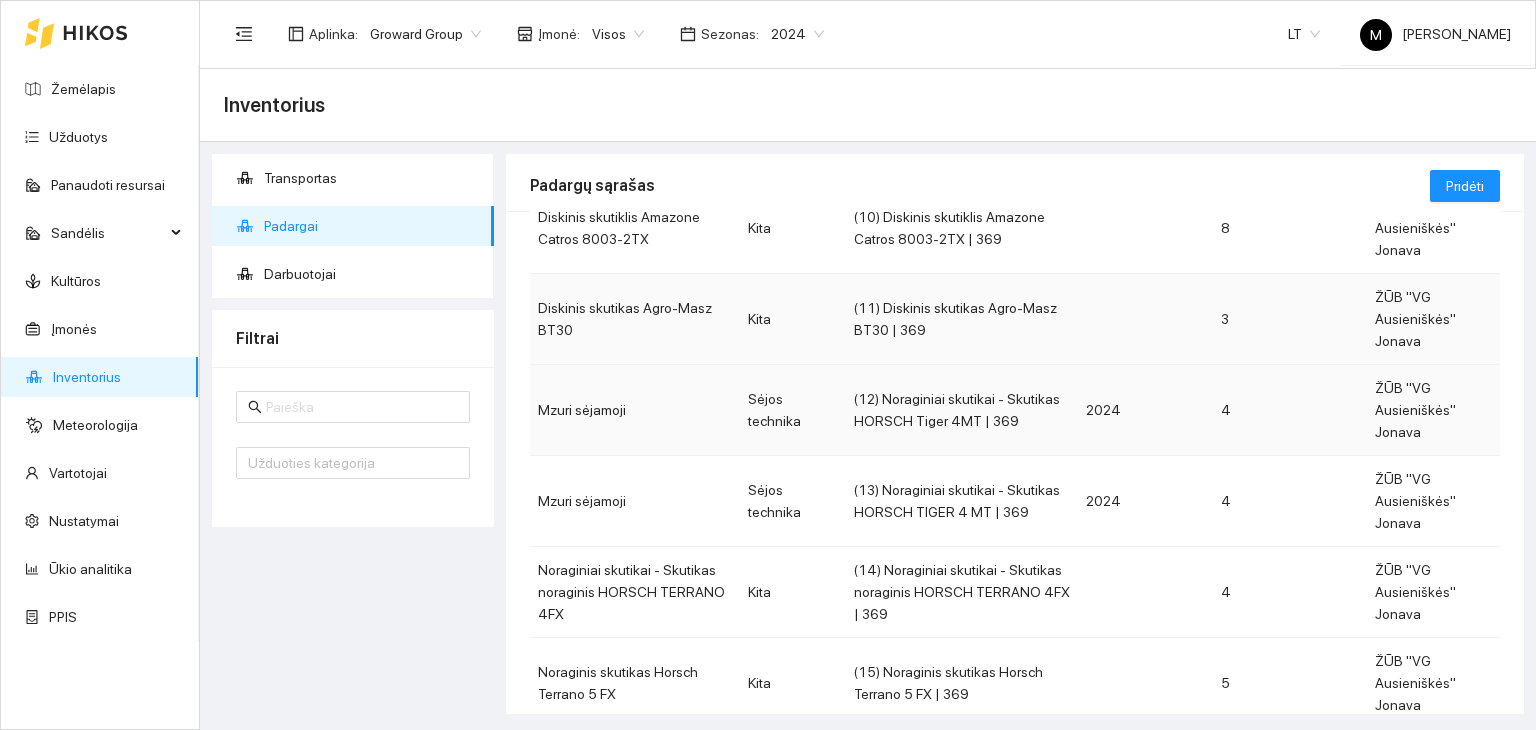 scroll, scrollTop: 200, scrollLeft: 0, axis: vertical 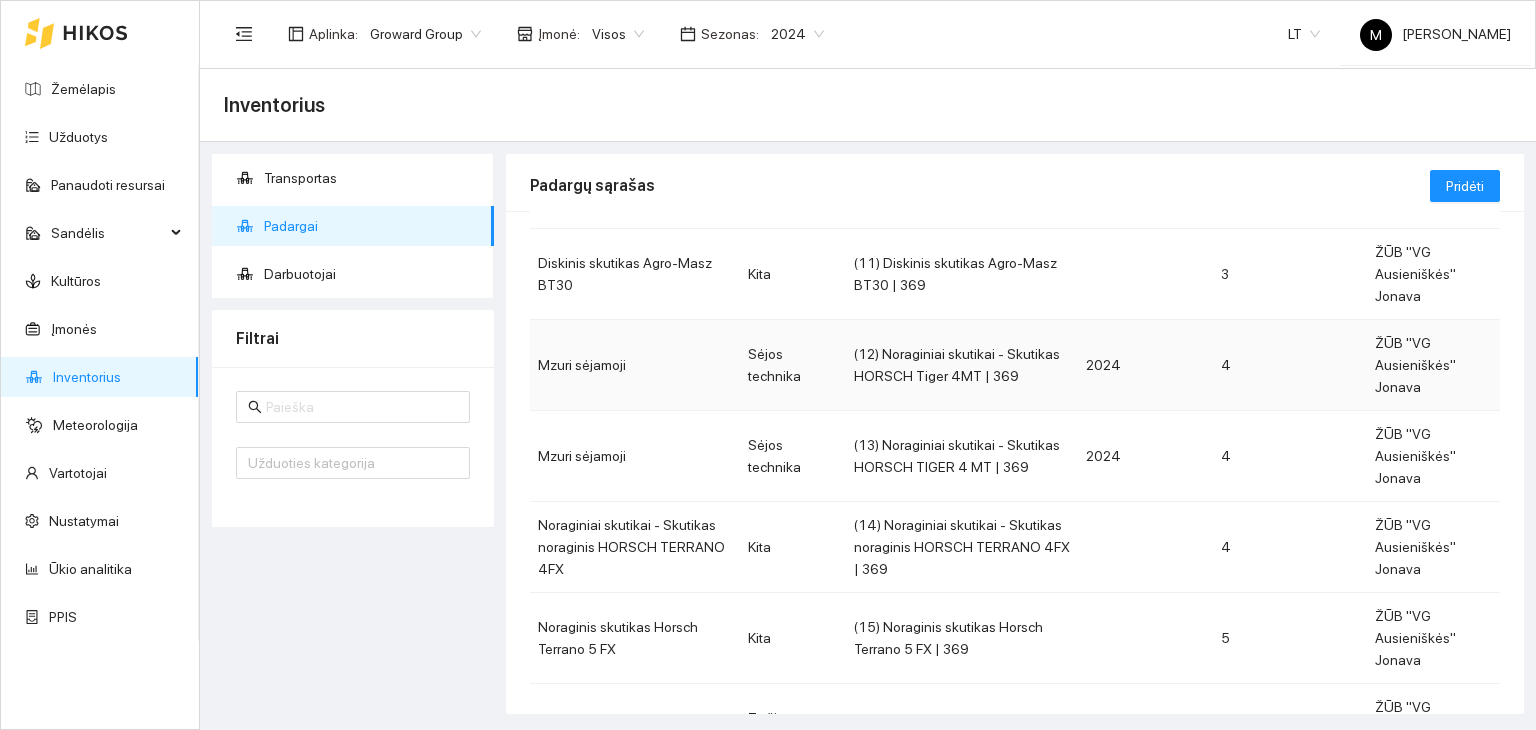 click on "Mzuri sėjamoji" at bounding box center (635, 365) 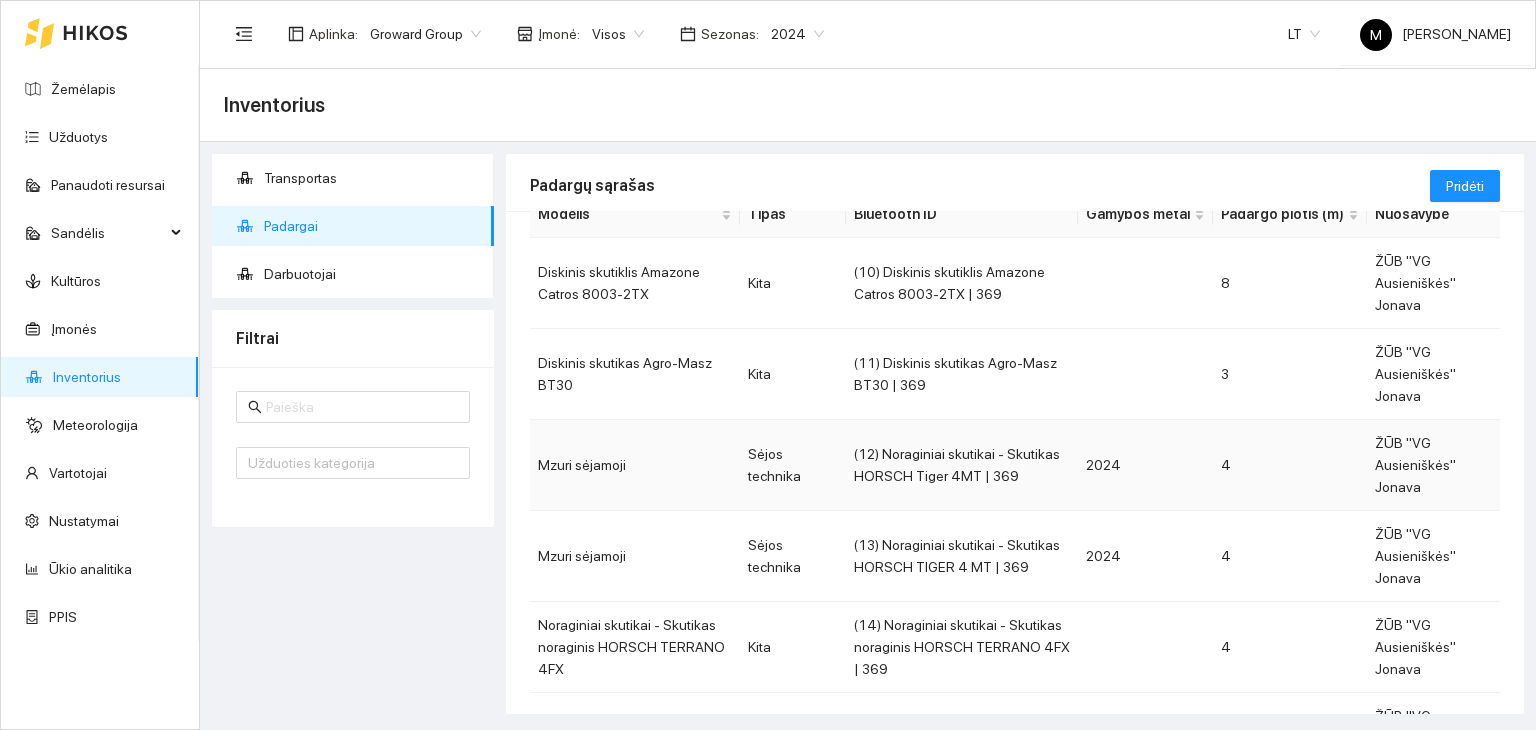 scroll, scrollTop: 200, scrollLeft: 0, axis: vertical 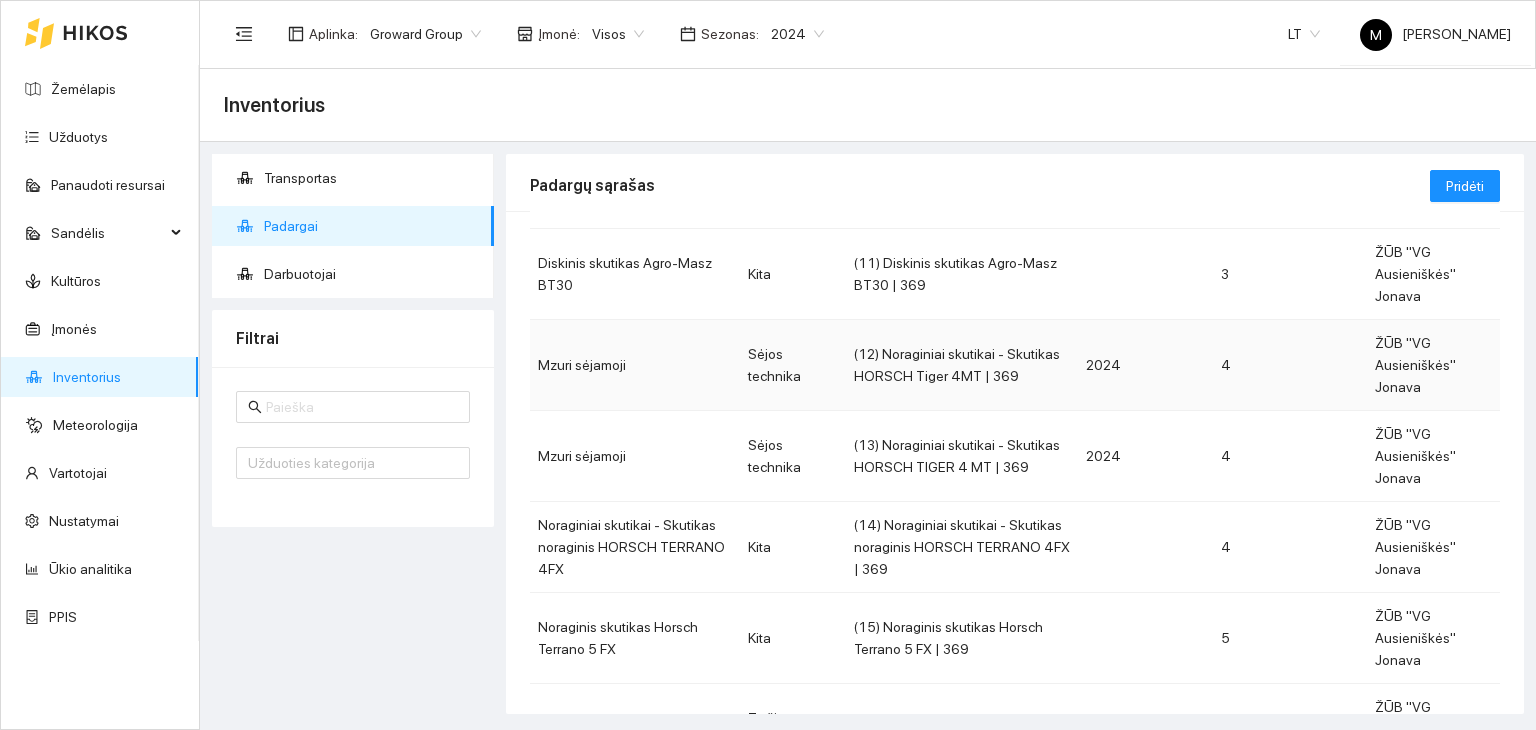 click on "Sėjos technika" at bounding box center [793, 365] 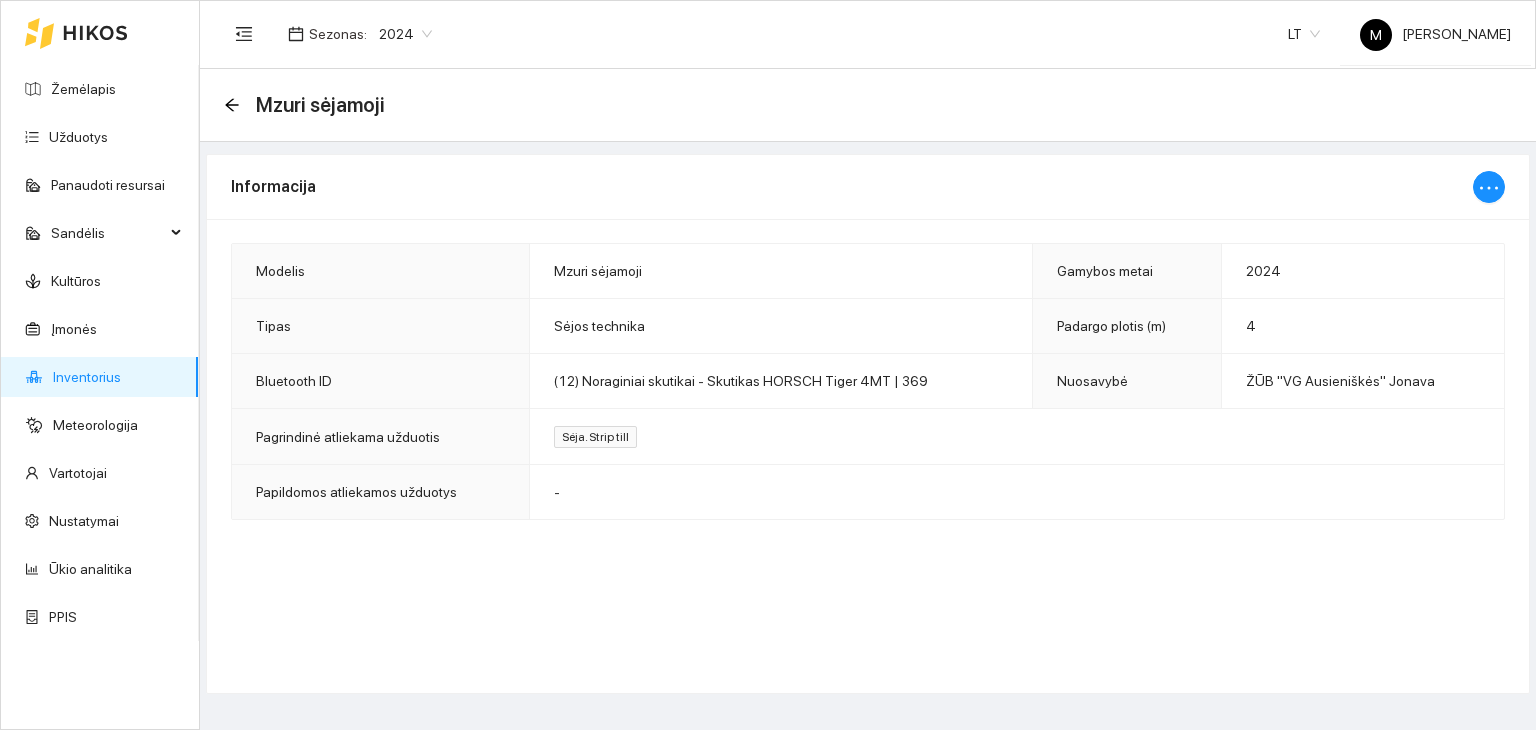 click on "Sėjos technika" at bounding box center (781, 326) 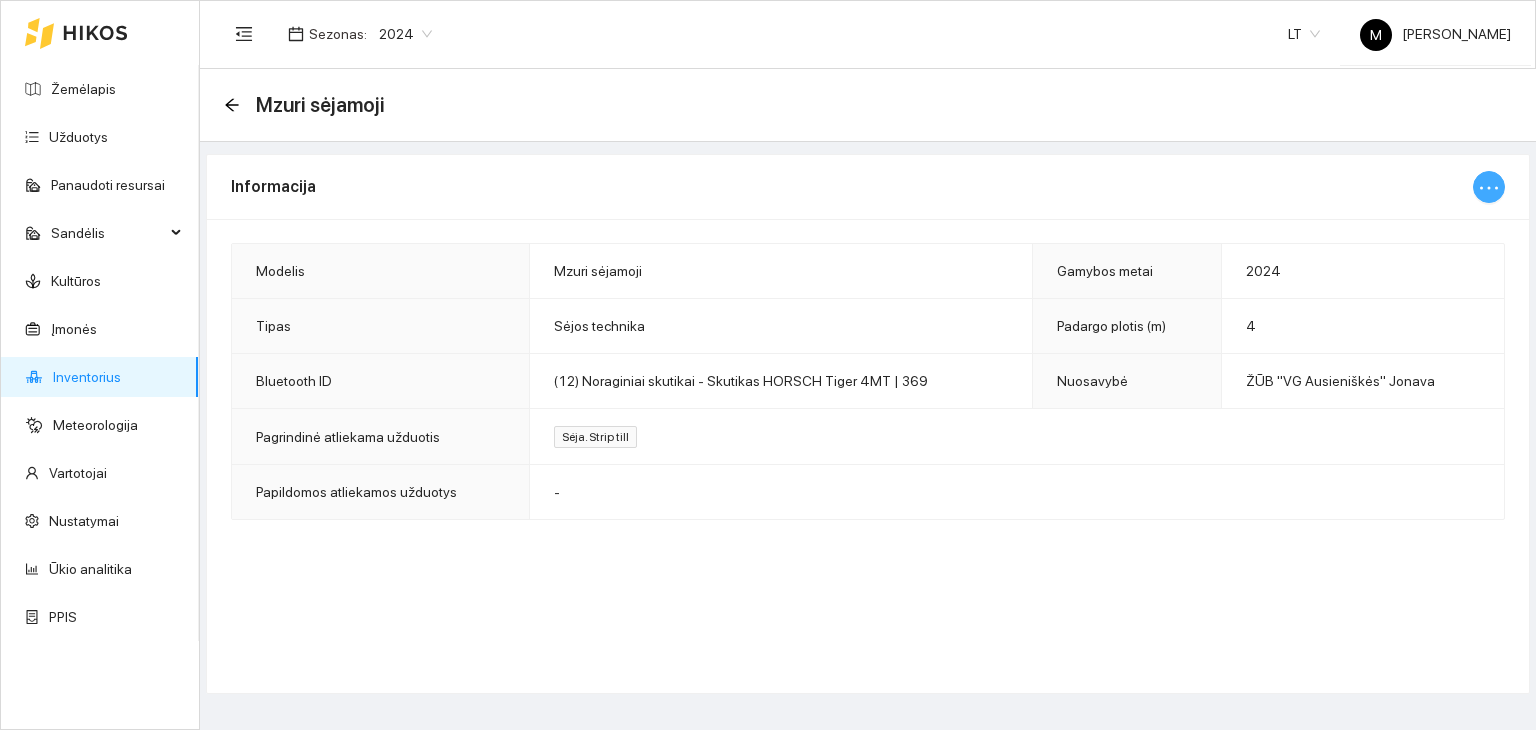 click 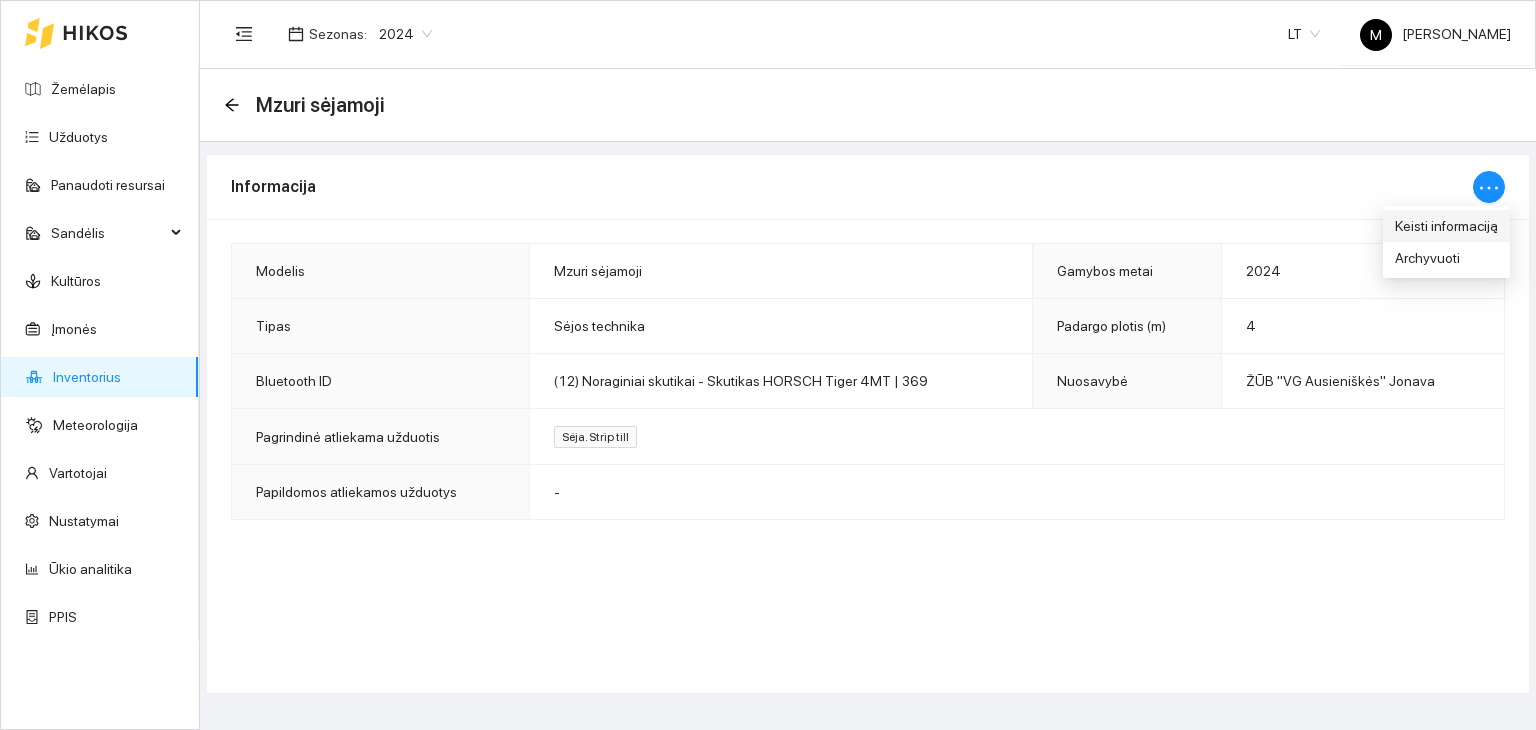 click on "Keisti informaciją" at bounding box center (1446, 226) 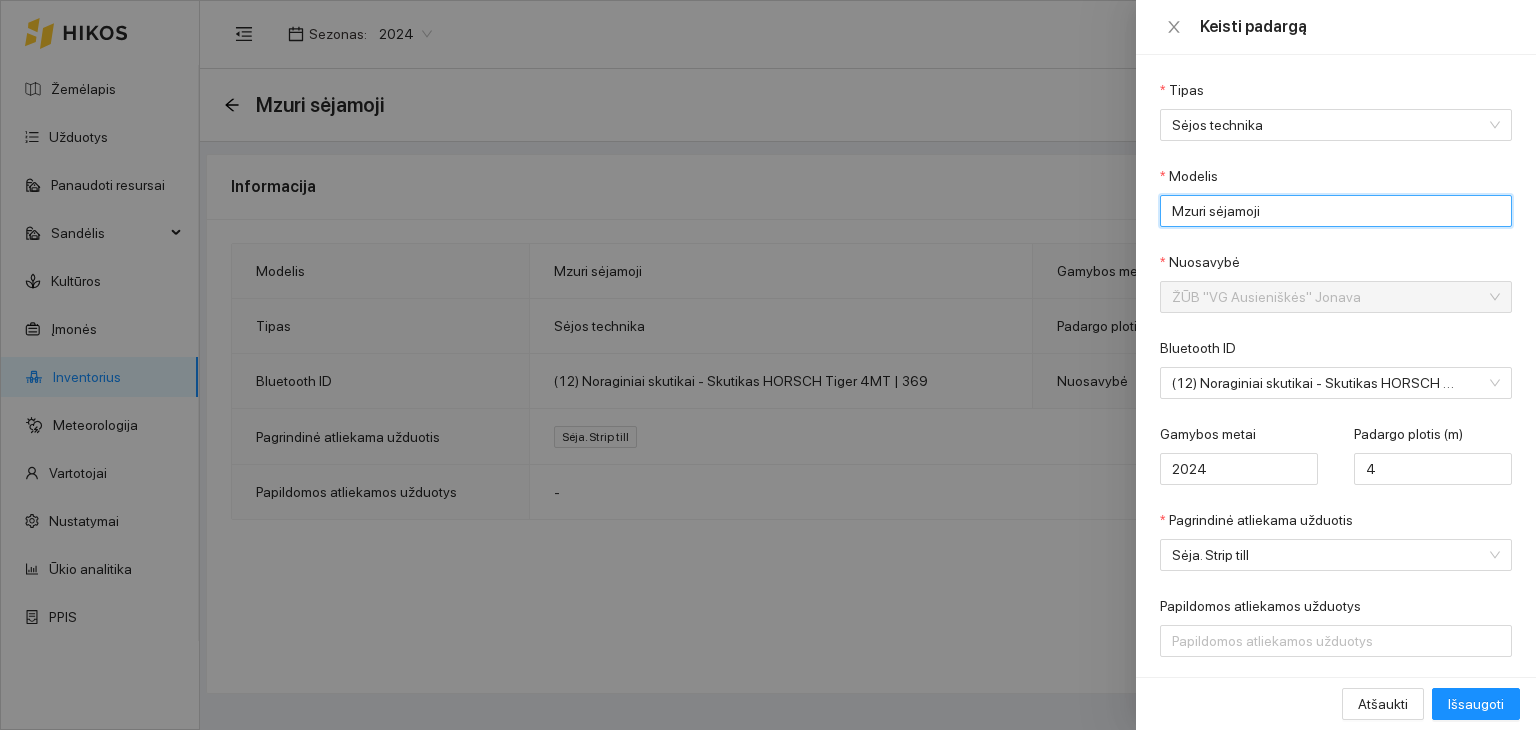 click on "Mzuri sėjamoji" at bounding box center [1336, 211] 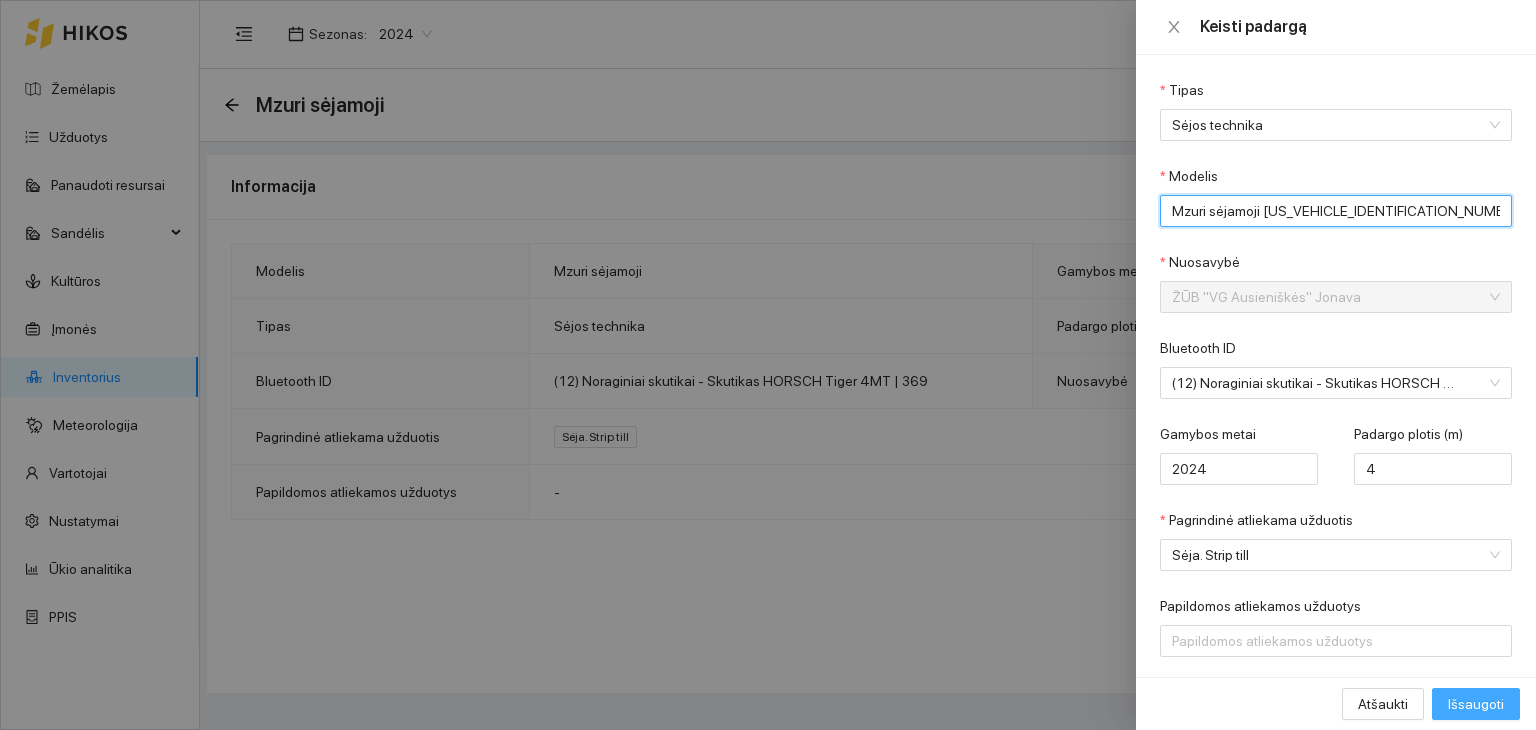 type on "Mzuri sėjamoji [US_VEHICLE_IDENTIFICATION_NUMBER]" 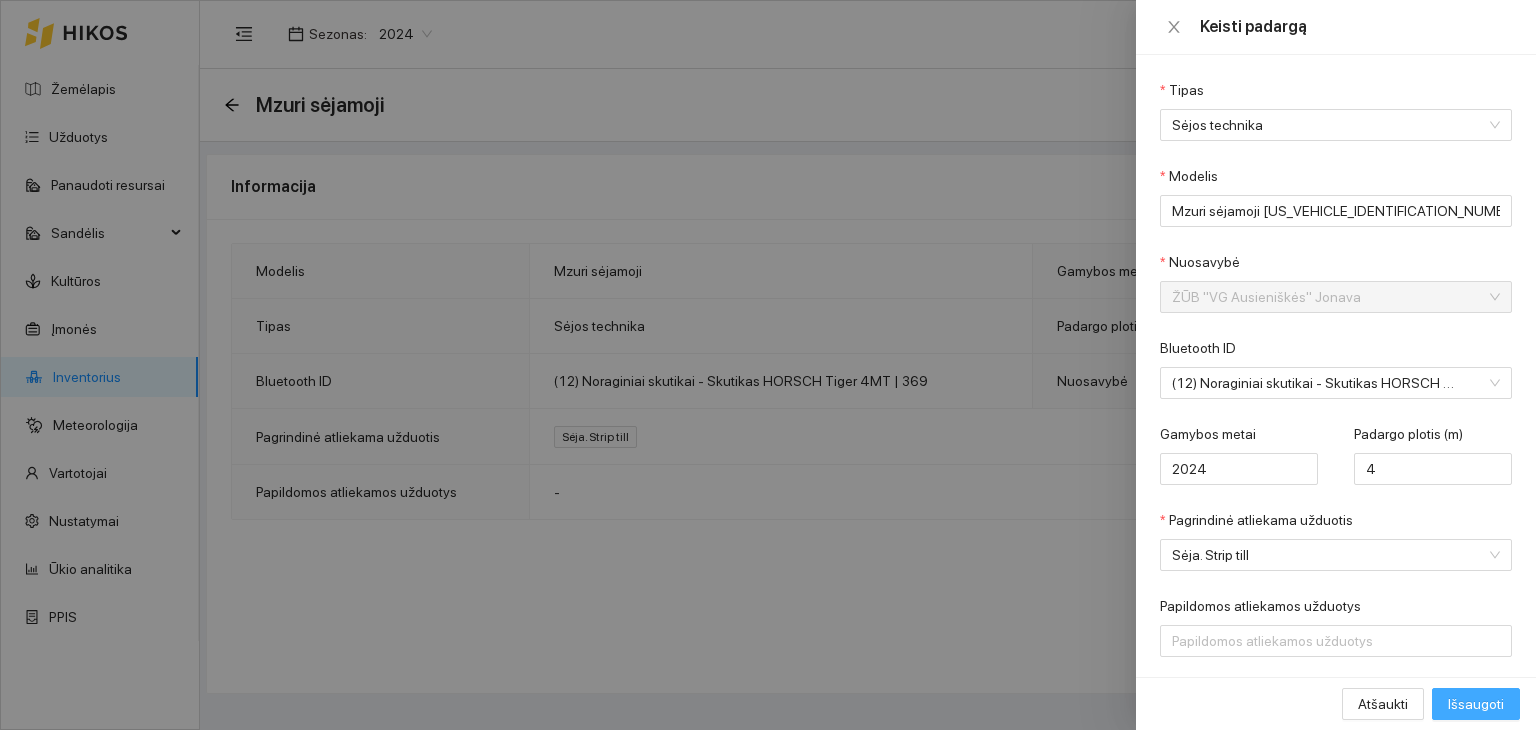 click on "Išsaugoti" at bounding box center (1476, 704) 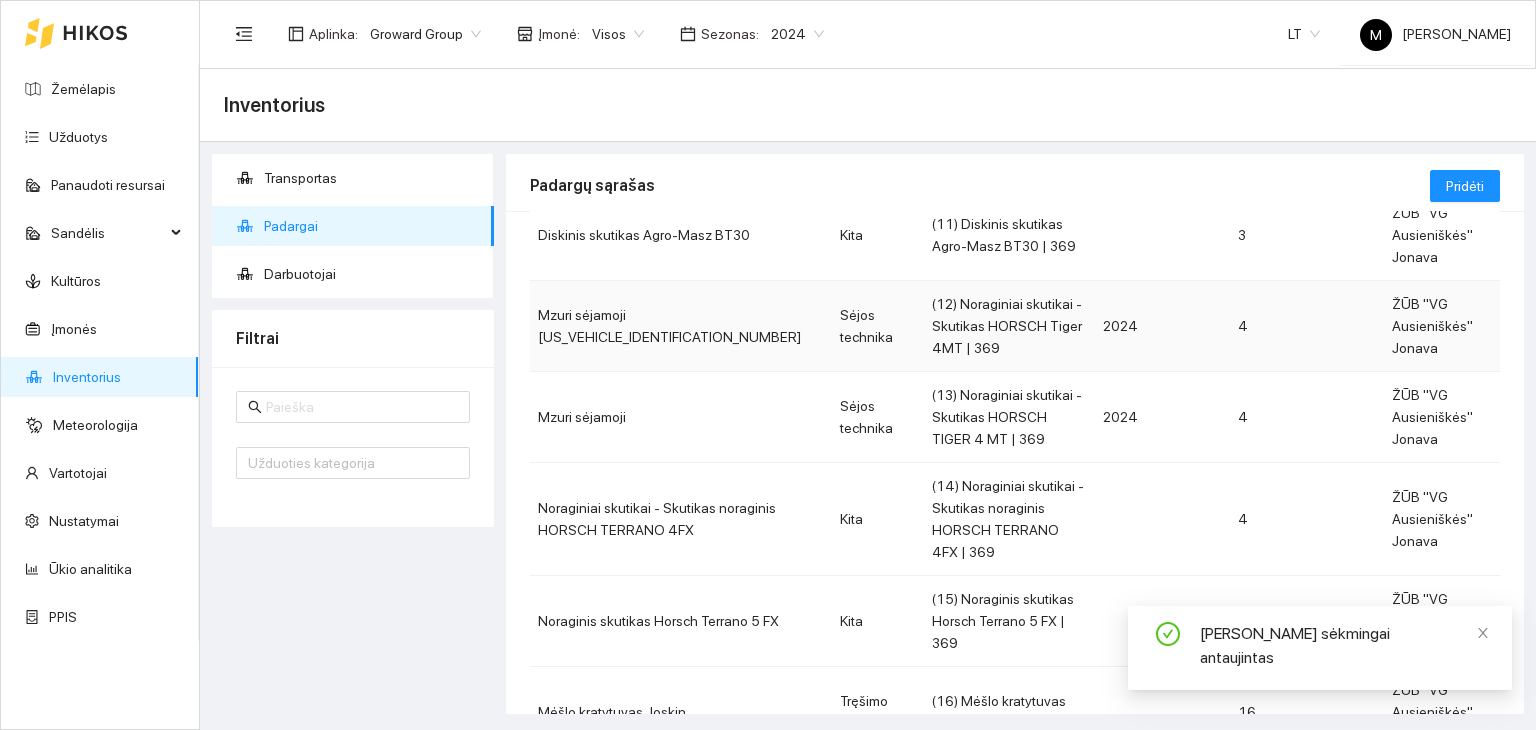scroll, scrollTop: 300, scrollLeft: 0, axis: vertical 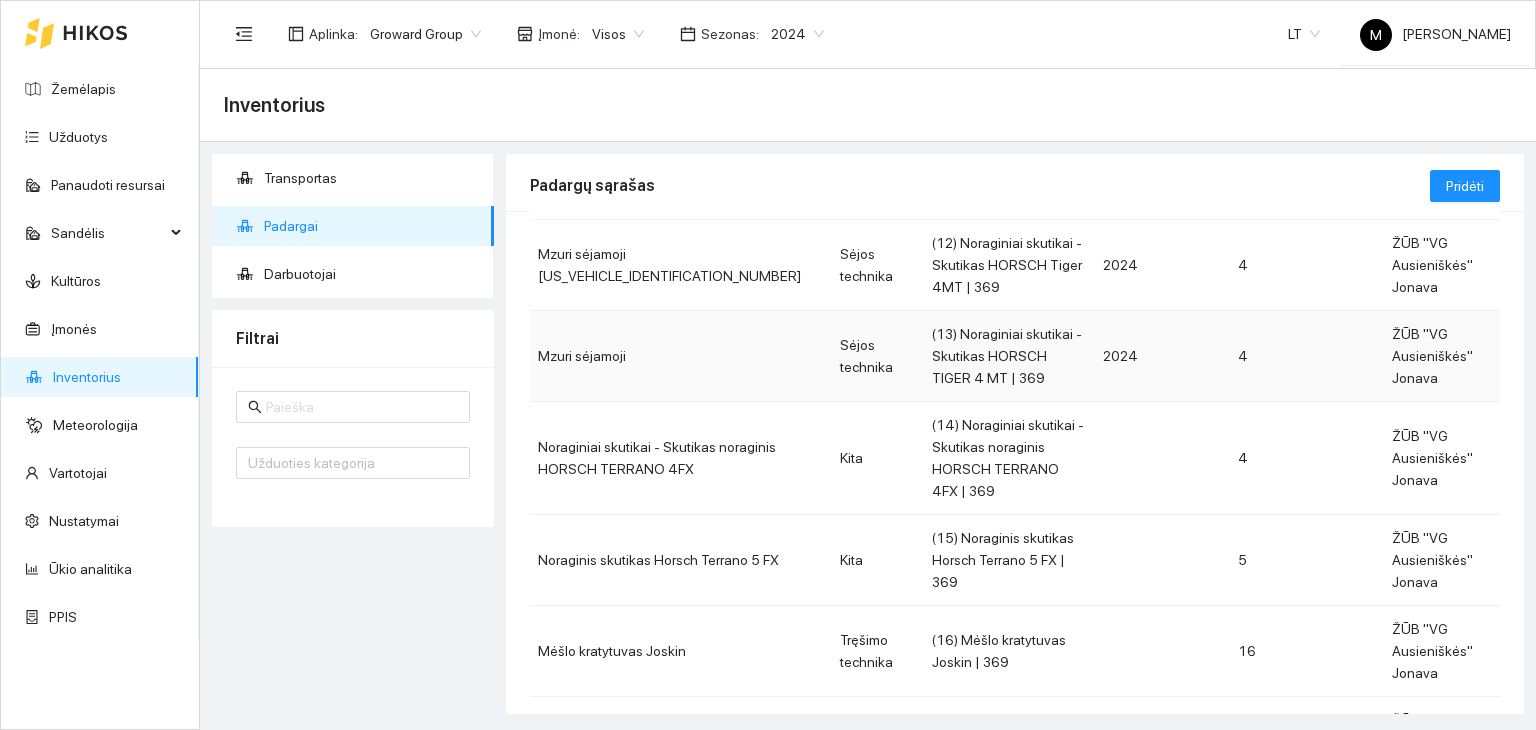 click on "Mzuri sėjamoji" at bounding box center (681, 356) 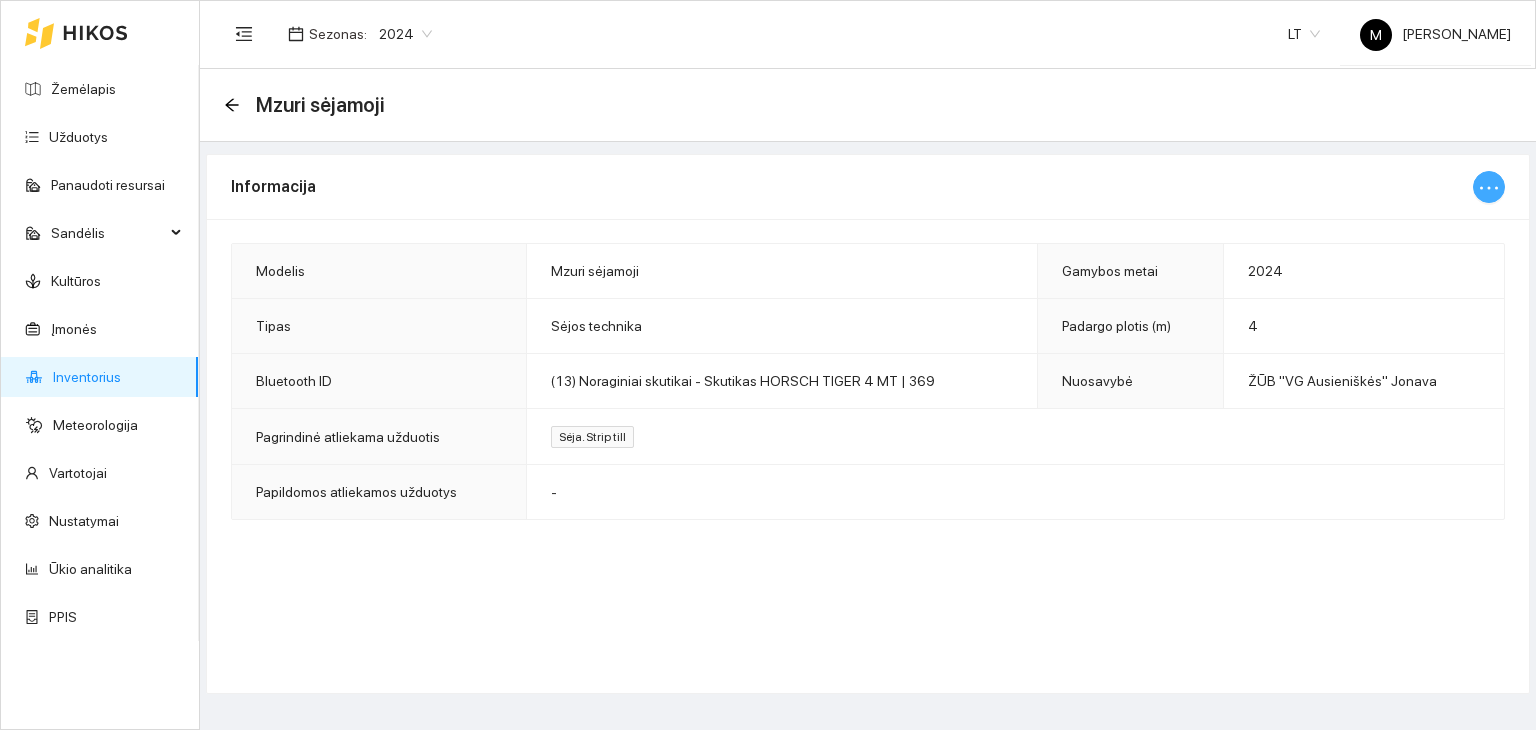 click 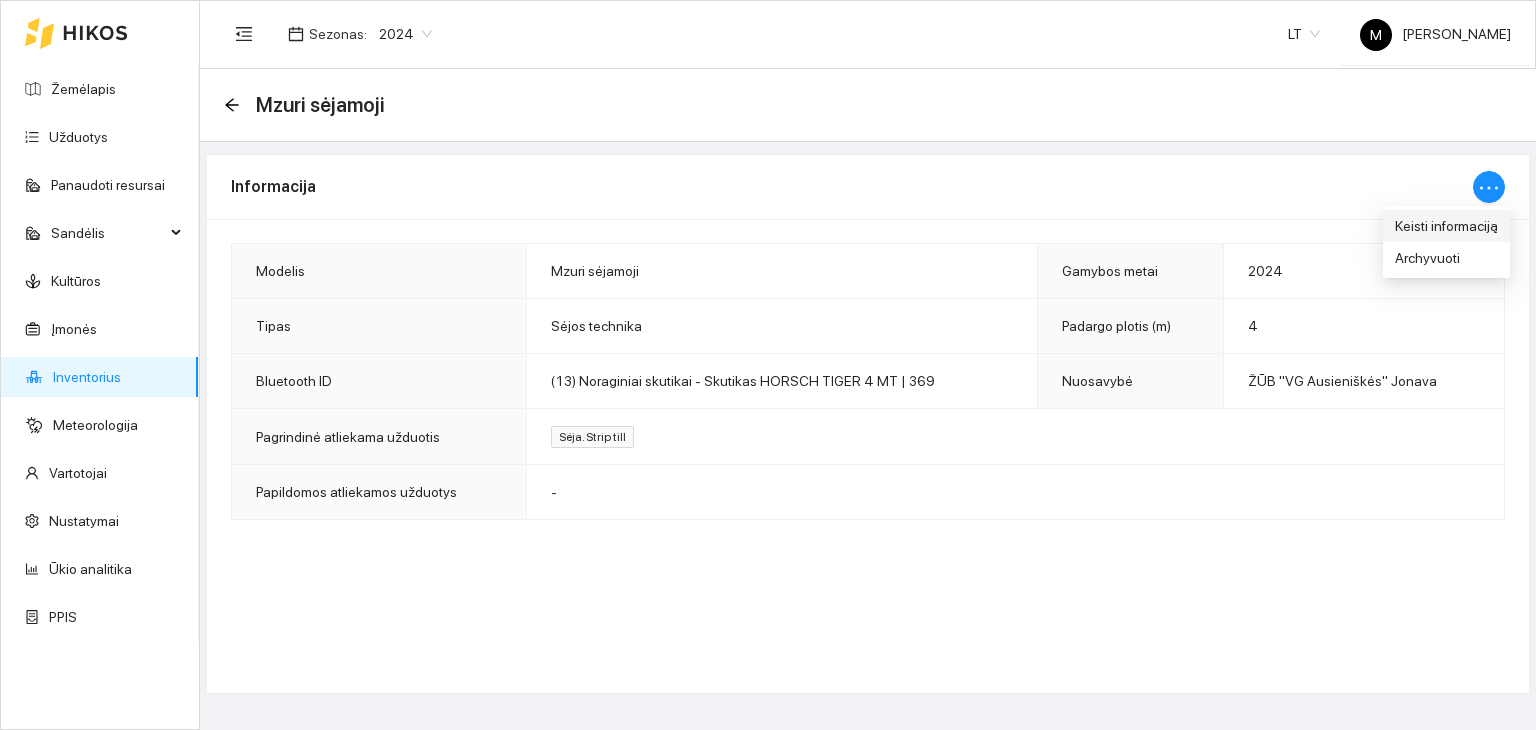 click on "Keisti informaciją" at bounding box center (1446, 226) 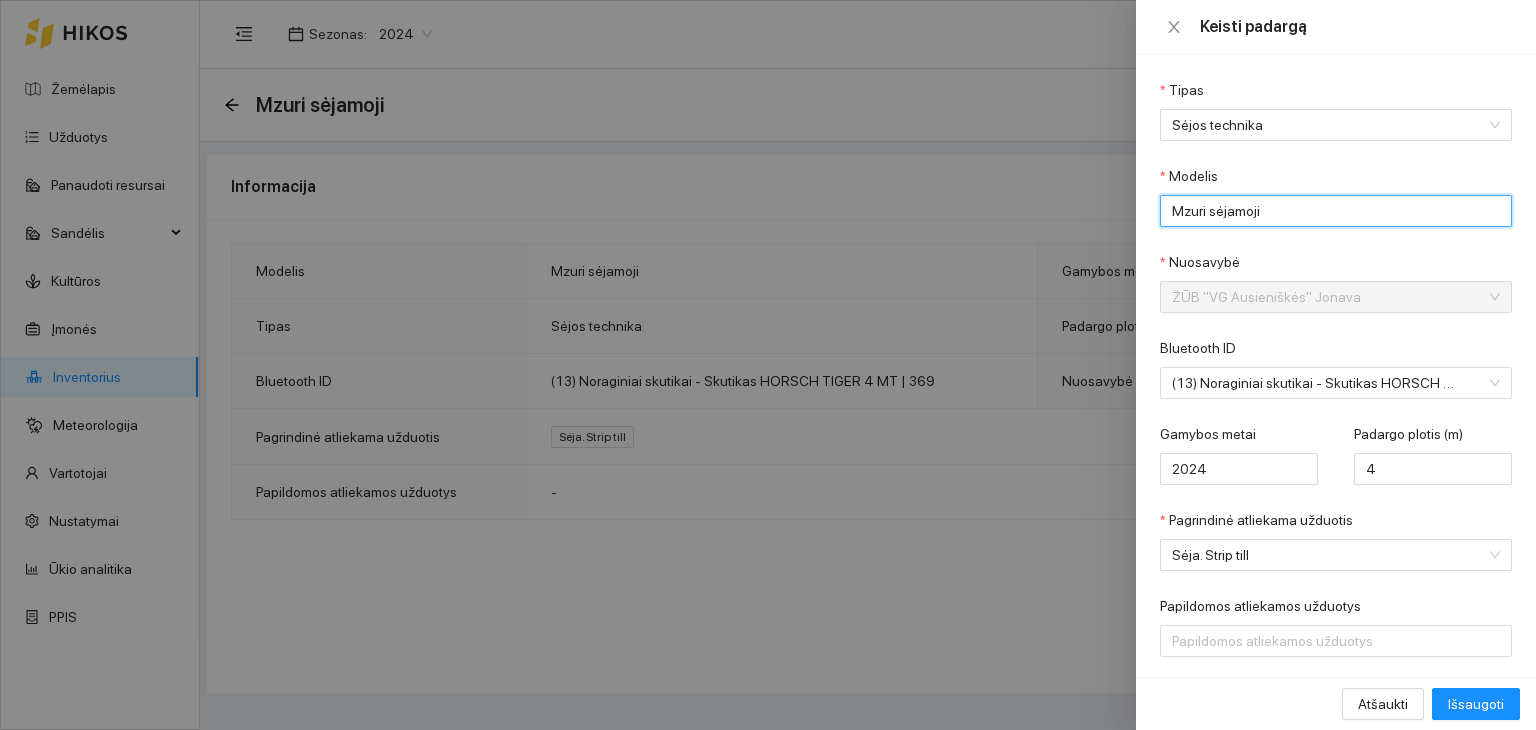 click on "Mzuri sėjamoji" at bounding box center [1336, 211] 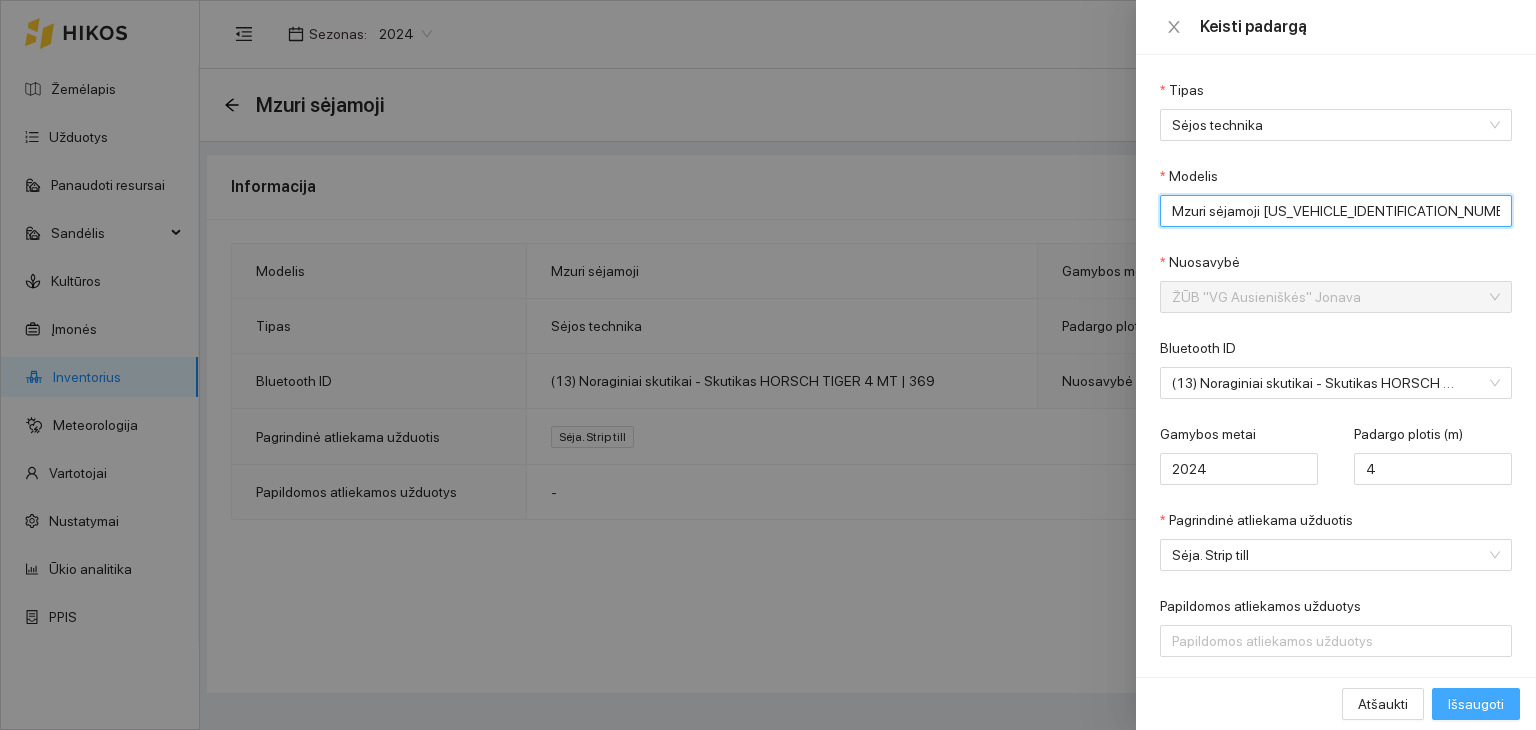 type on "Mzuri sėjamoji [US_VEHICLE_IDENTIFICATION_NUMBER]" 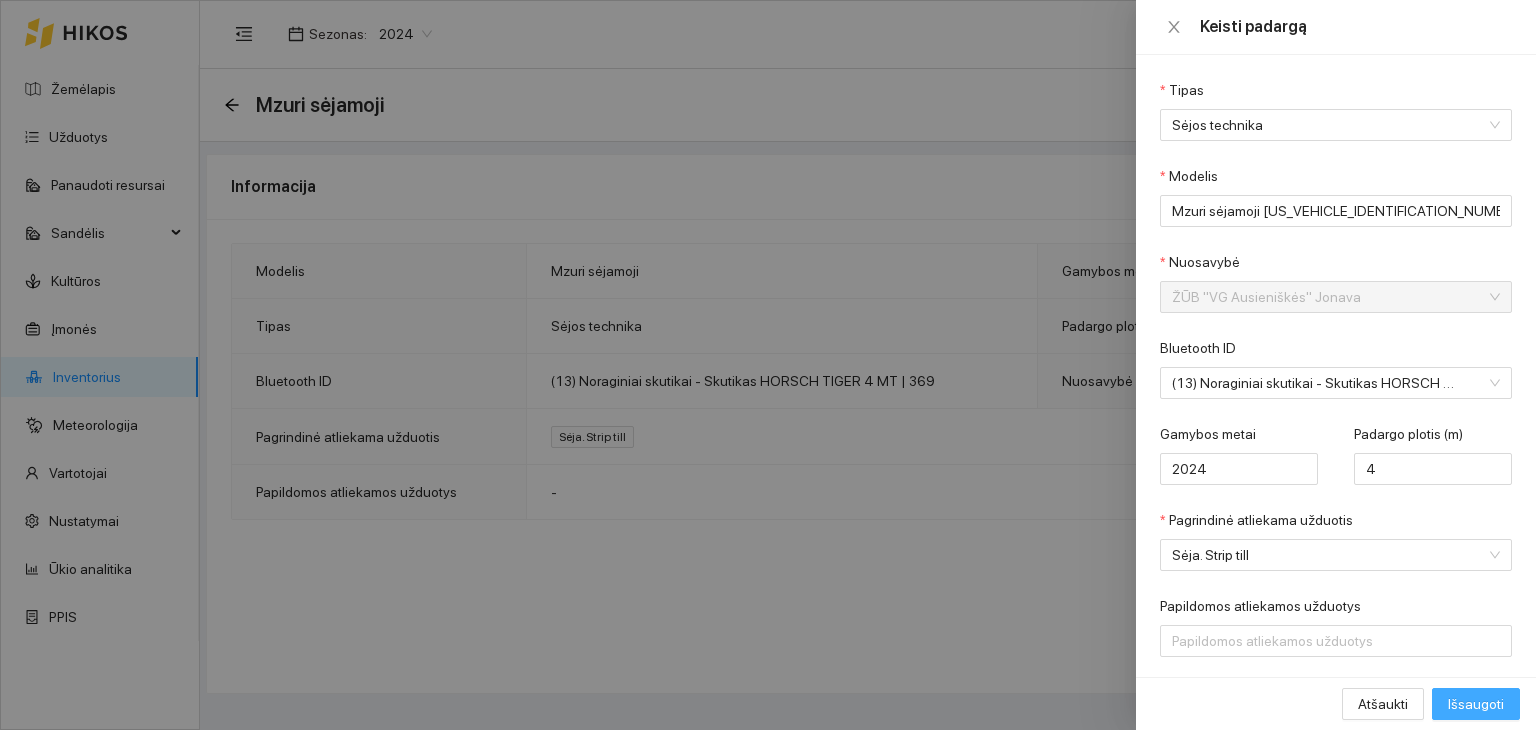 click on "Išsaugoti" at bounding box center (1476, 704) 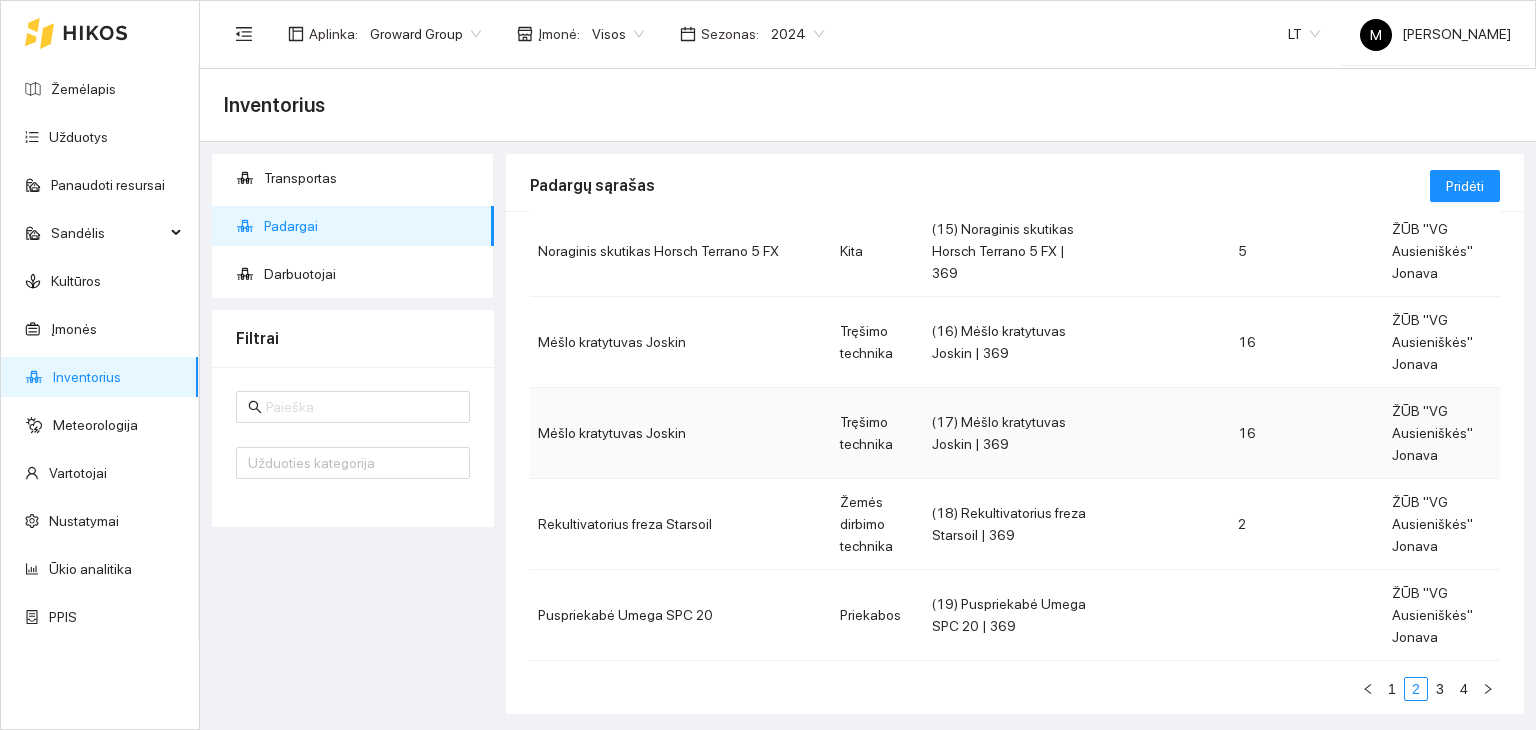 scroll, scrollTop: 612, scrollLeft: 0, axis: vertical 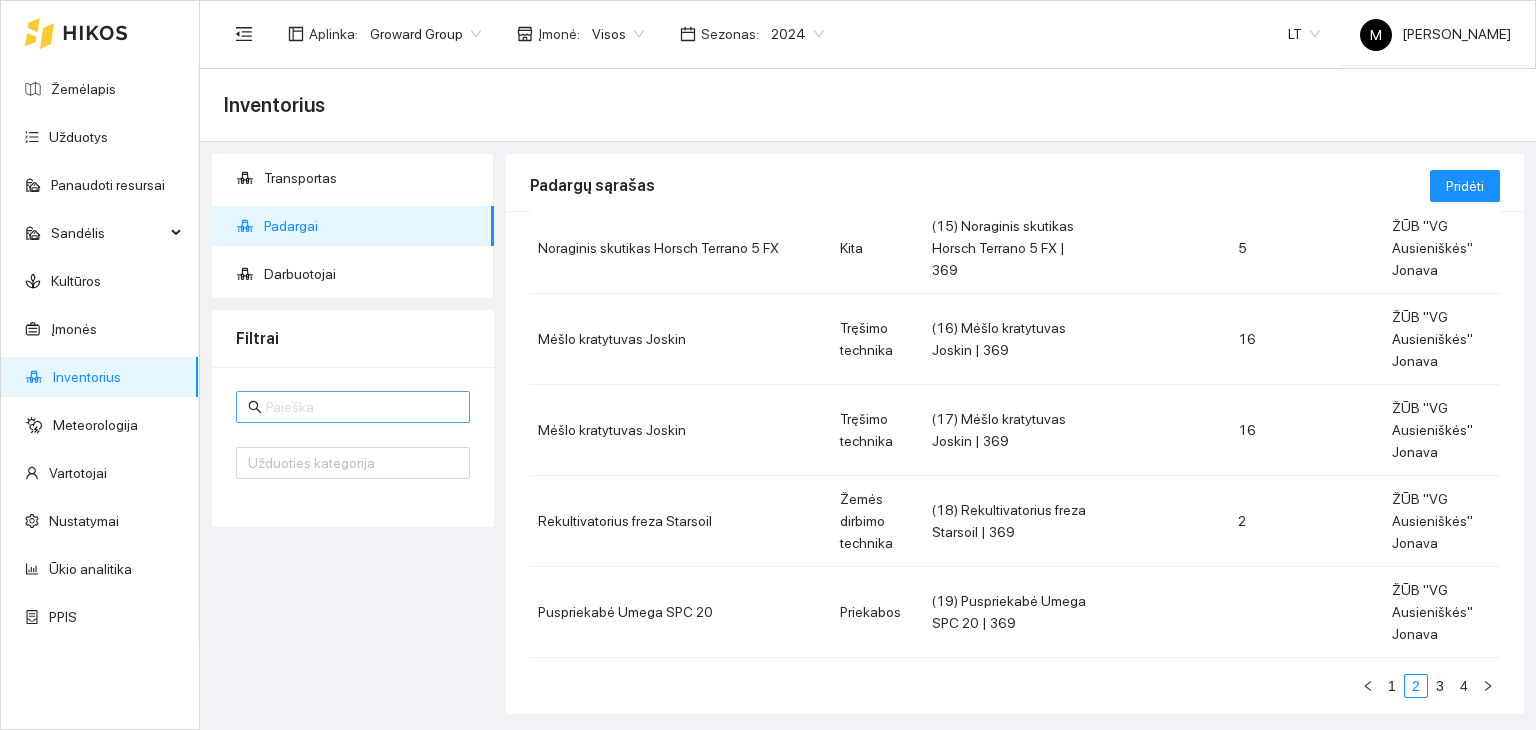 click at bounding box center (362, 407) 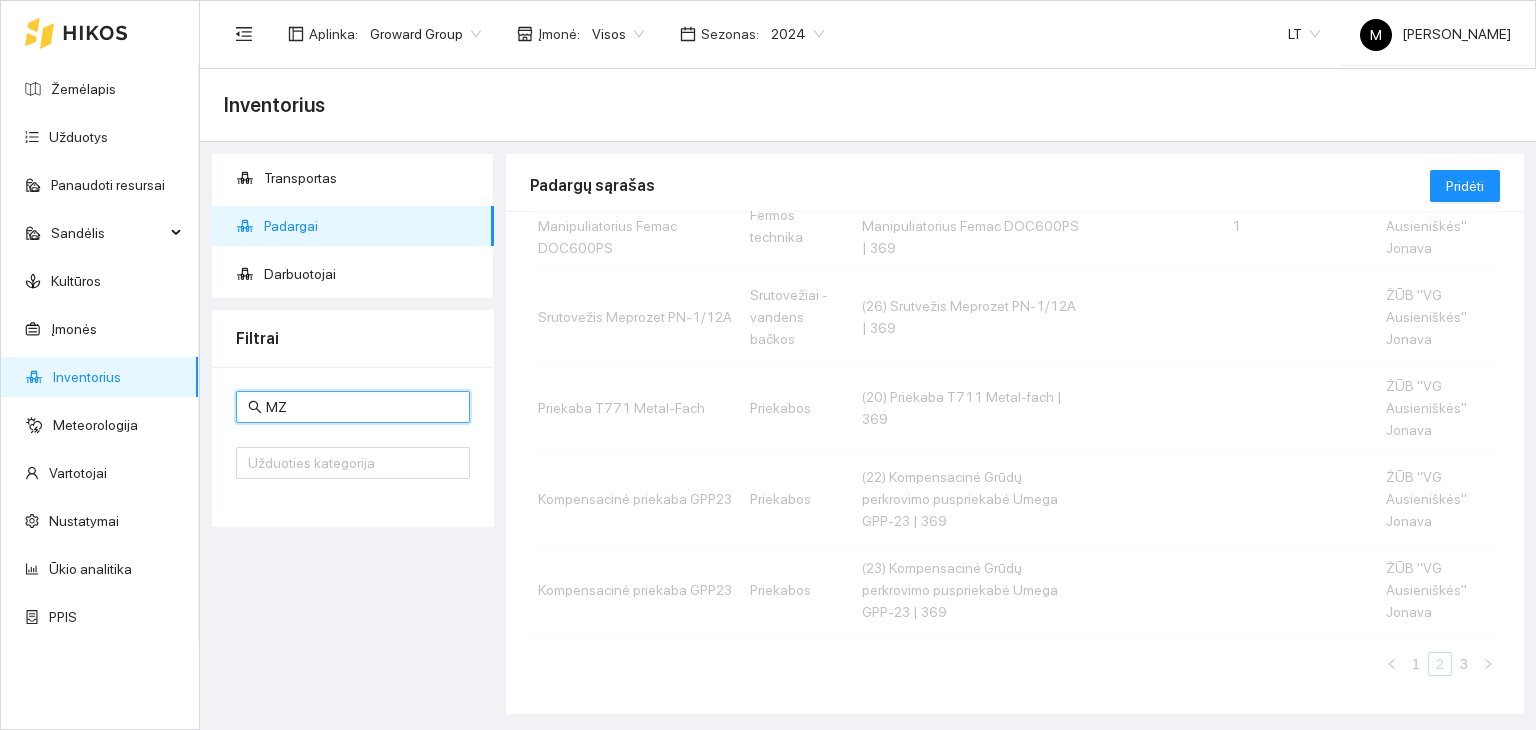 scroll, scrollTop: 0, scrollLeft: 0, axis: both 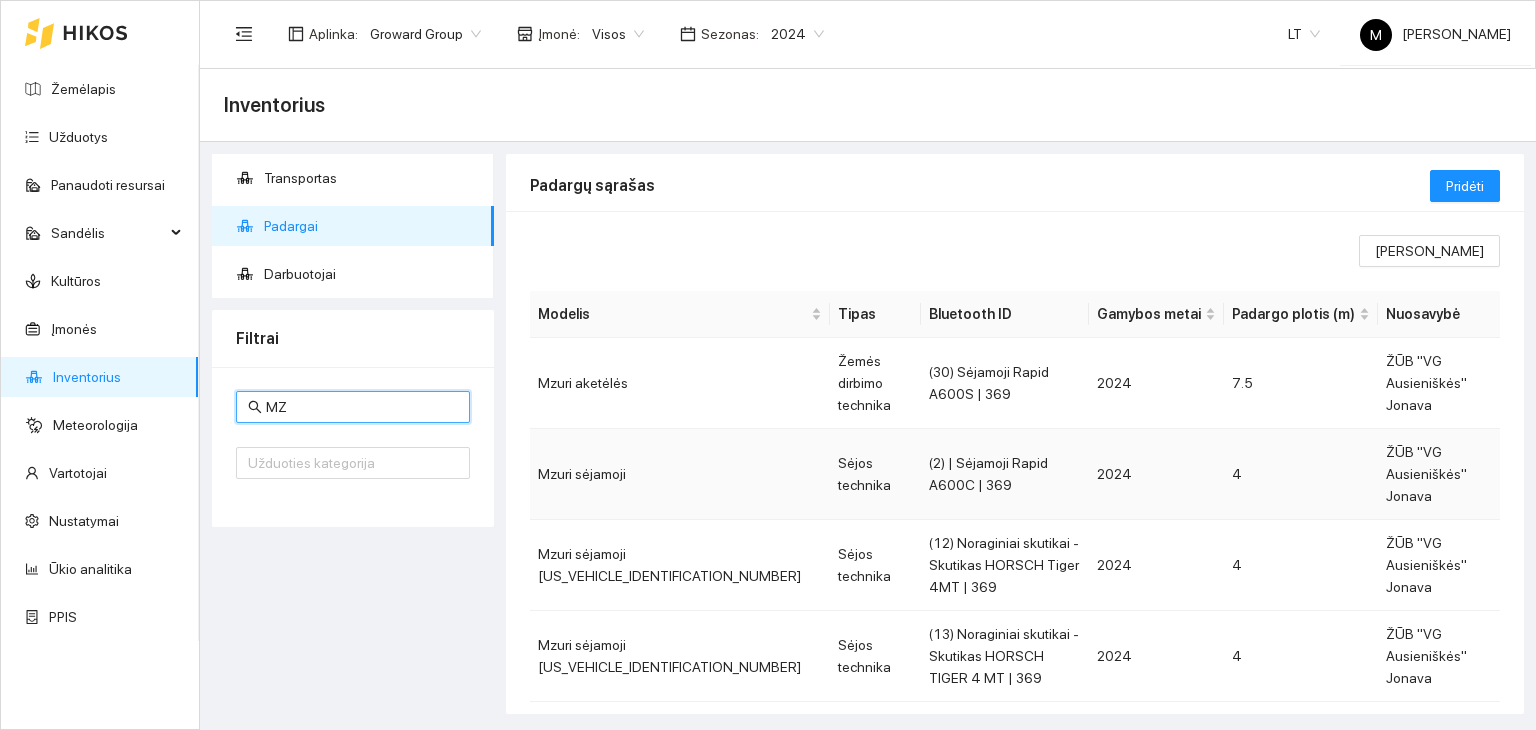 type on "MZ" 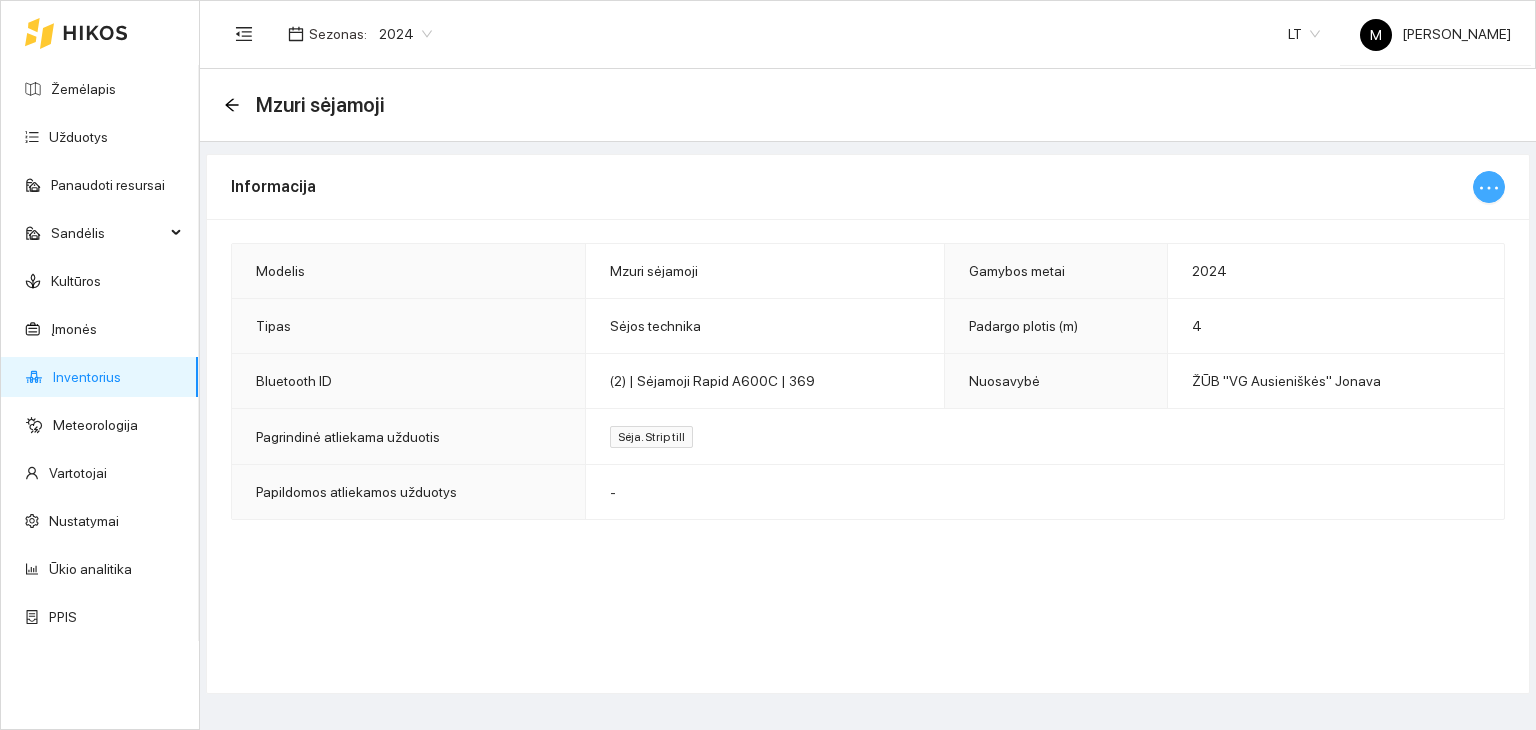 click 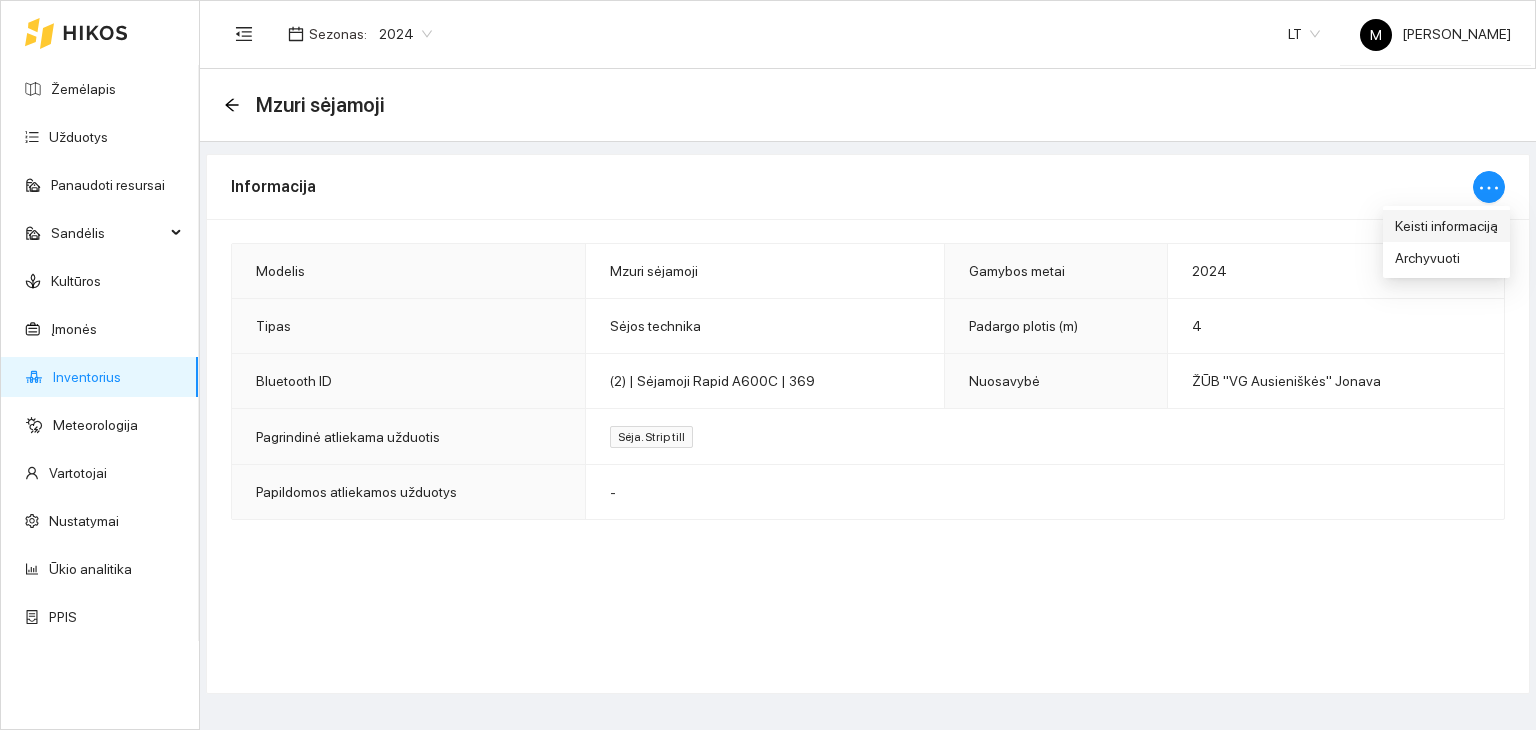 click on "Keisti informaciją" at bounding box center (1446, 226) 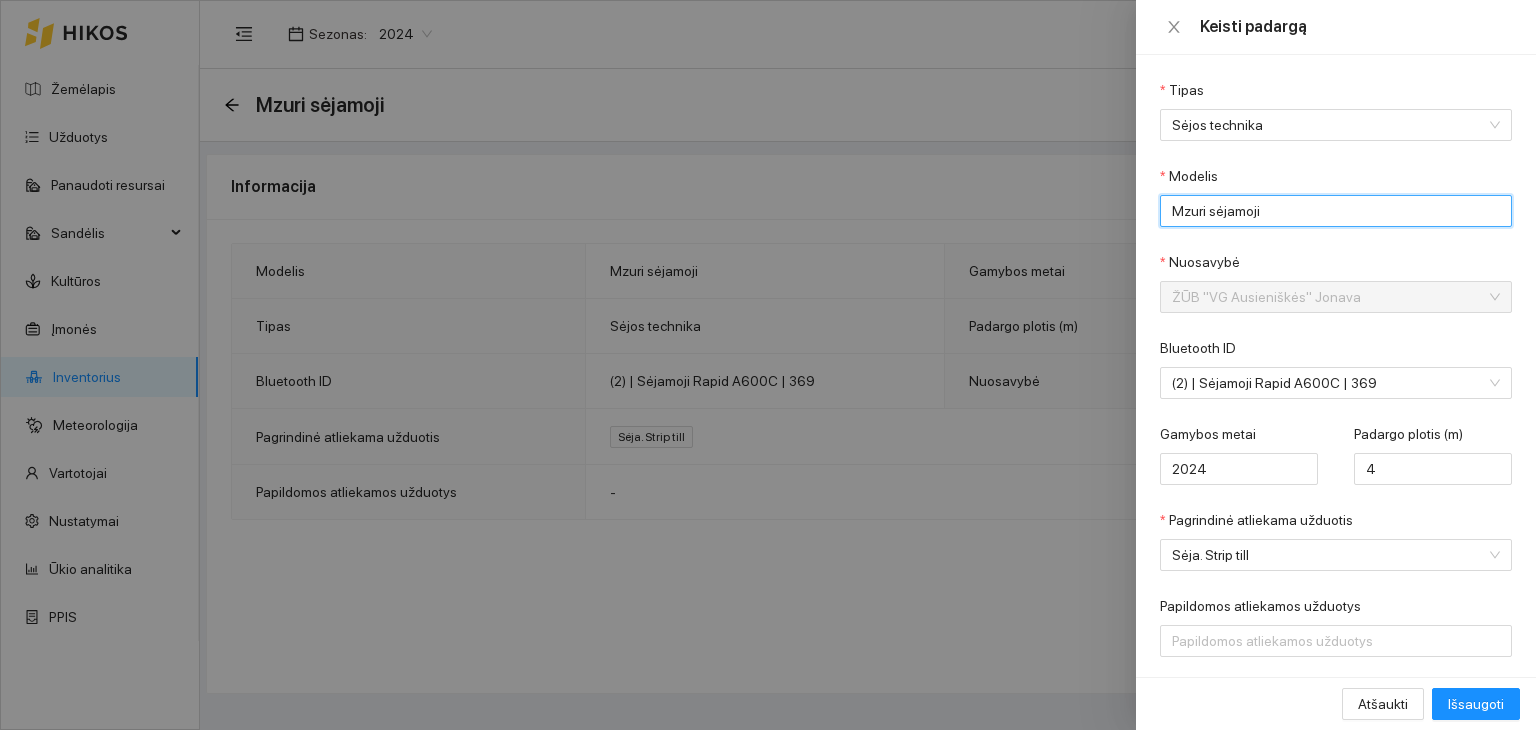 click on "Mzuri sėjamoji" at bounding box center [1336, 211] 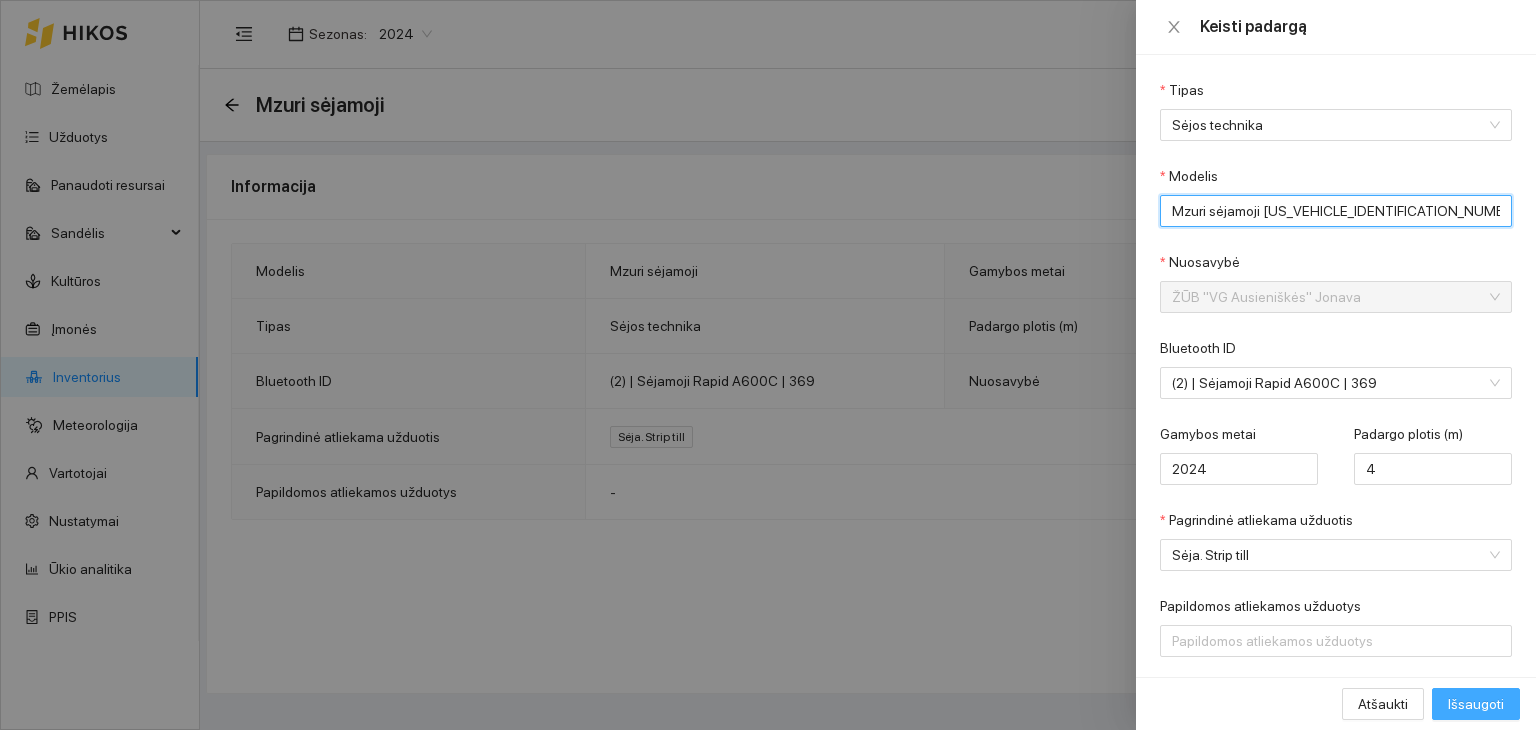 type on "Mzuri sėjamoji [US_VEHICLE_IDENTIFICATION_NUMBER]" 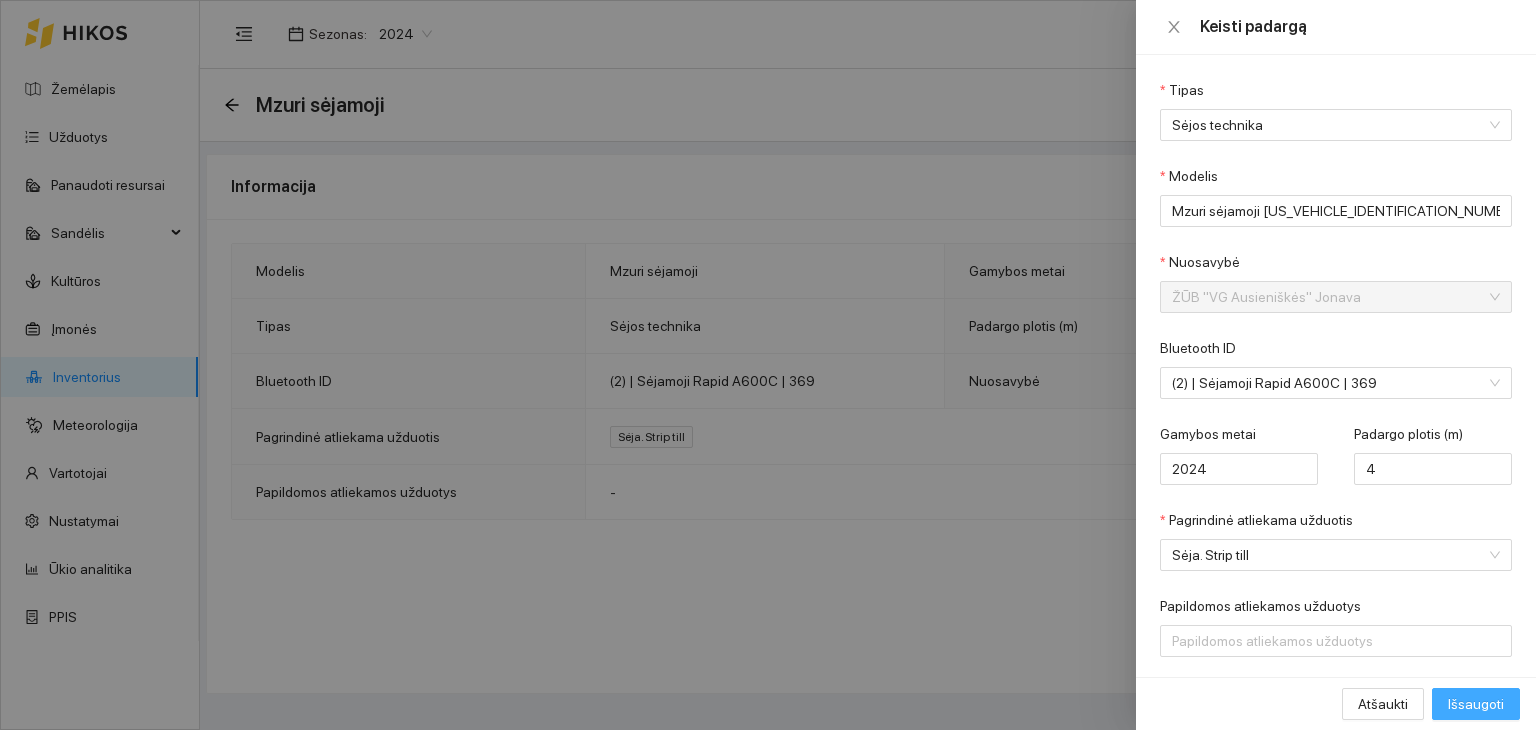 click on "Išsaugoti" at bounding box center [1476, 704] 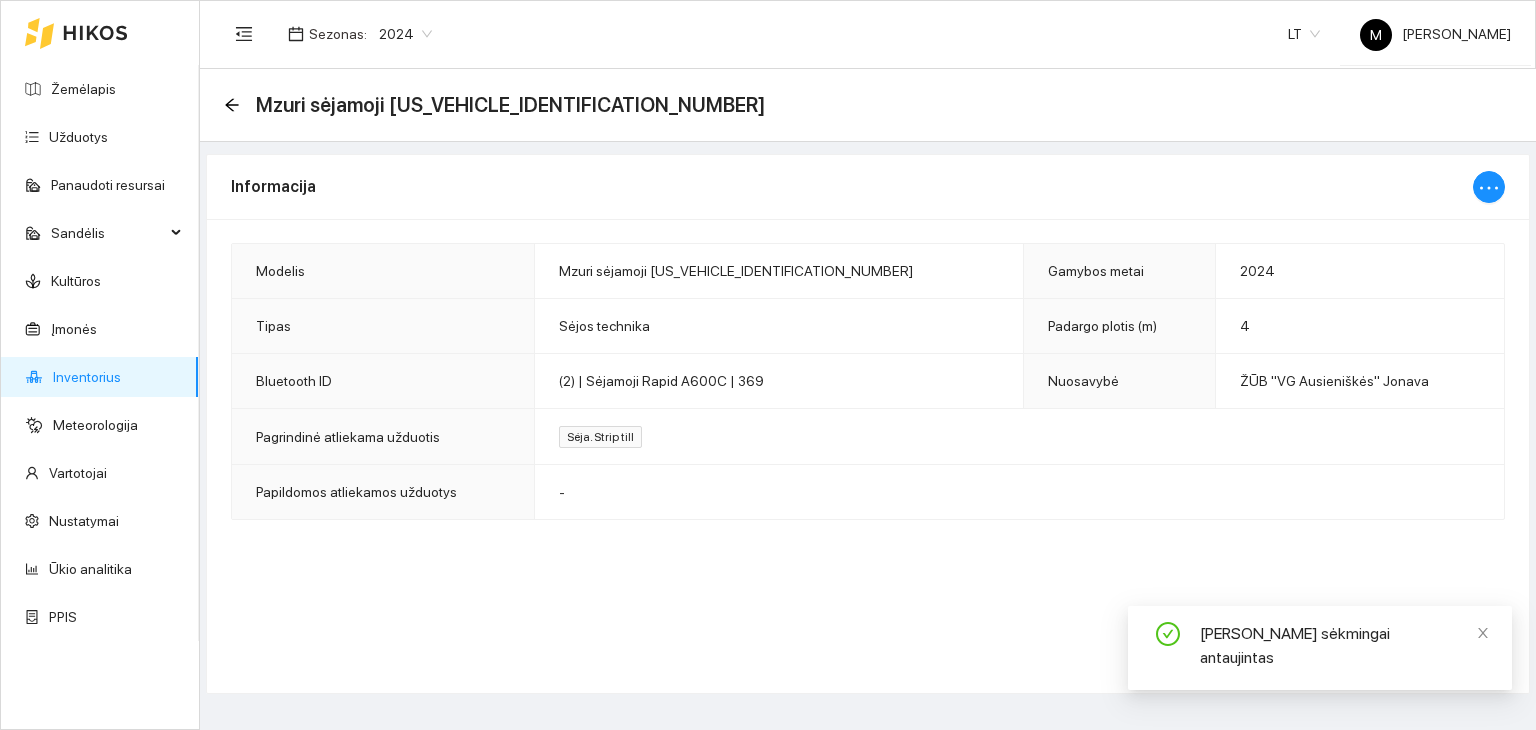 click on "Sėjos technika" at bounding box center [779, 326] 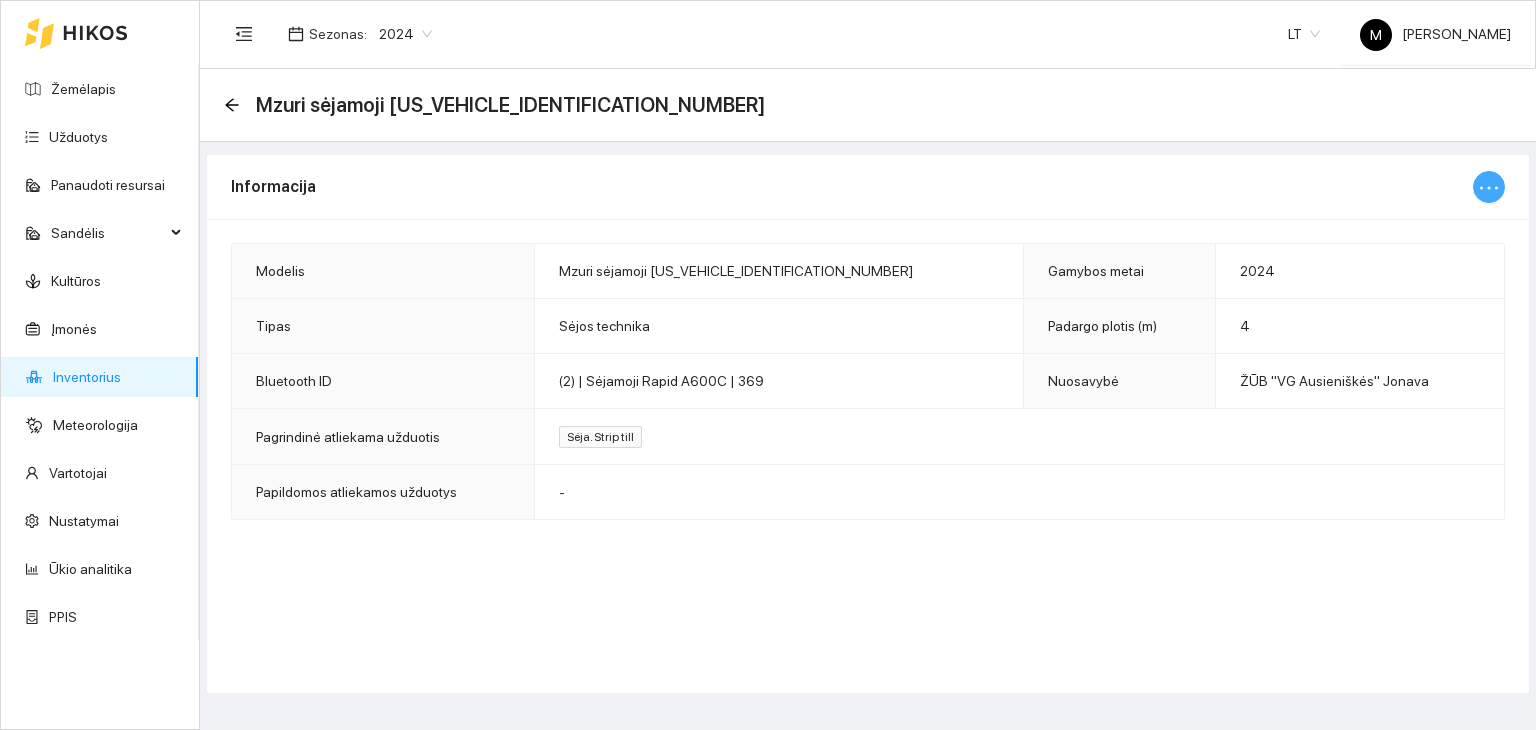 click 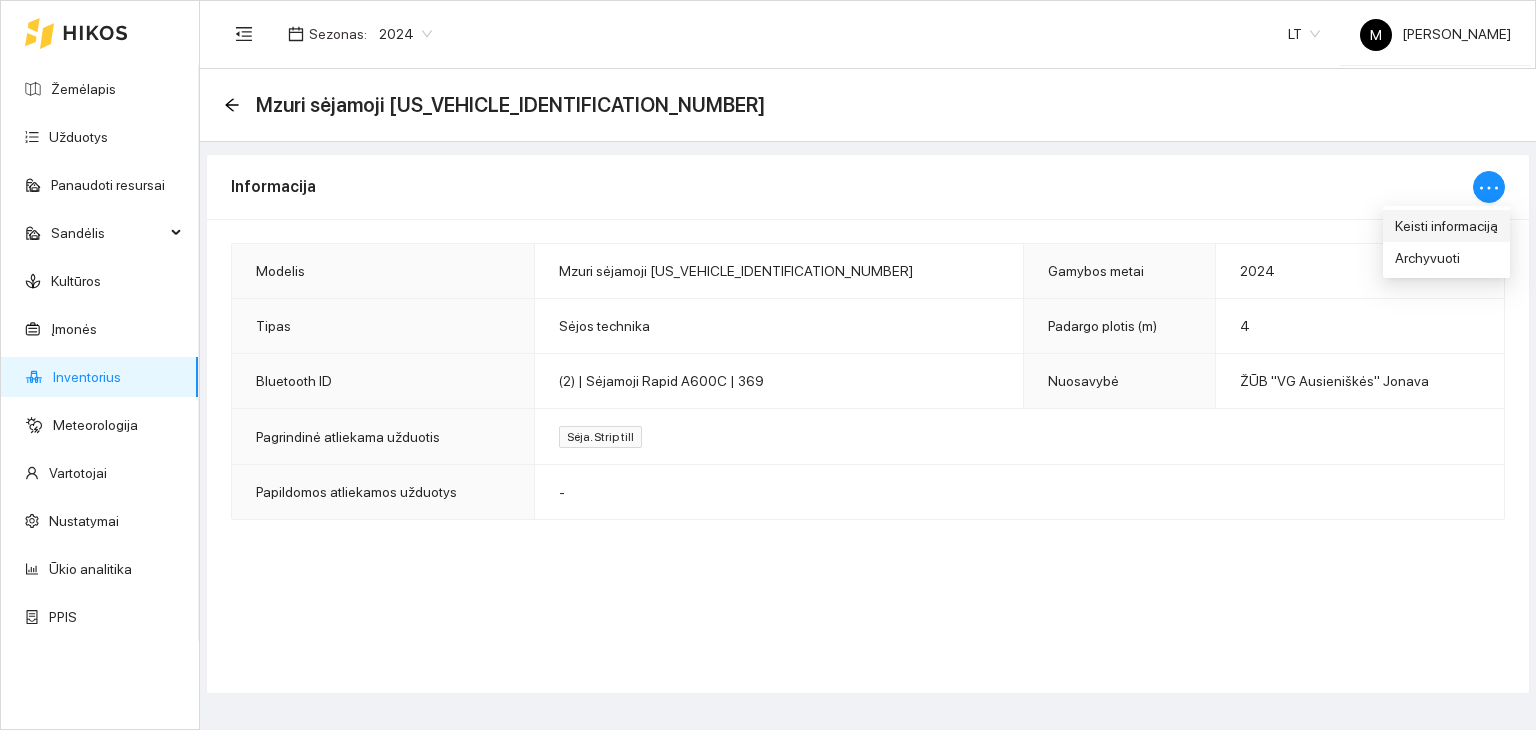 click on "Keisti informaciją" at bounding box center (1446, 226) 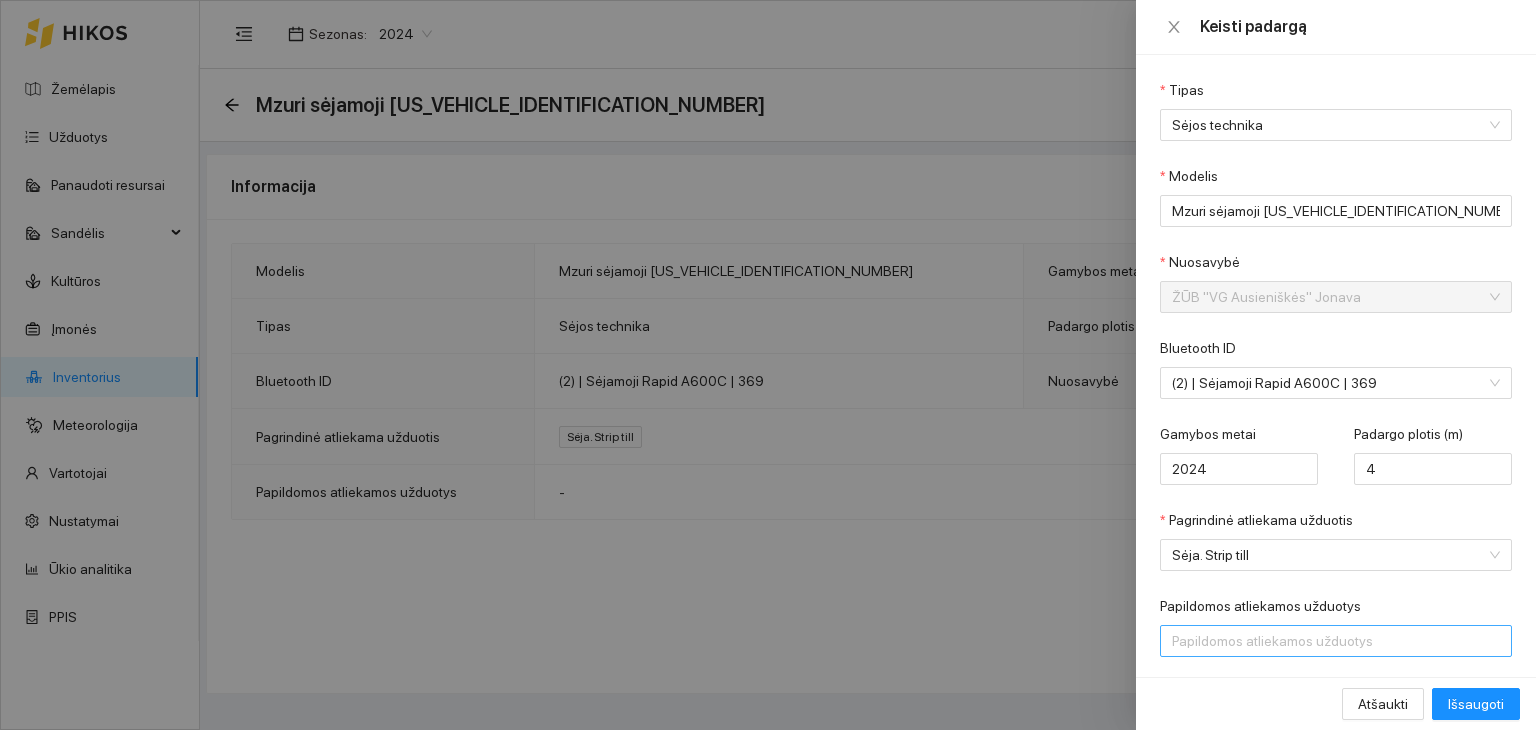click at bounding box center [1326, 641] 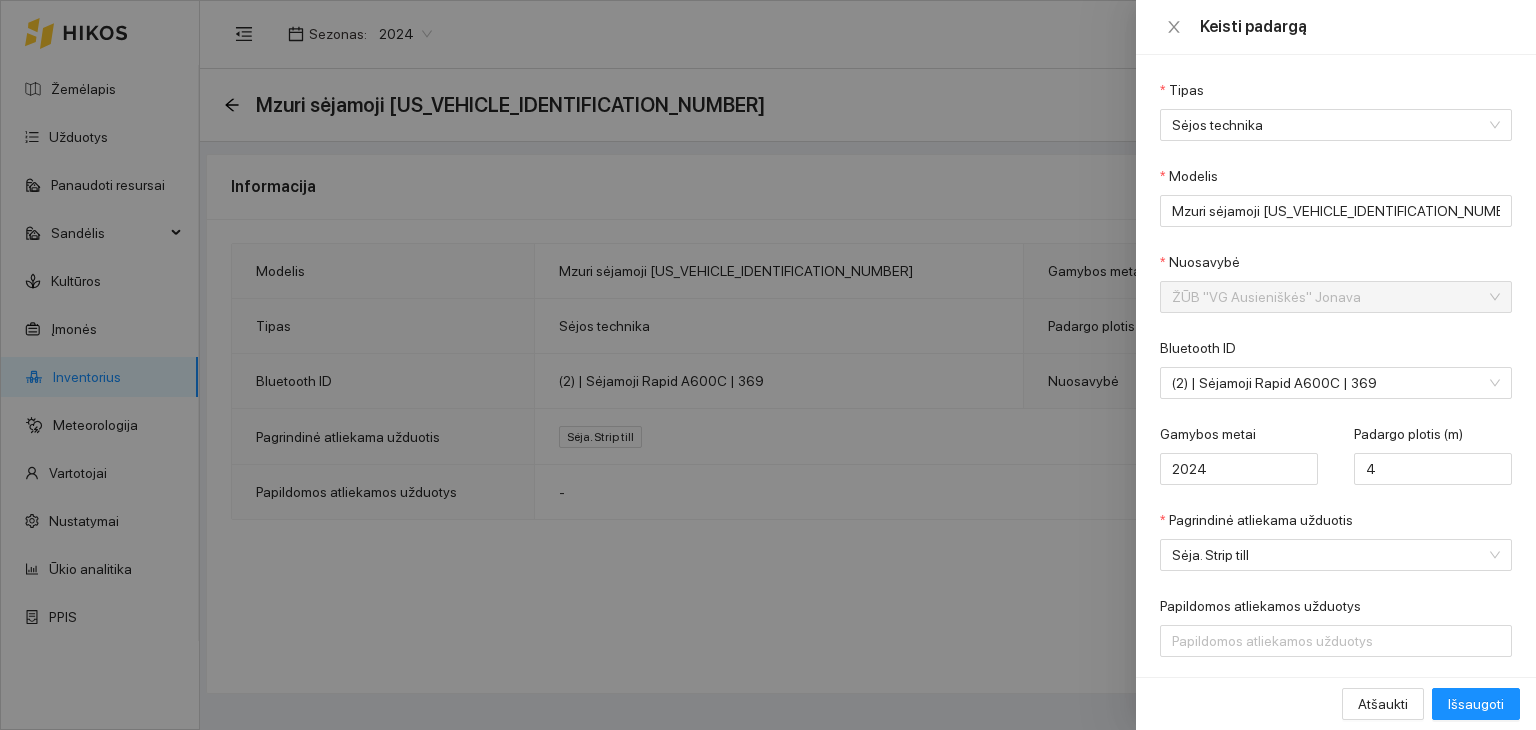 click on "Tipas Sėjos technika Modelis Mzuri sėjamoji [US_VEHICLE_IDENTIFICATION_NUMBER] Nuosavybė ŽŪB "VG Ausieniškės" Jonava Bluetooth ID (2) | Sėjamoji Rapid A600C | 369 Gamybos metai 2024 Padargo plotis (m) 4 Pagrindinė atliekama užduotis Sėja. Strip till Papildomos atliekamos užduotys   Papildomos atliekamos užduotys Apskaičiavimo metodas   Apskaičiavimo metodas" at bounding box center [1336, 411] 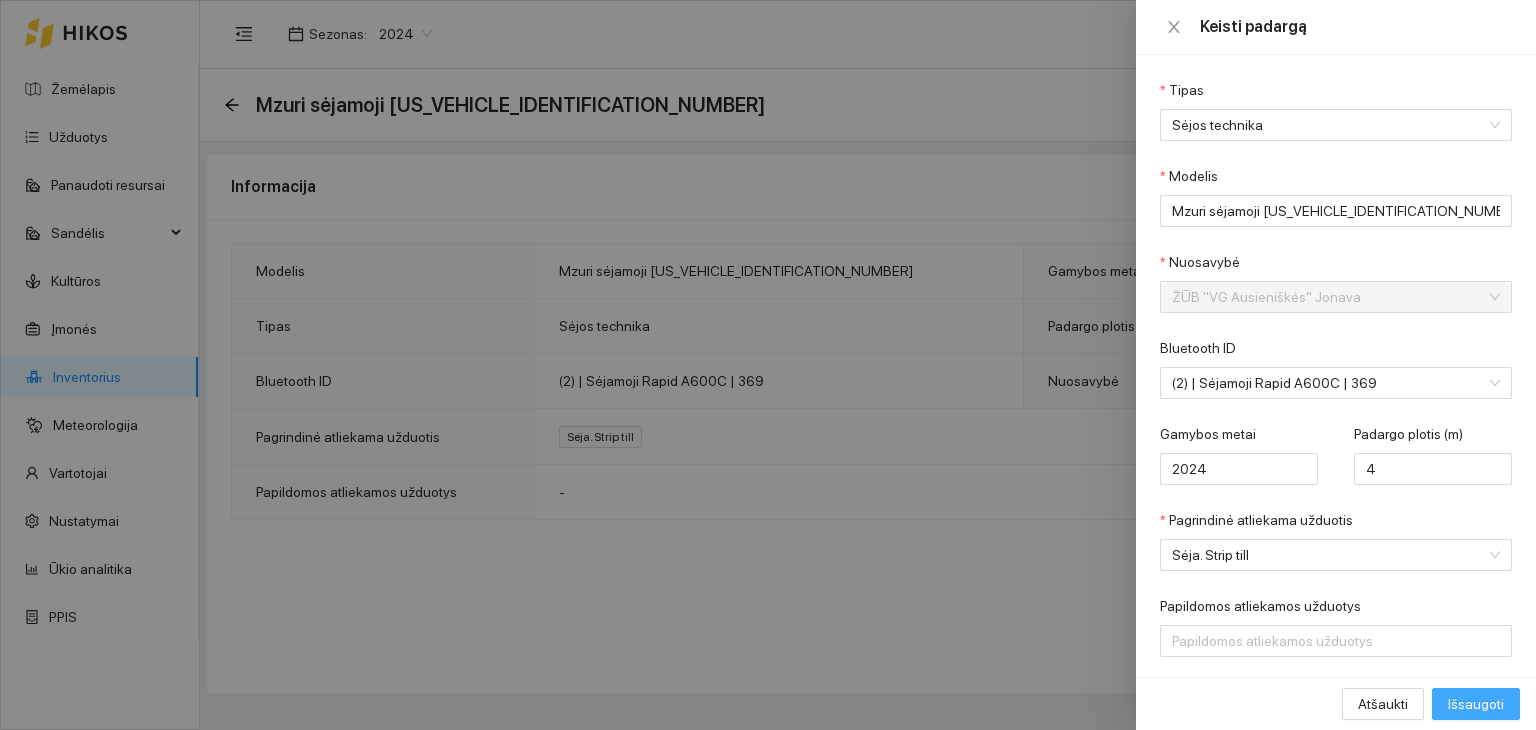 click on "Išsaugoti" at bounding box center [1476, 704] 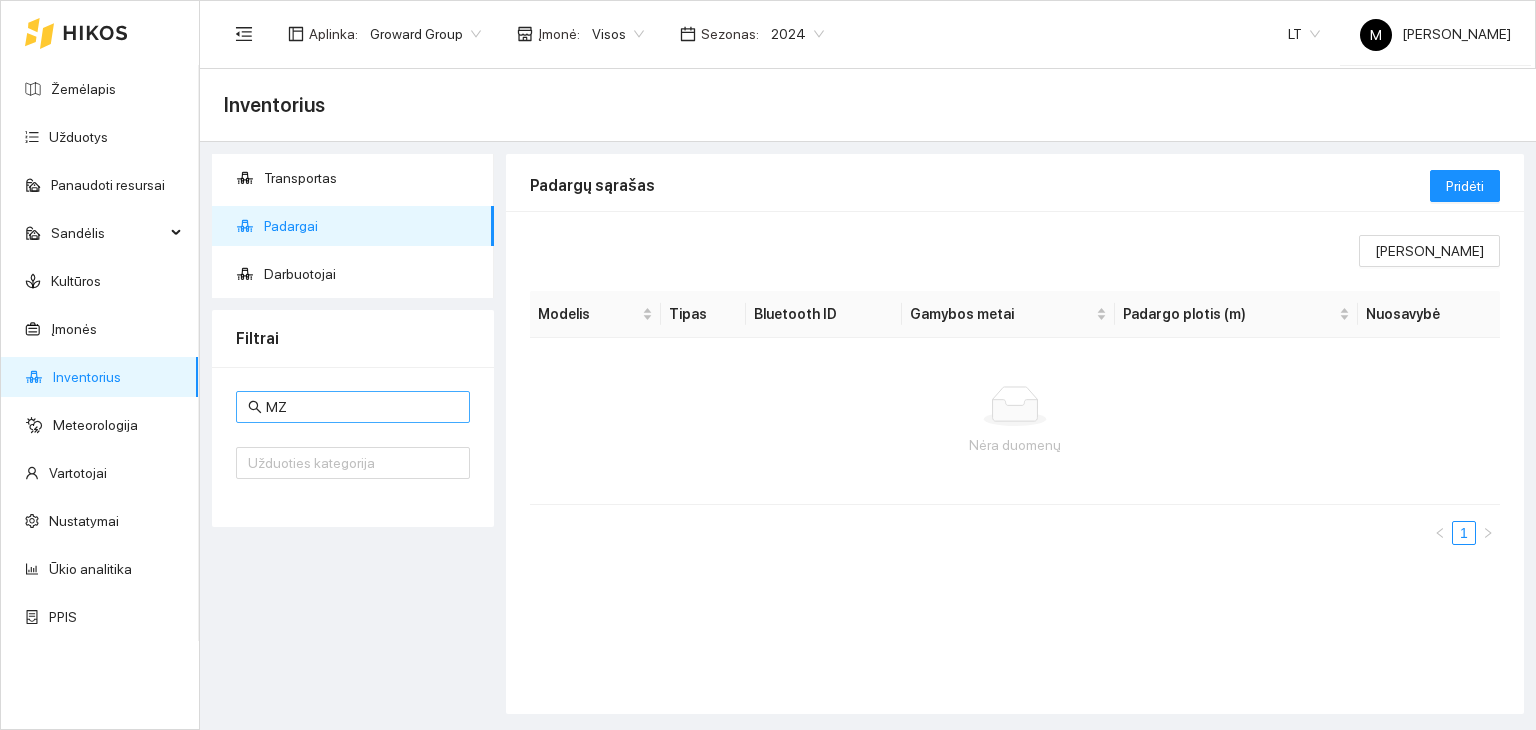 click on "MZ" at bounding box center [362, 407] 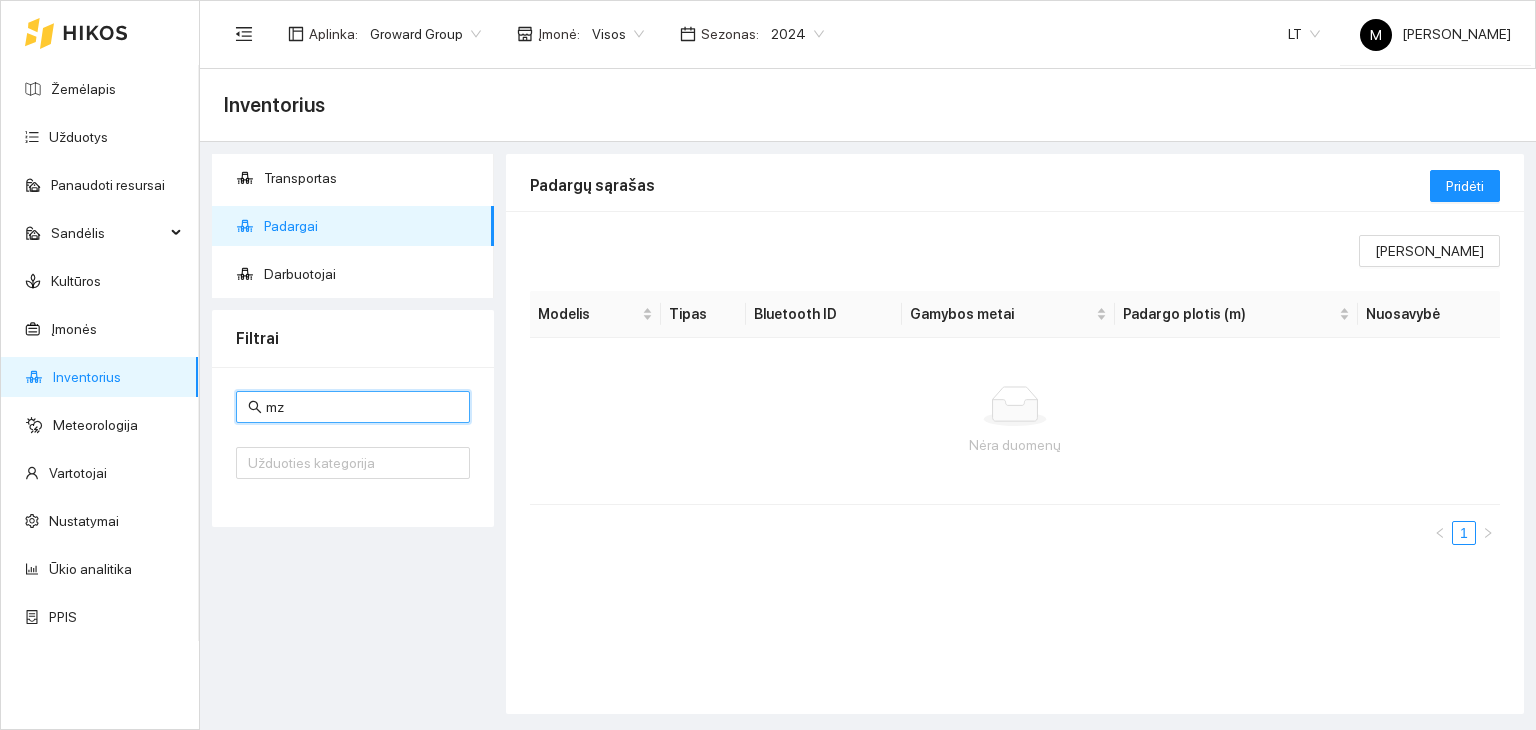 type on "m" 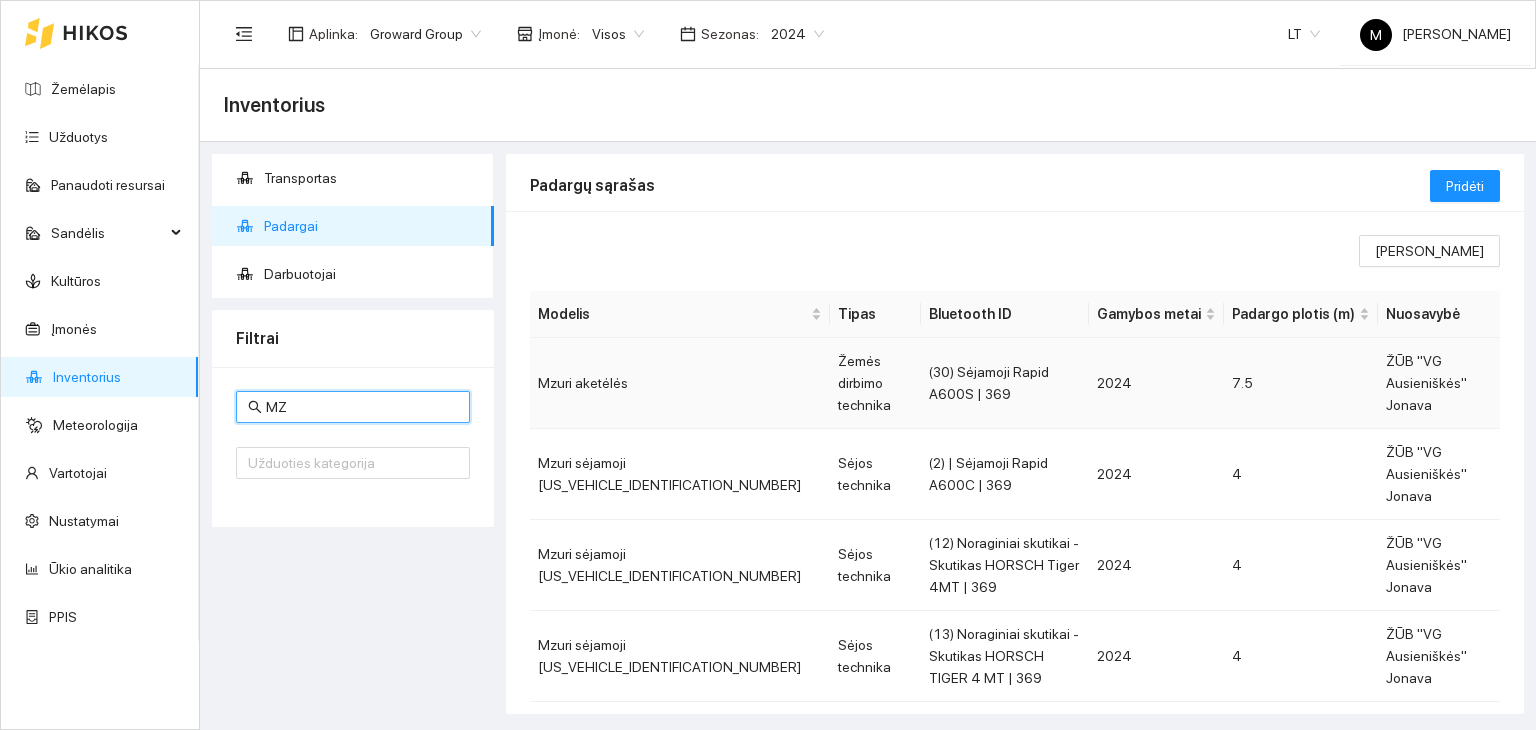 type on "MZ" 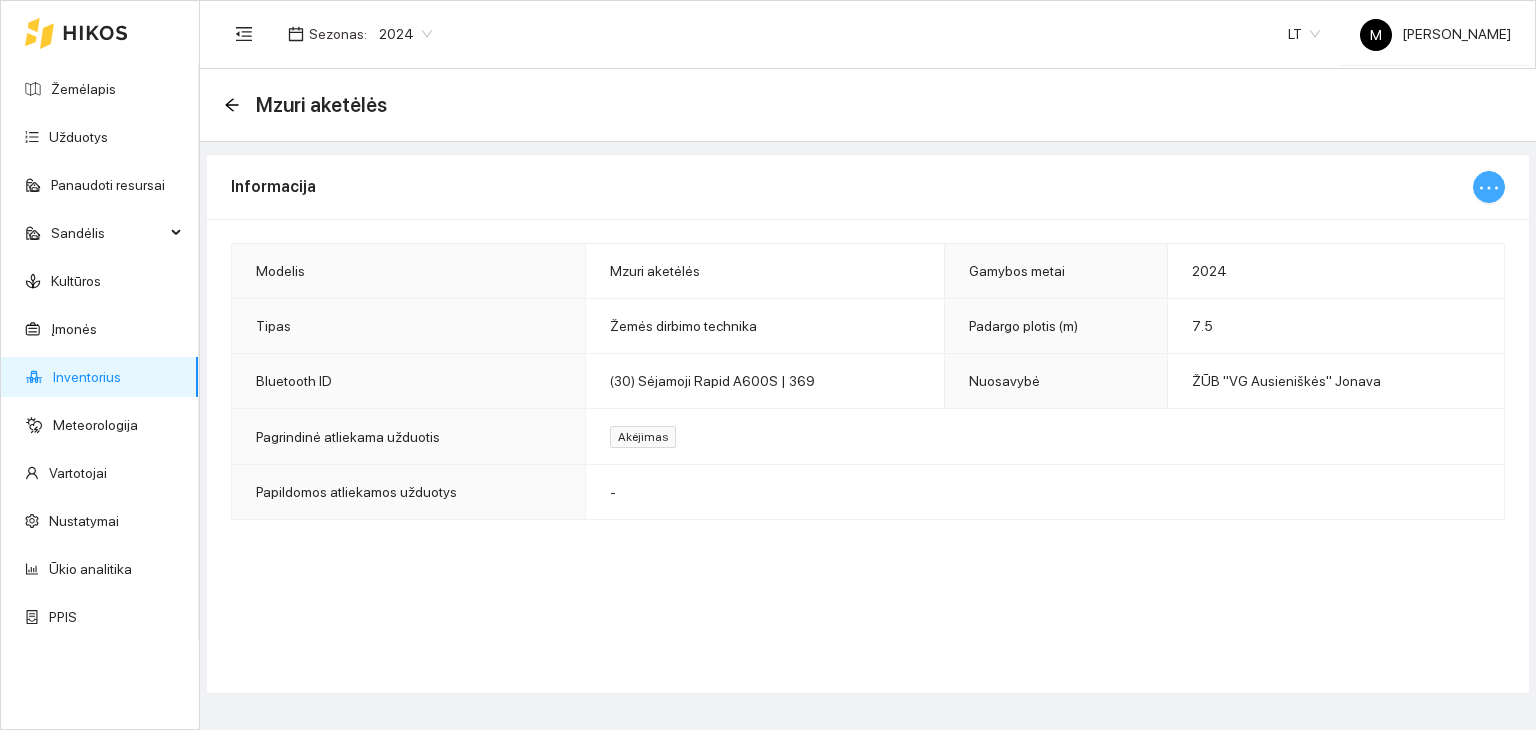 click 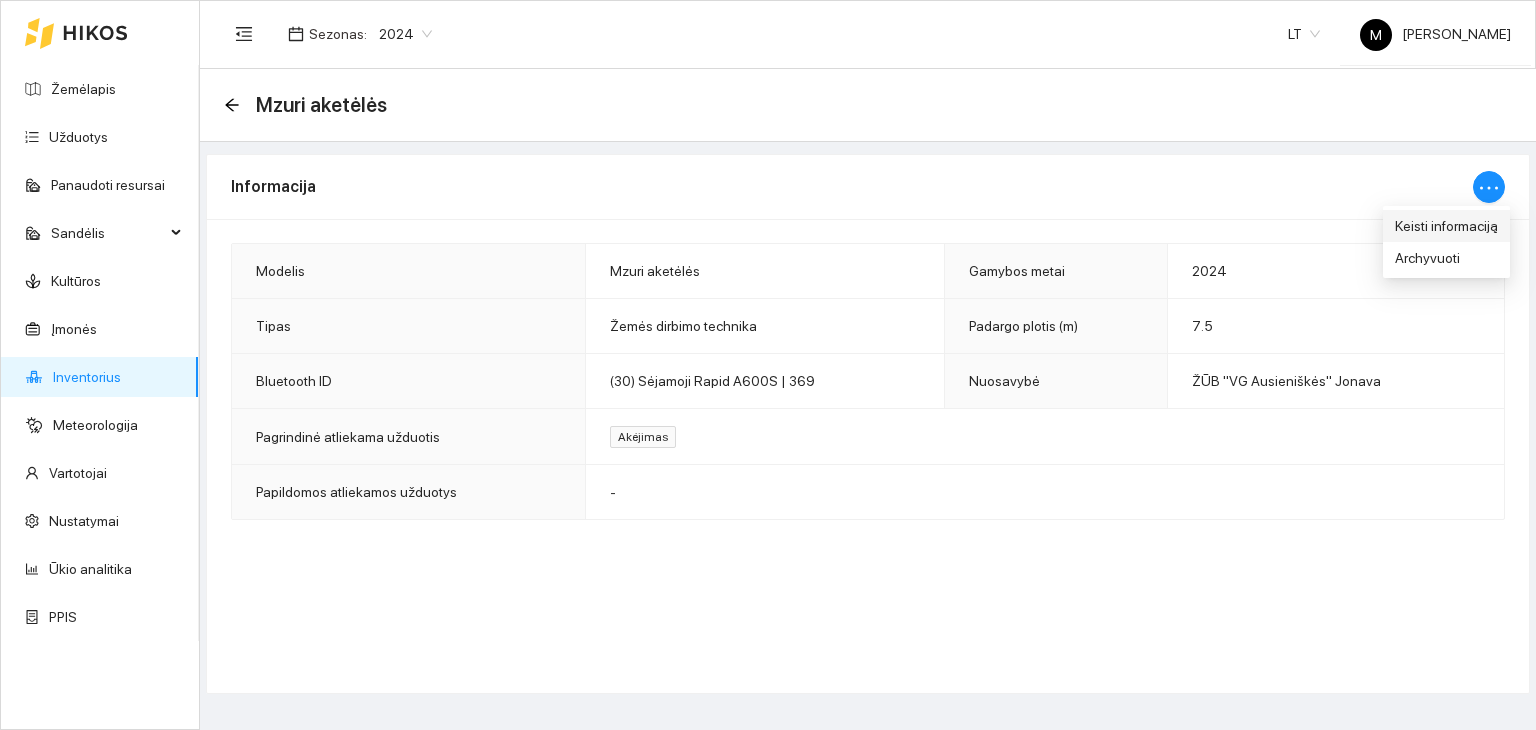 click on "Keisti informaciją" at bounding box center (1446, 226) 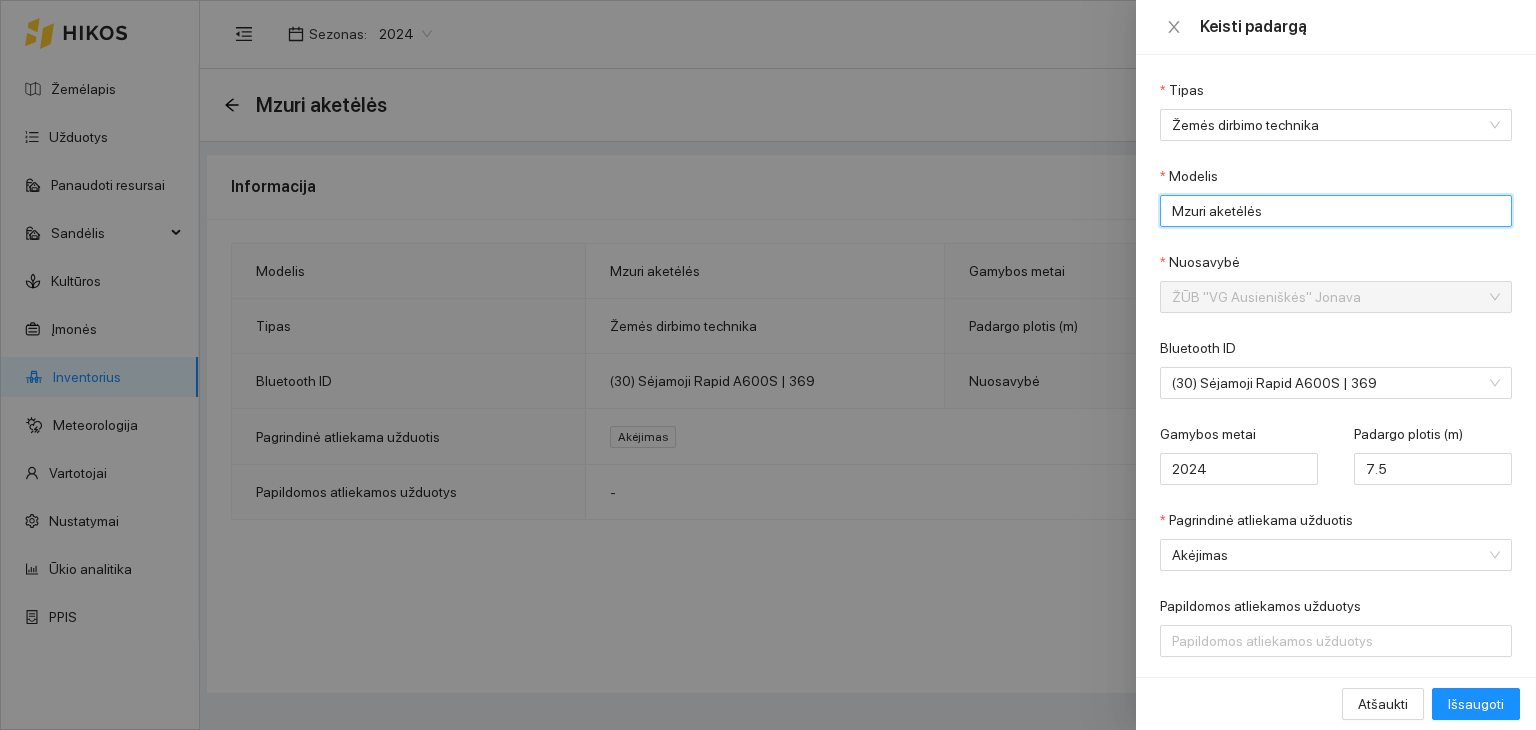 click on "Mzuri aketėlės" at bounding box center (1336, 211) 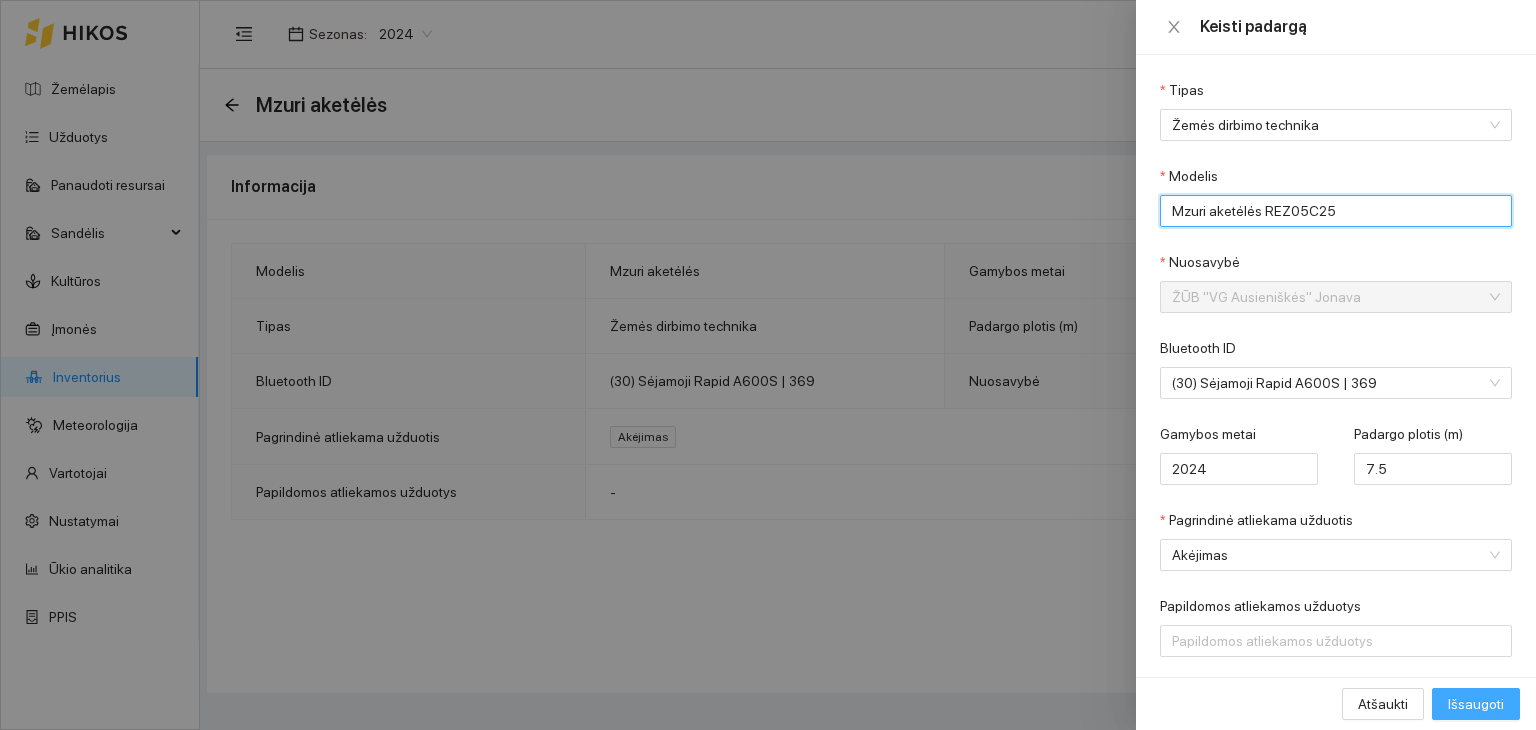 type on "Mzuri aketėlės REZ05C25" 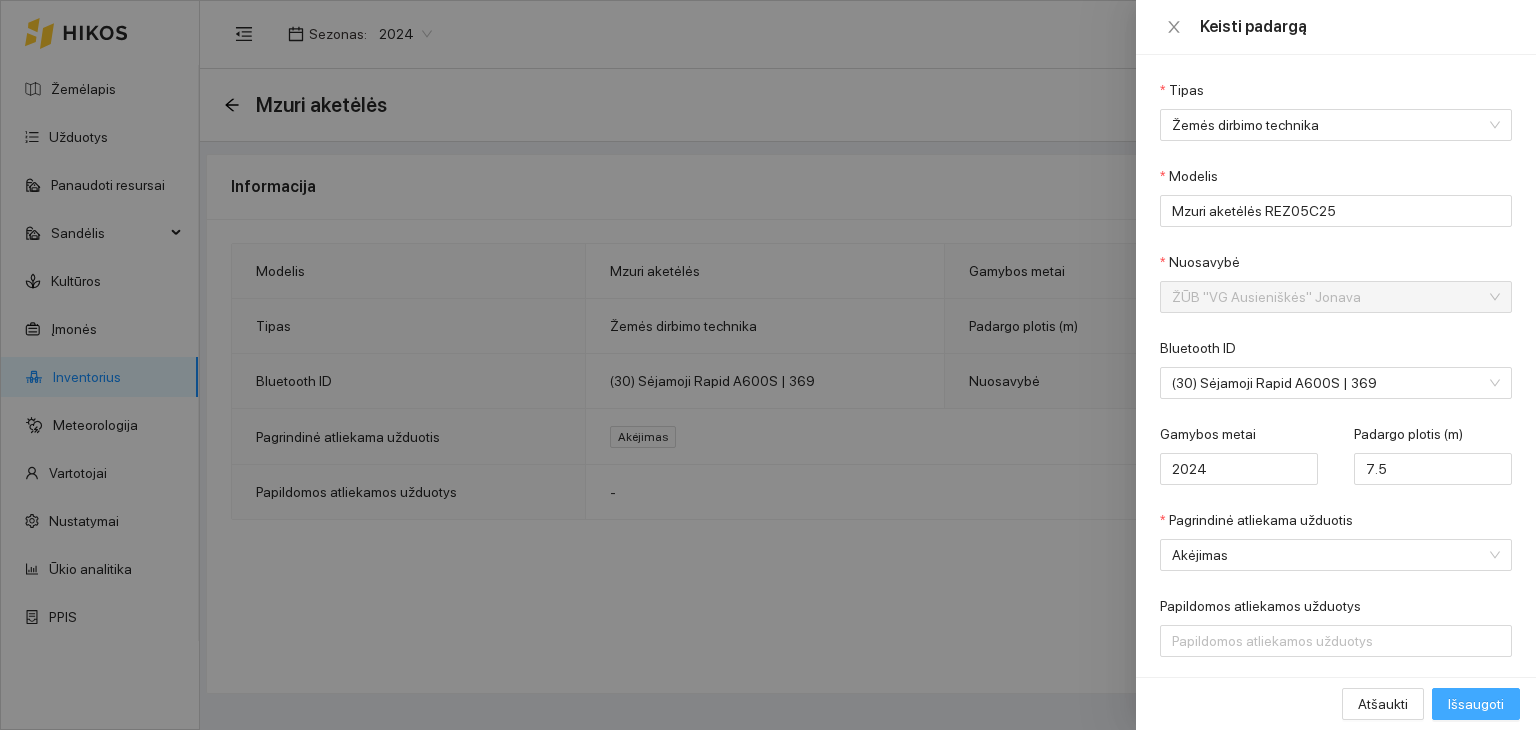 click on "Išsaugoti" at bounding box center (1476, 704) 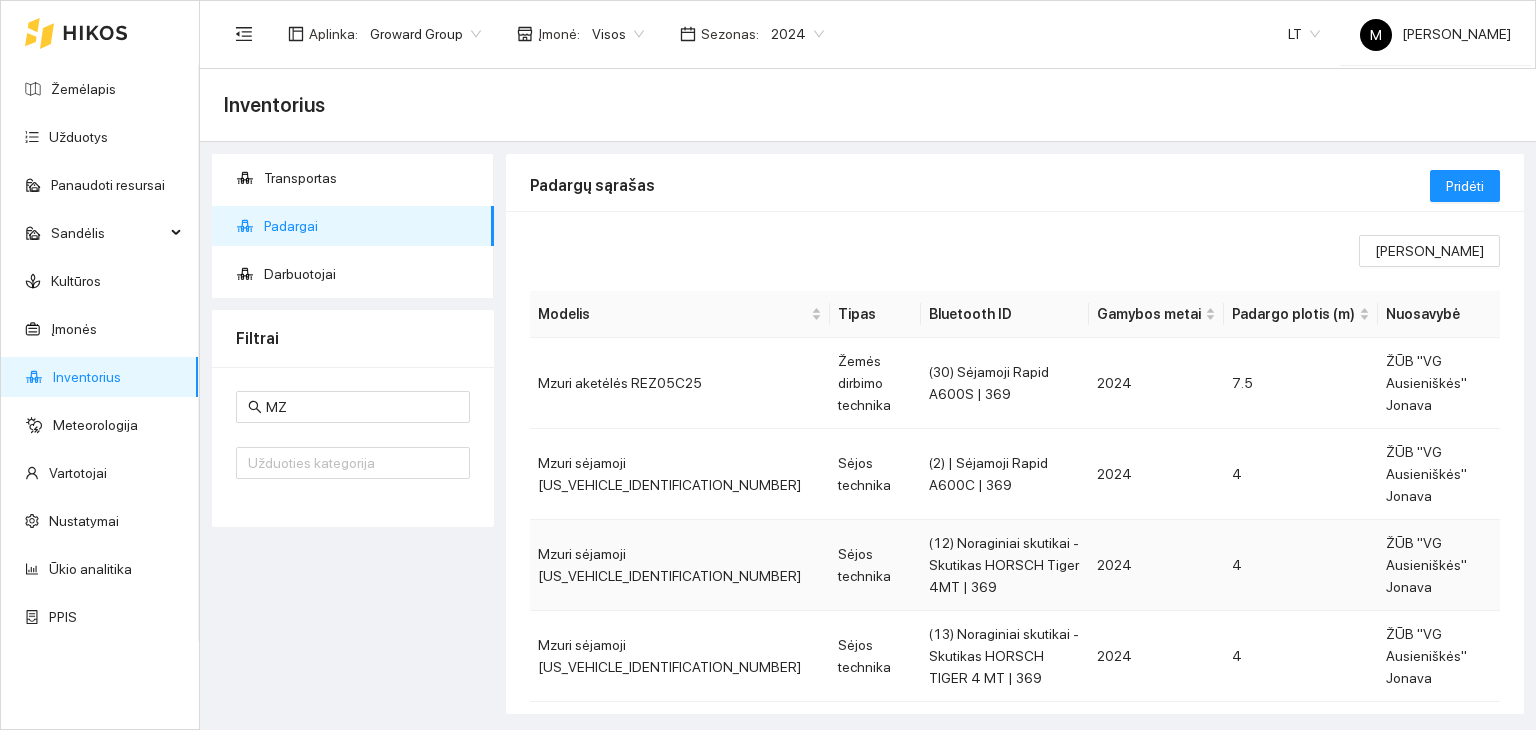 click on "(12) Noraginiai skutikai - Skutikas HORSCH Tiger 4MT | 369" at bounding box center (1005, 565) 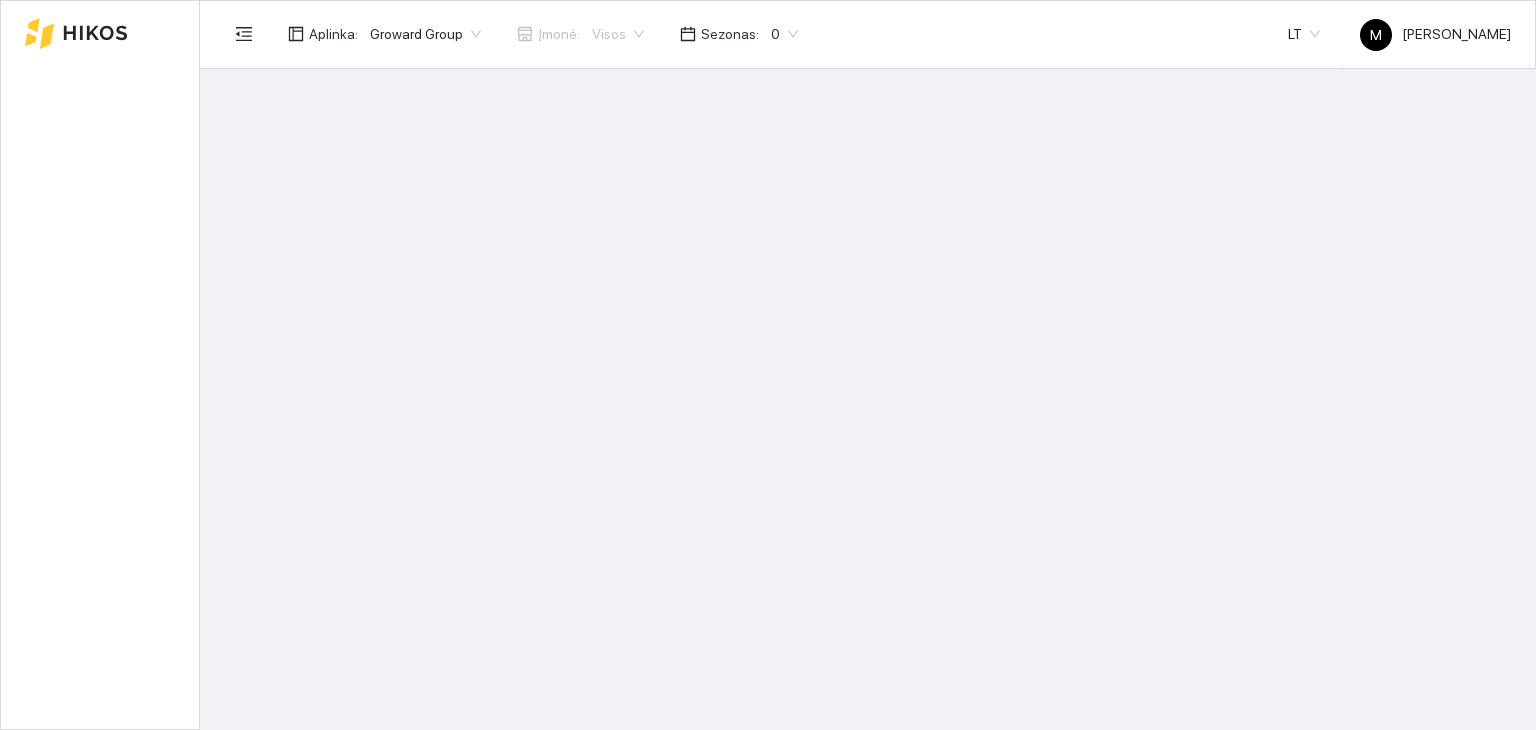scroll, scrollTop: 0, scrollLeft: 0, axis: both 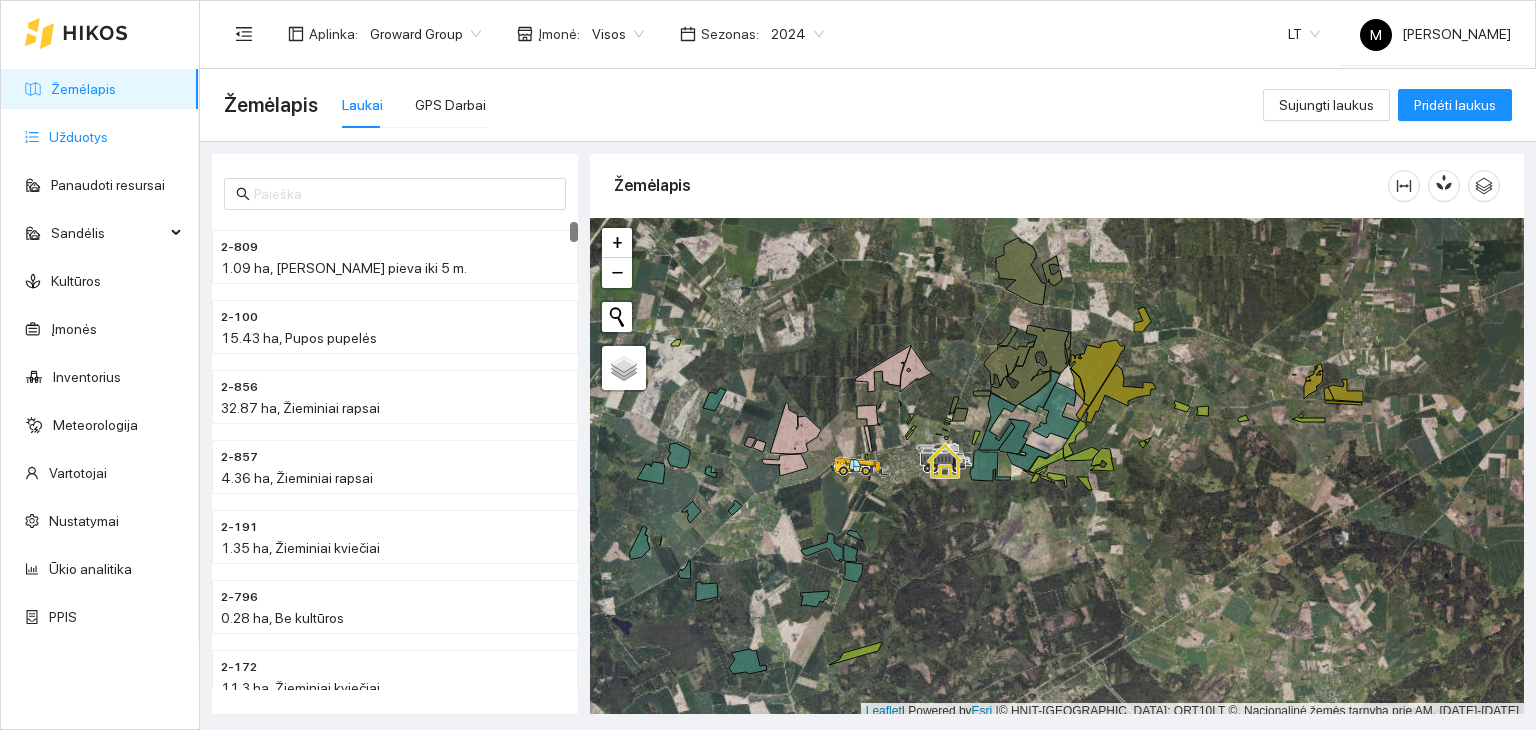 click on "Užduotys" at bounding box center [78, 137] 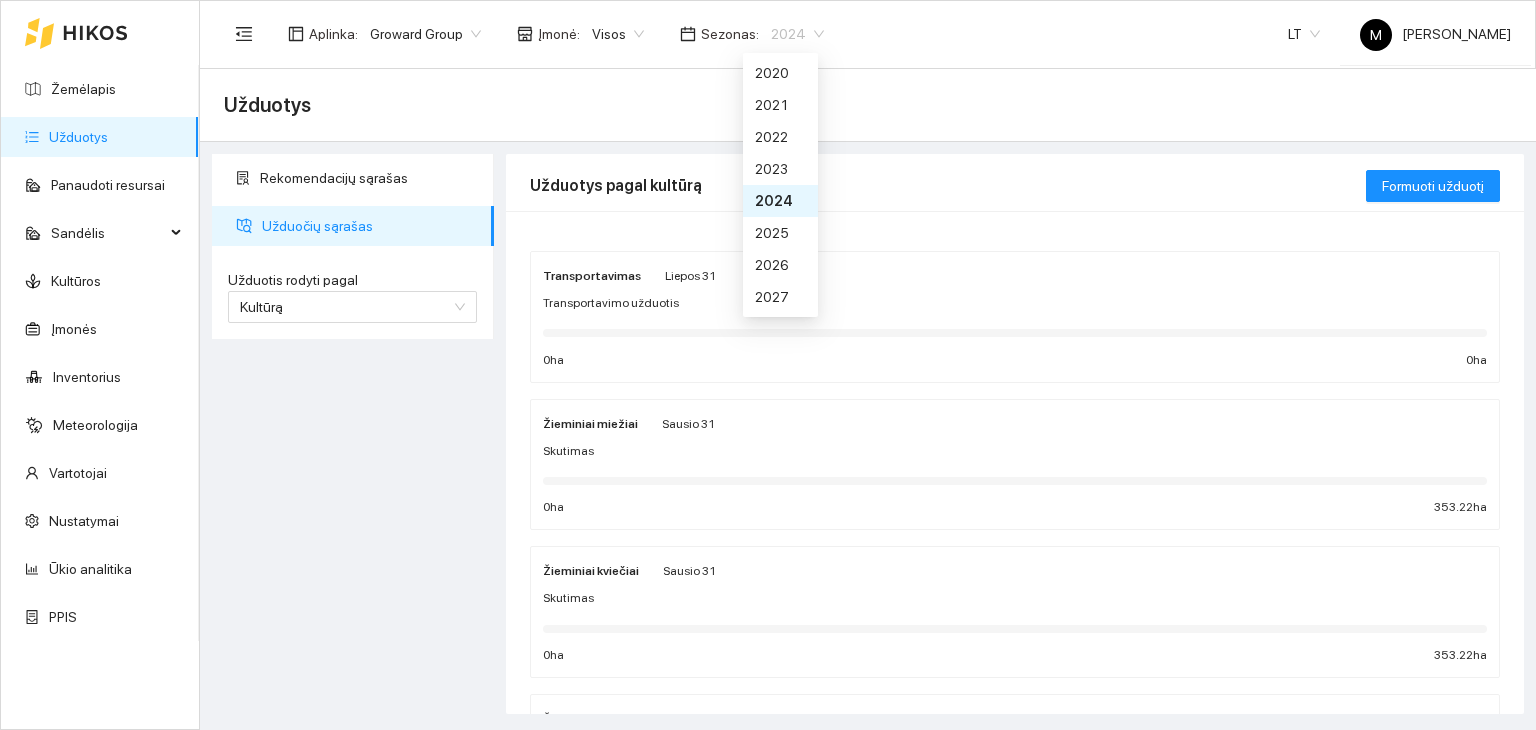 click on "2024" at bounding box center [797, 34] 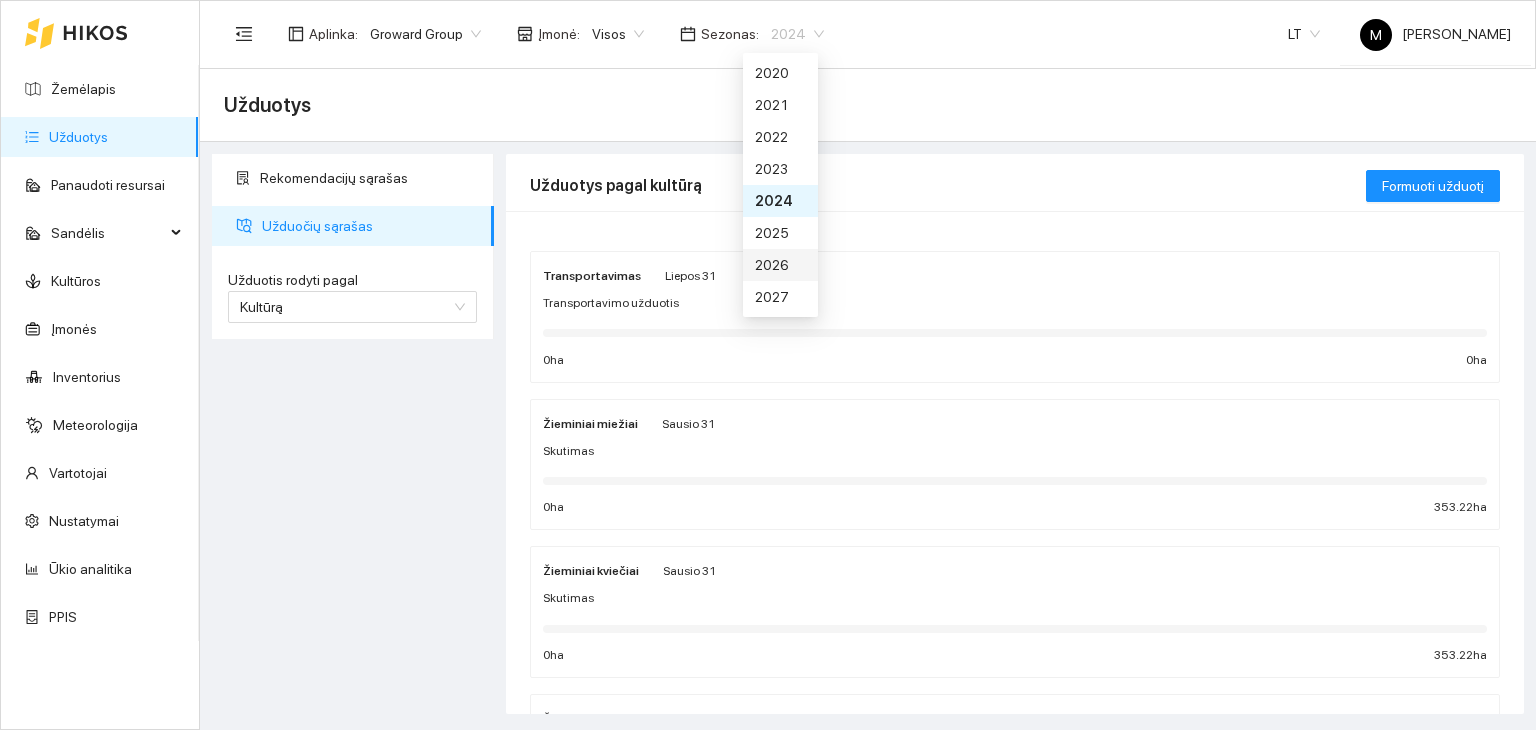 click on "2026" at bounding box center (780, 265) 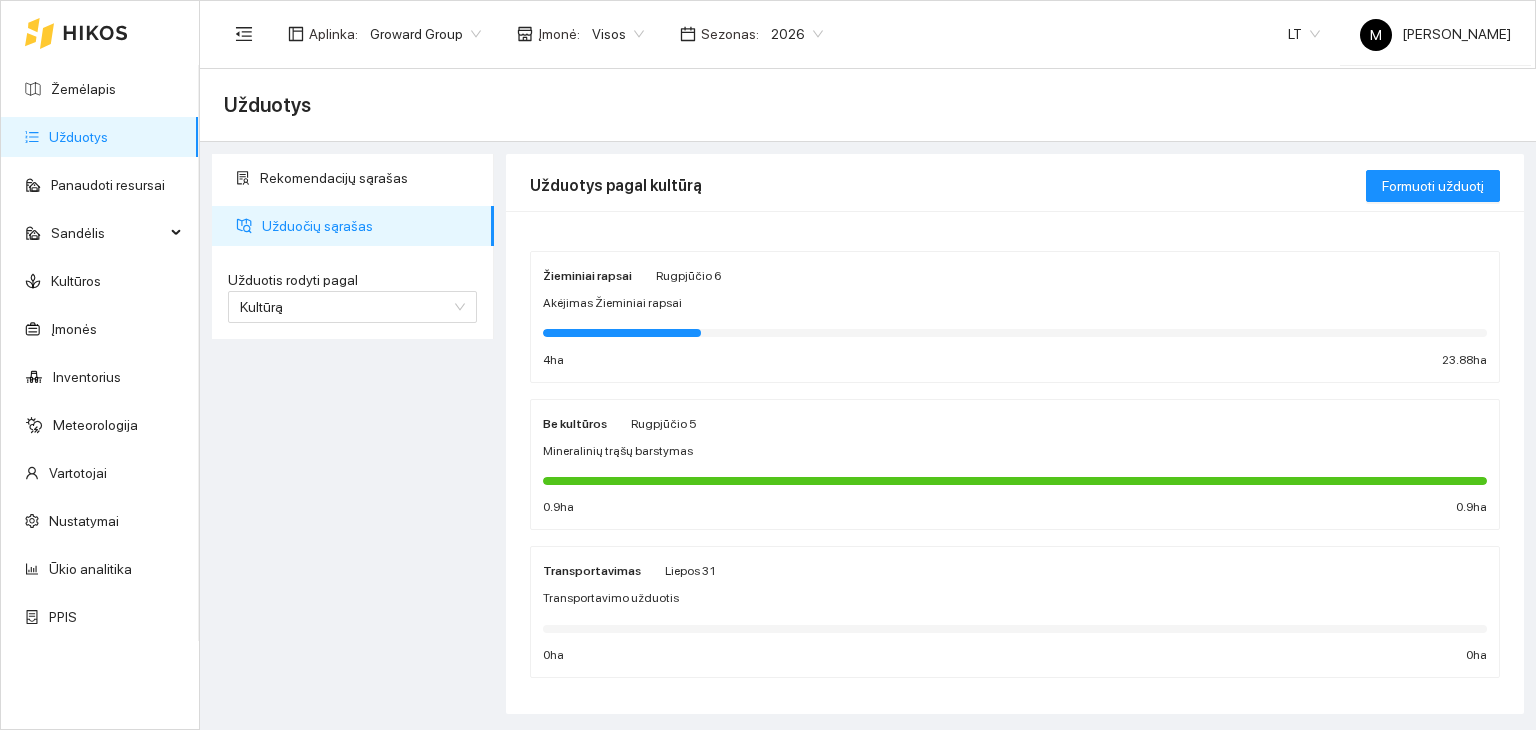 click on "Žieminiai rapsai Rugpjūčio 6 Akėjimas Žieminiai rapsai 4  ha 23.88  ha" at bounding box center [1015, 317] 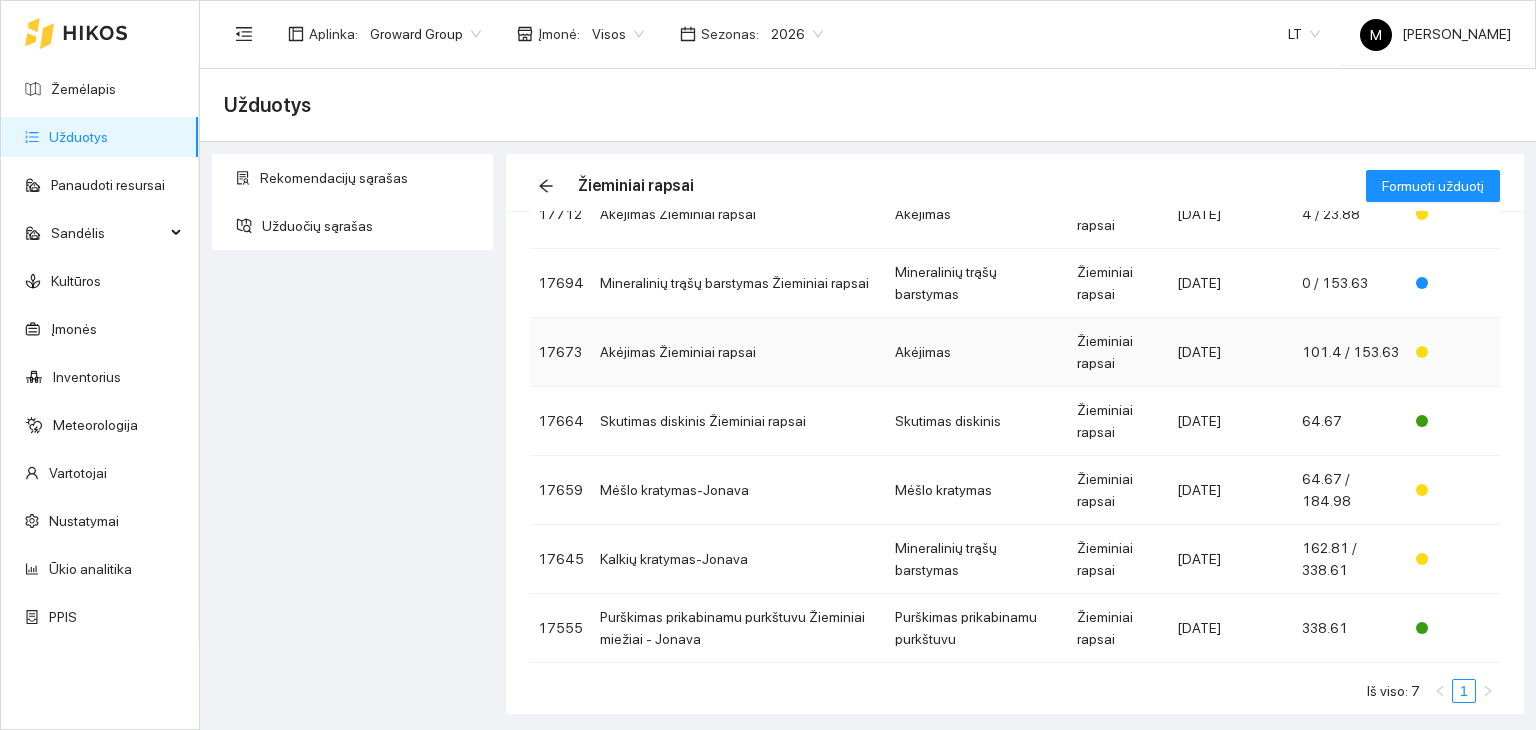 scroll, scrollTop: 181, scrollLeft: 0, axis: vertical 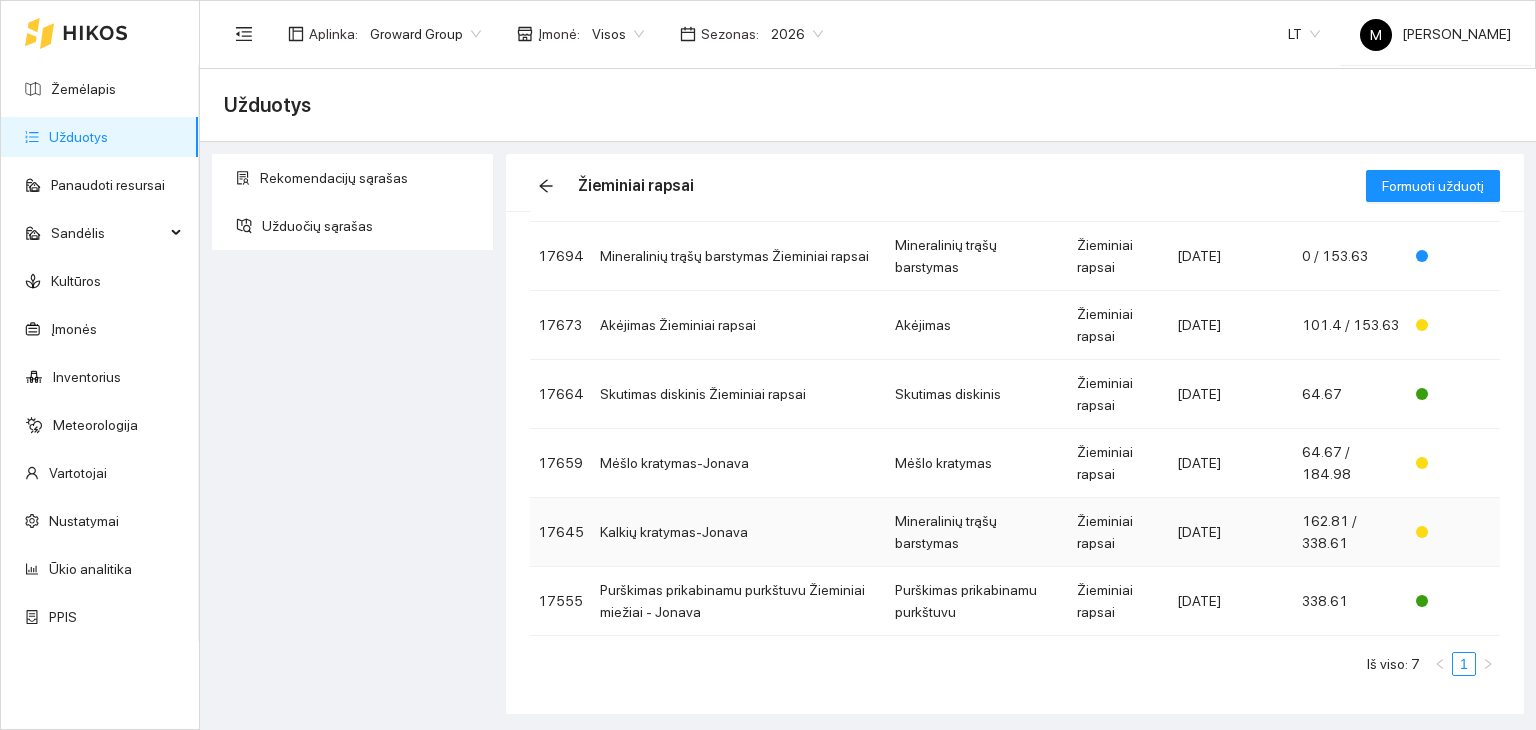 click on "Kalkių kratymas-Jonava" at bounding box center [739, 532] 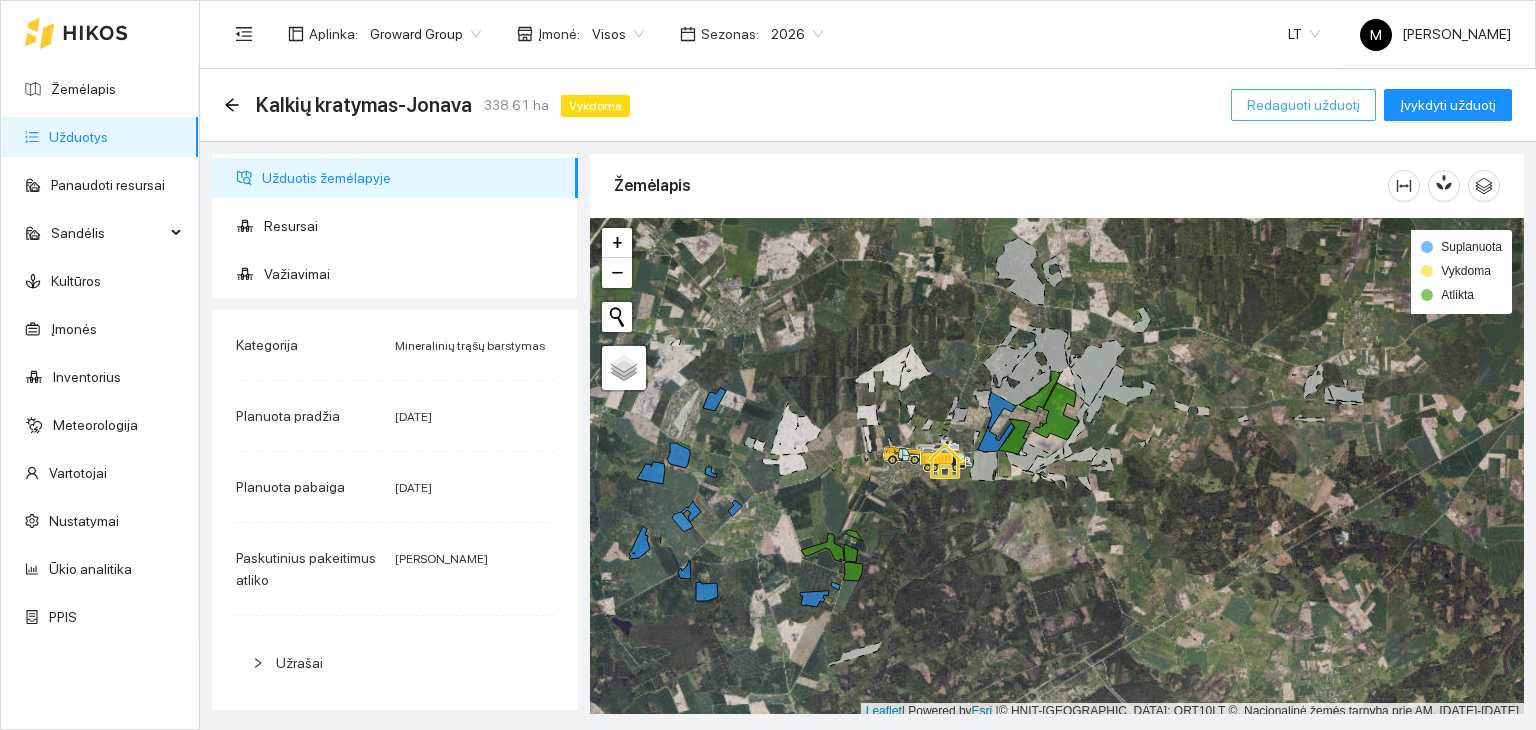 click on "Redaguoti užduotį" at bounding box center [1303, 105] 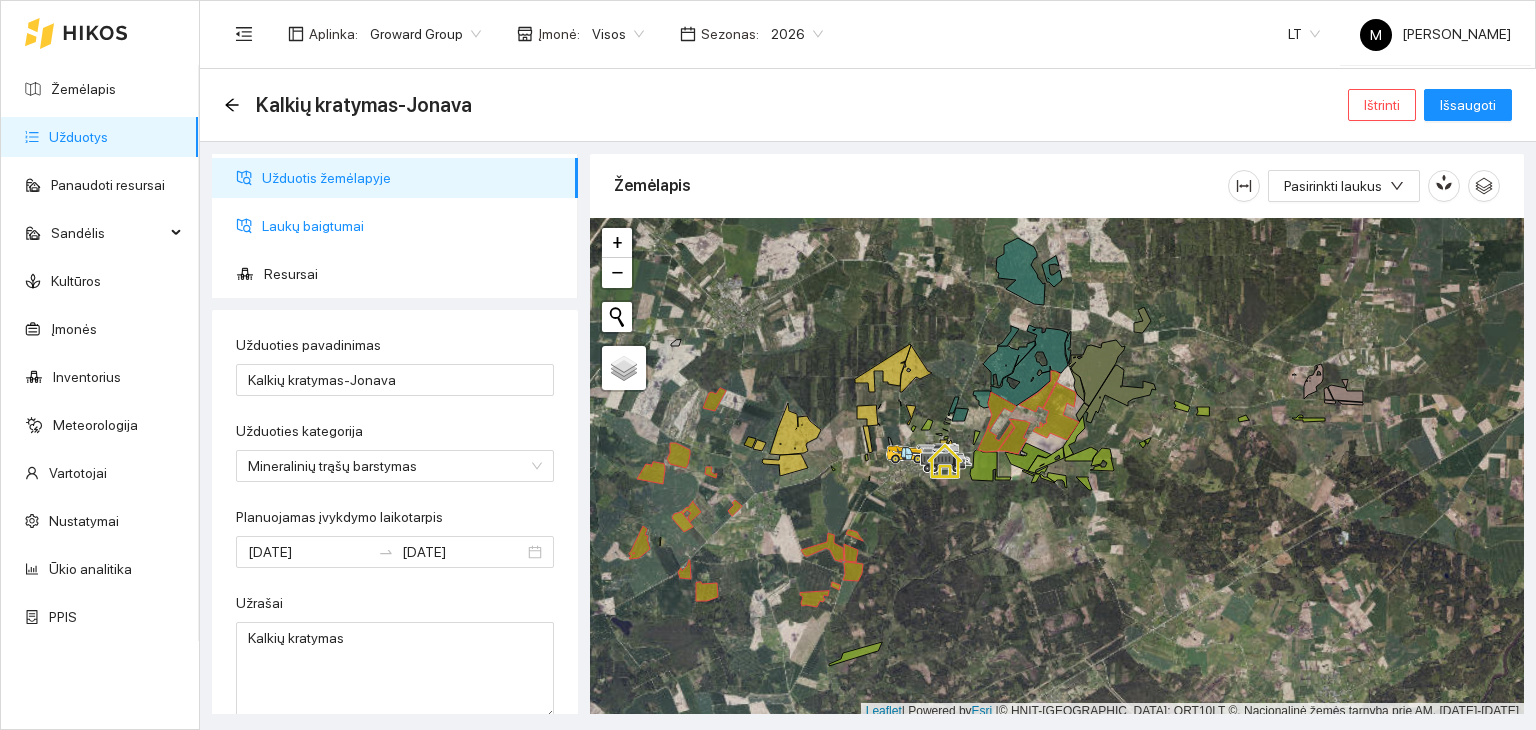click on "Laukų baigtumai" at bounding box center [412, 226] 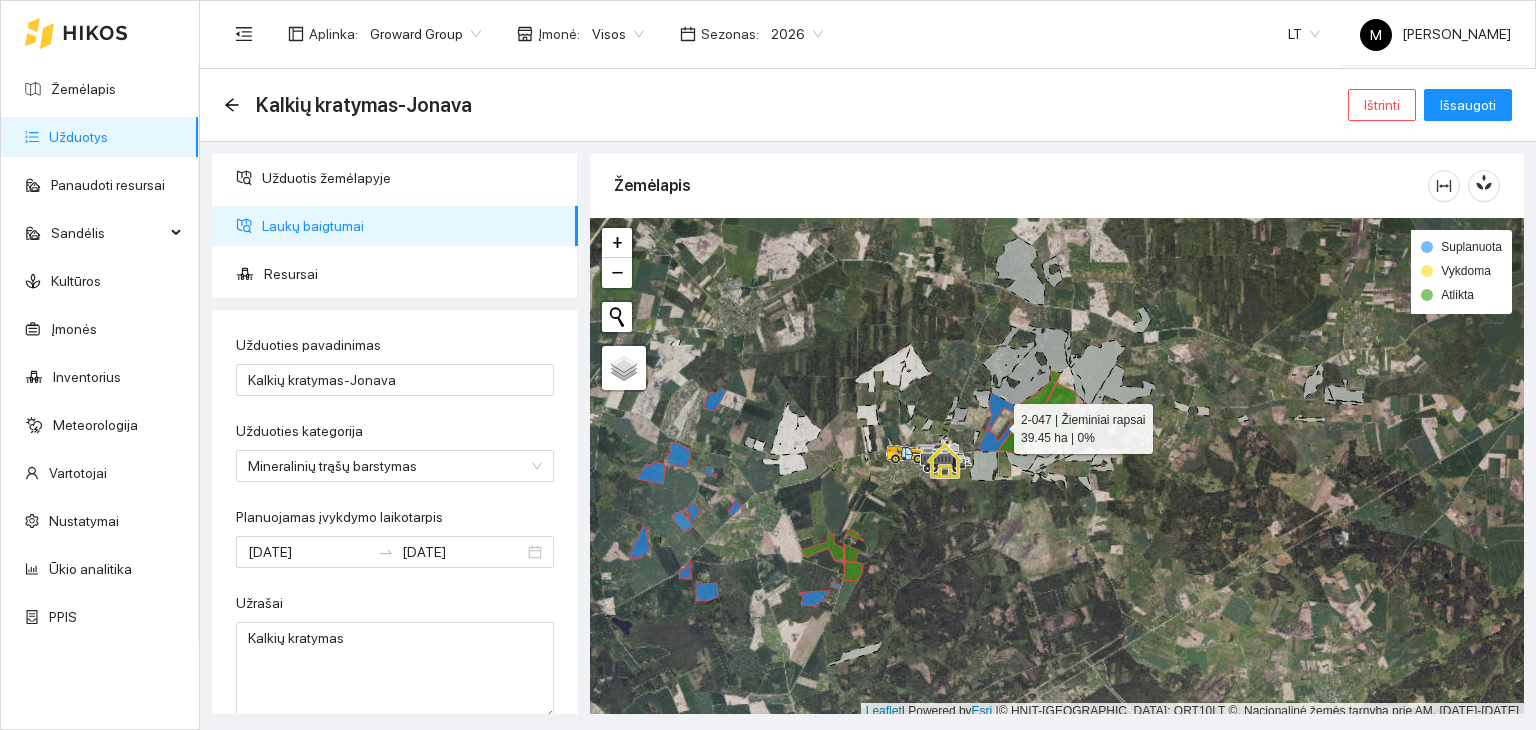 click 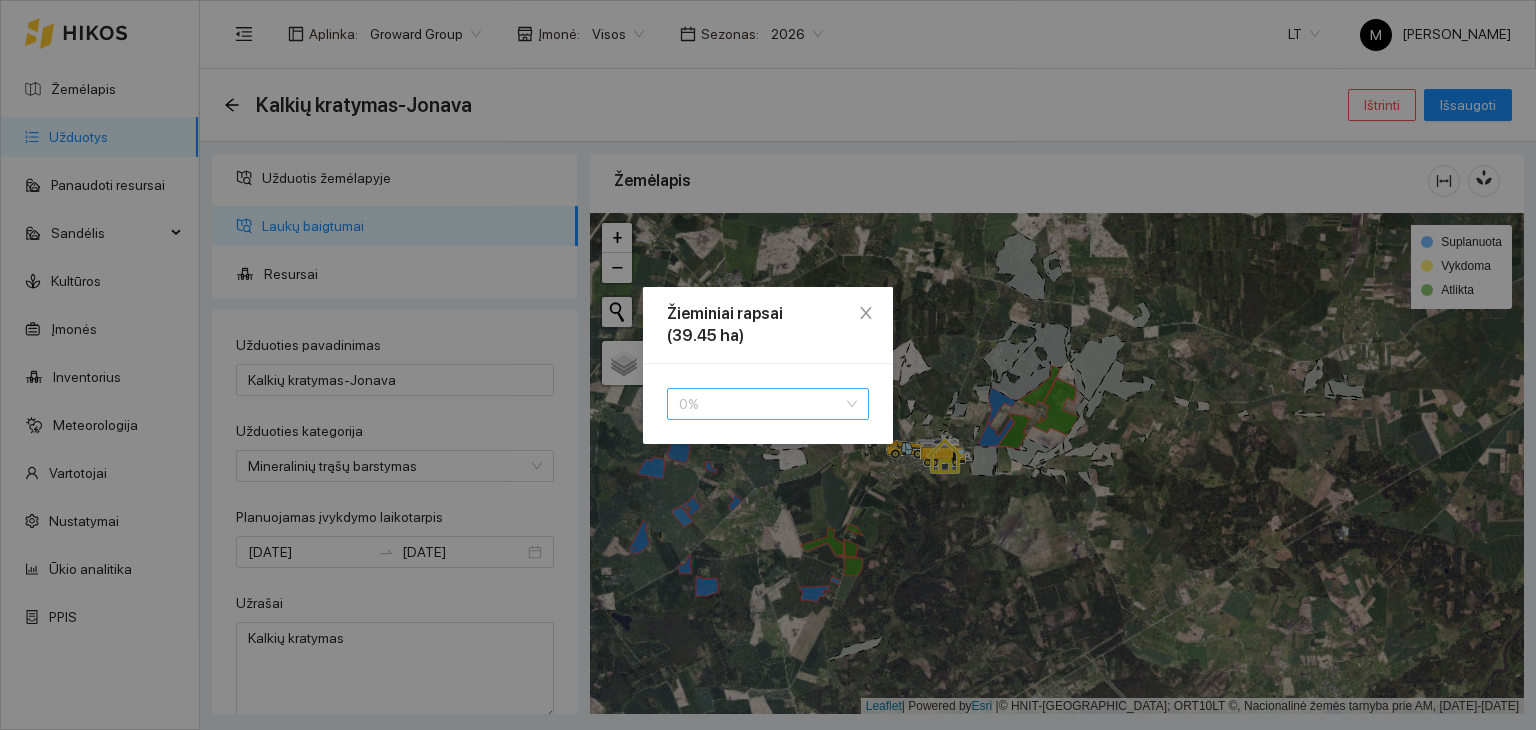 click on "0 %" at bounding box center (768, 404) 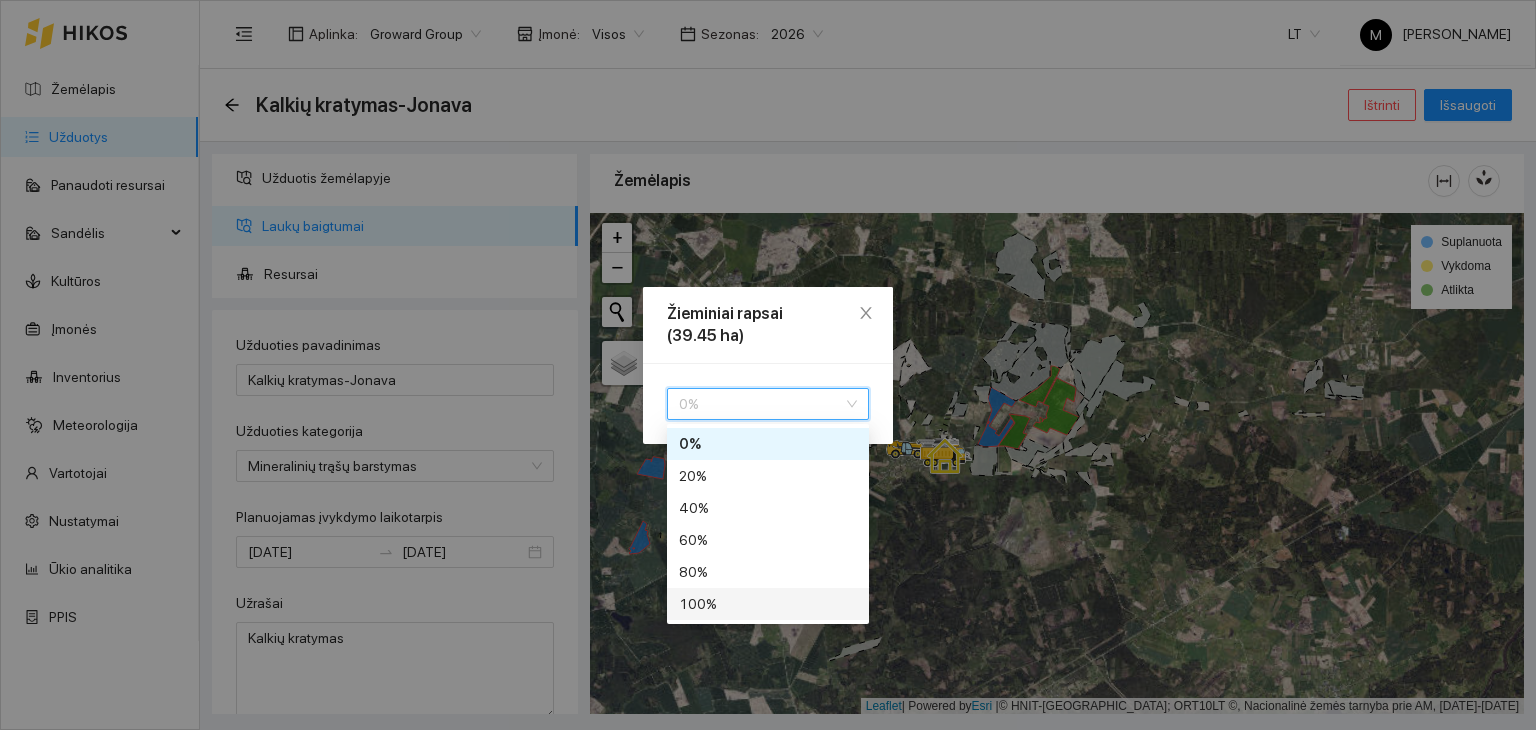 click on "100 %" at bounding box center (768, 604) 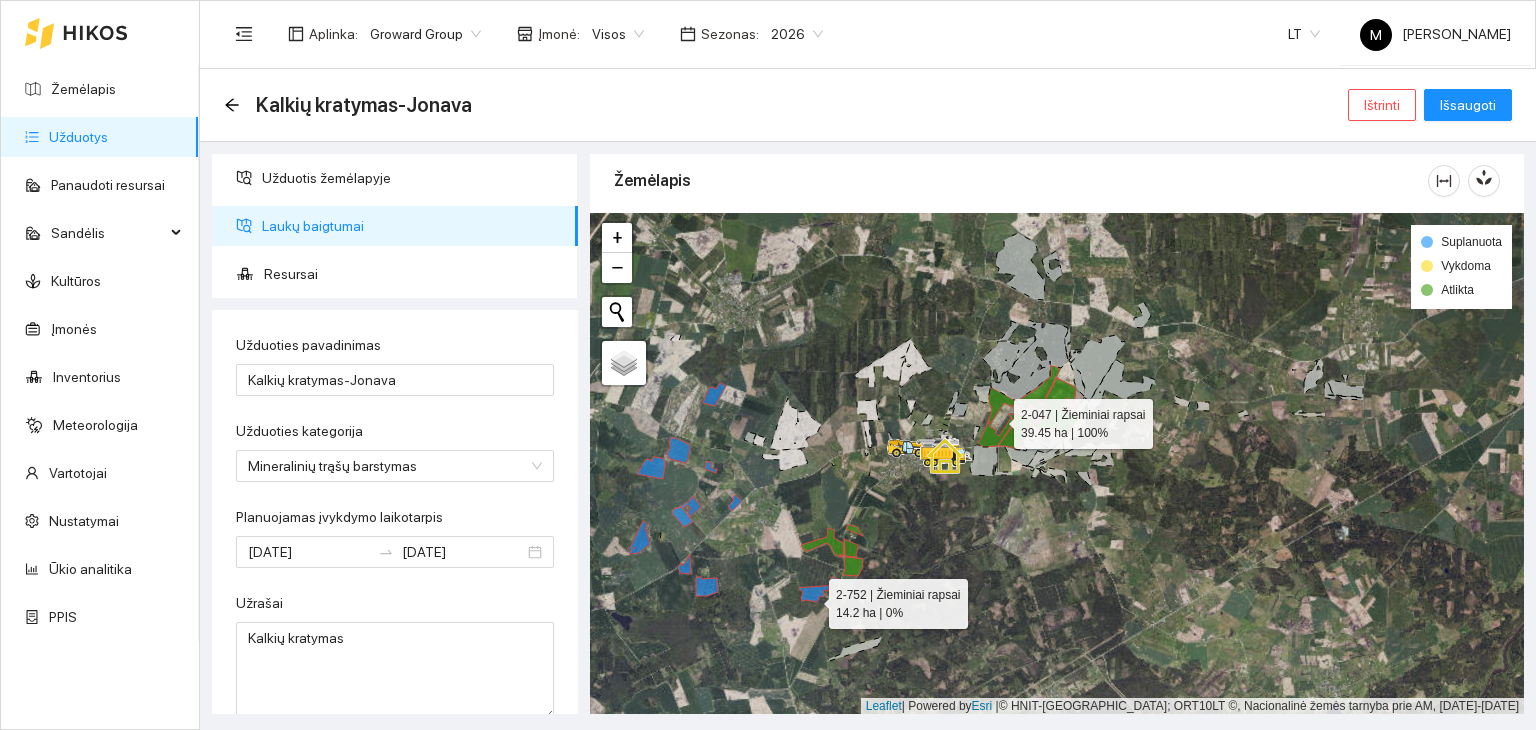 click 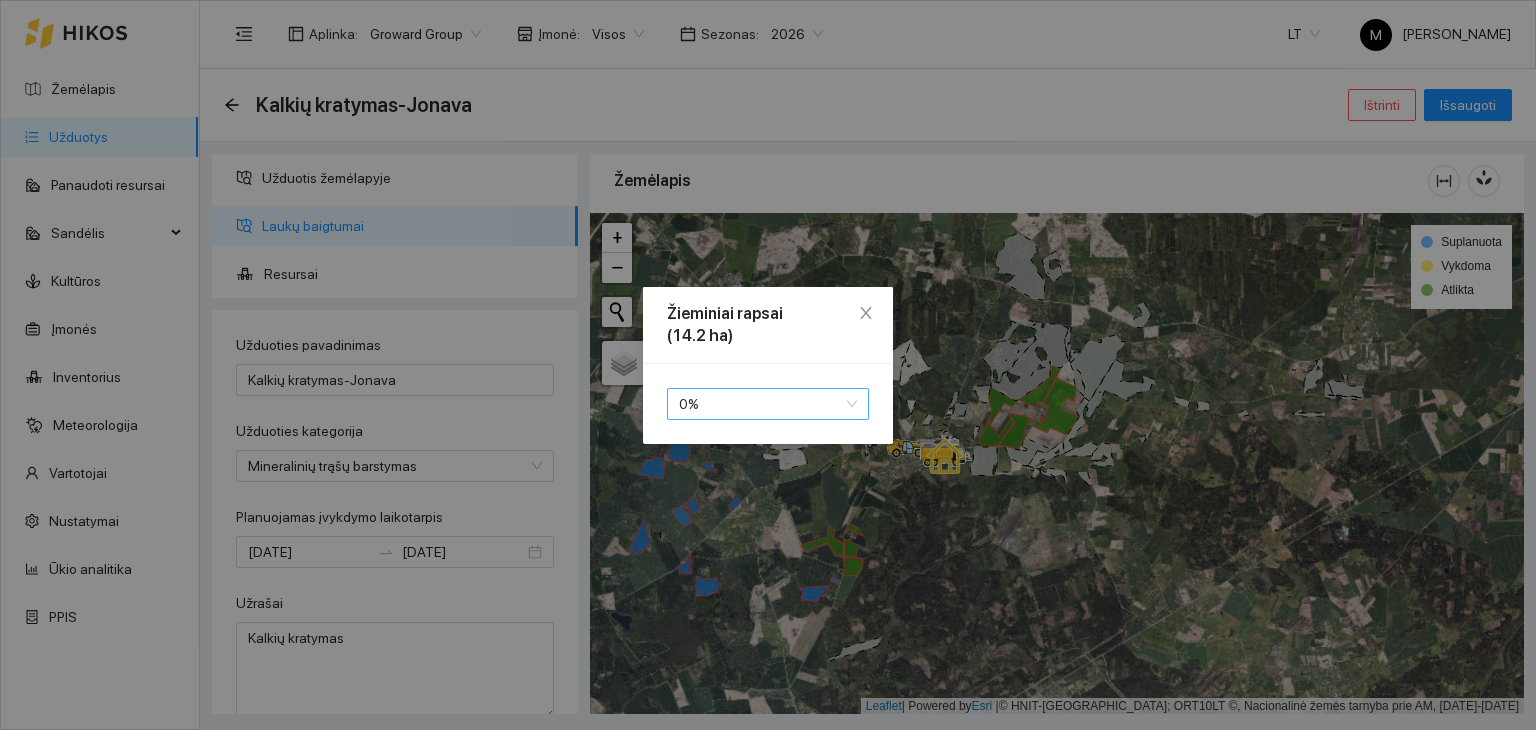 drag, startPoint x: 748, startPoint y: 405, endPoint x: 738, endPoint y: 458, distance: 53.935146 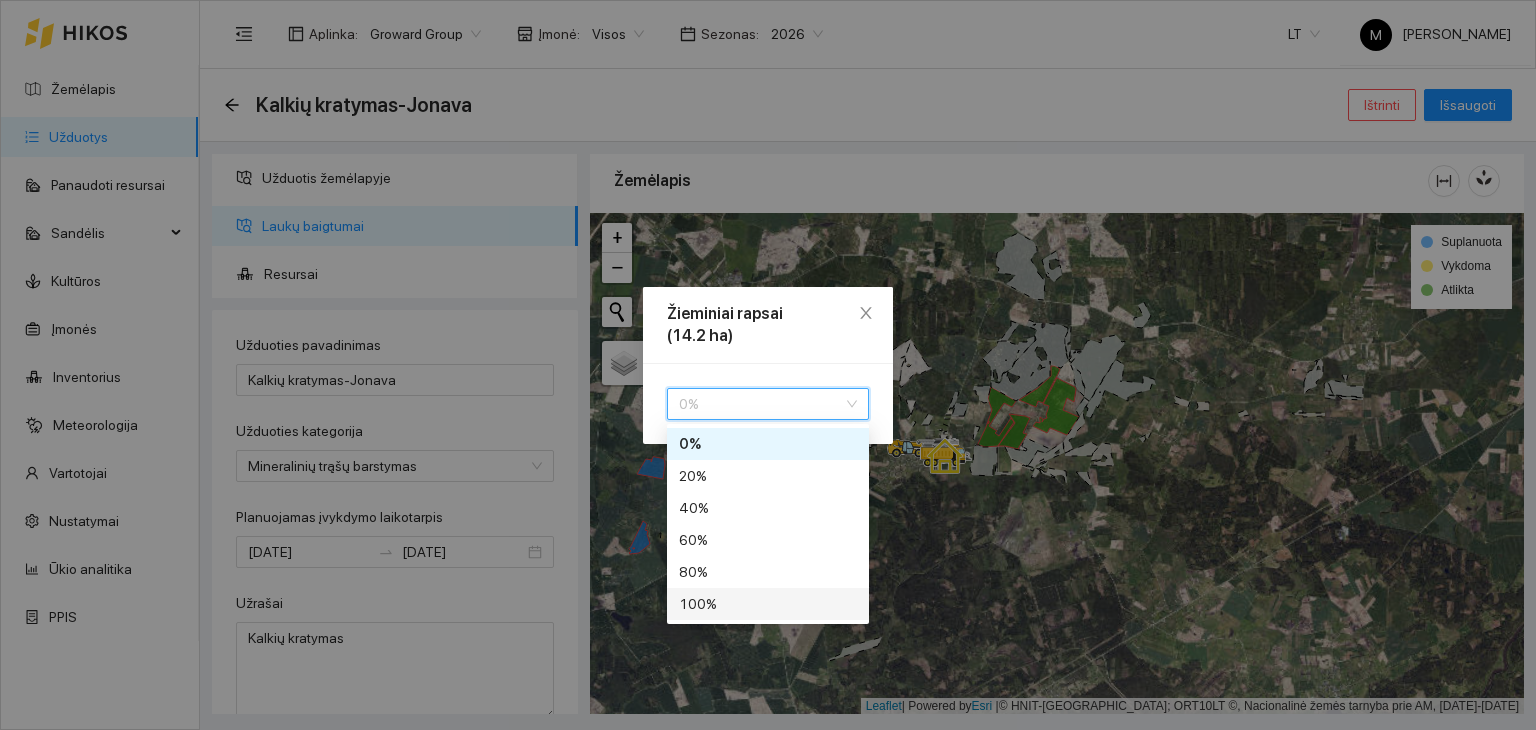 click on "100 %" at bounding box center [768, 604] 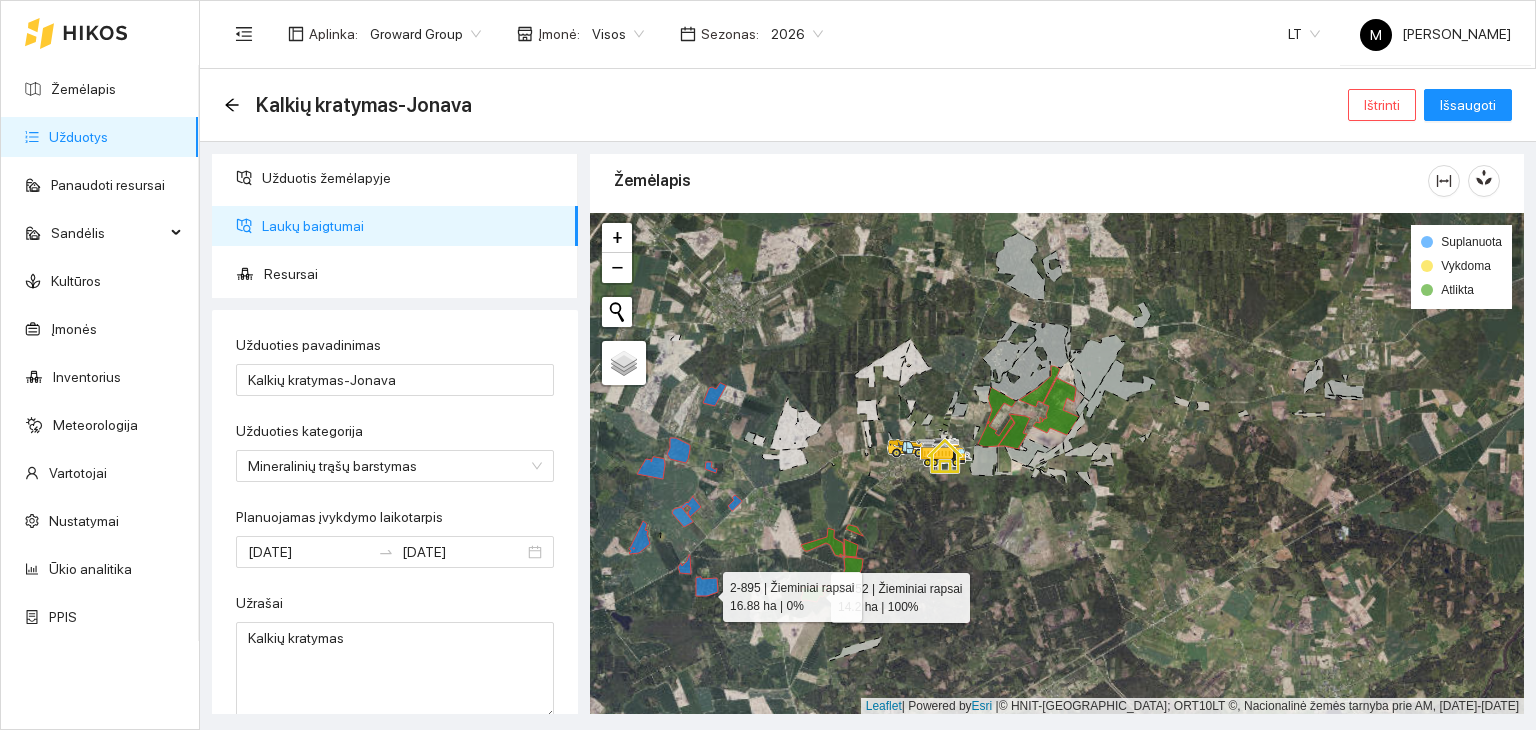 click 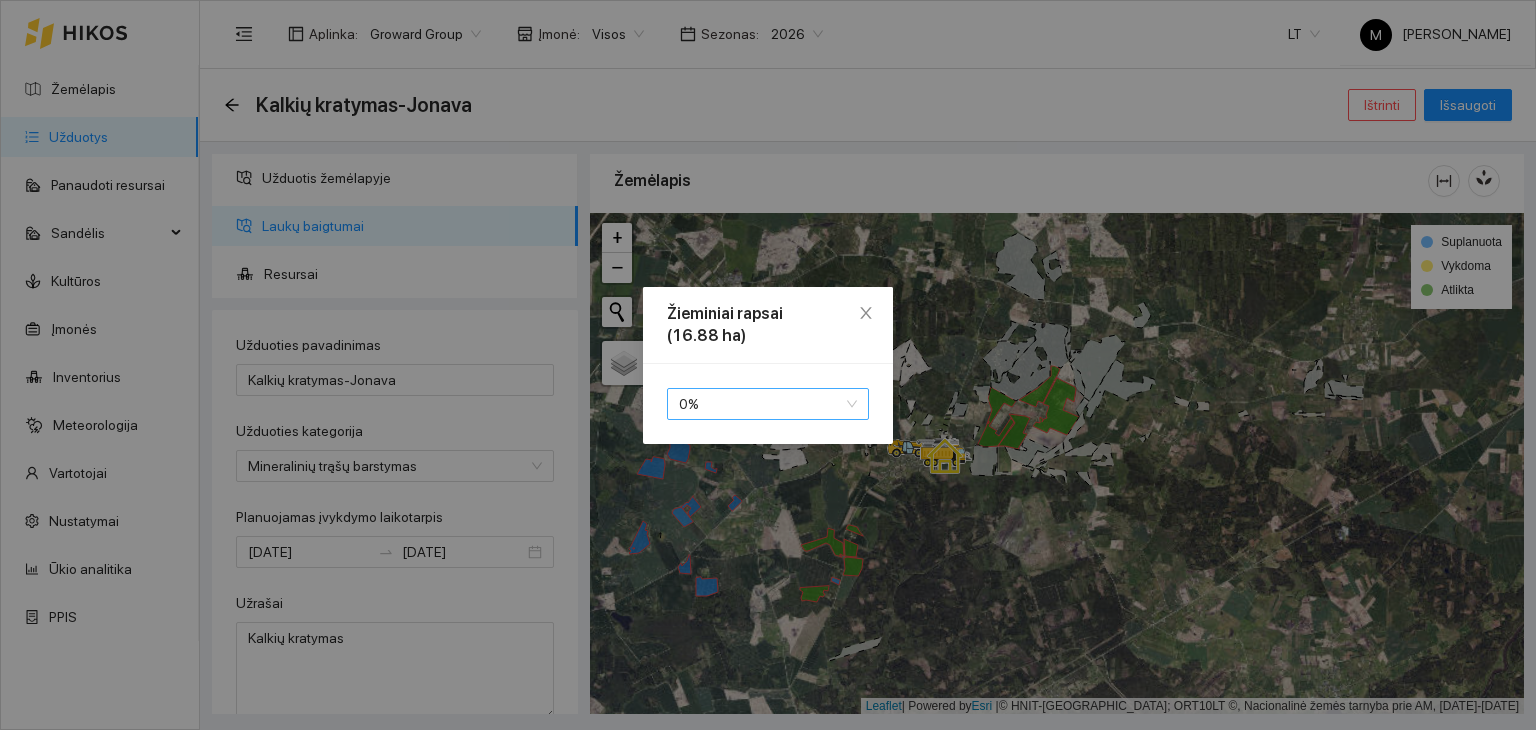click on "0 %" at bounding box center [768, 404] 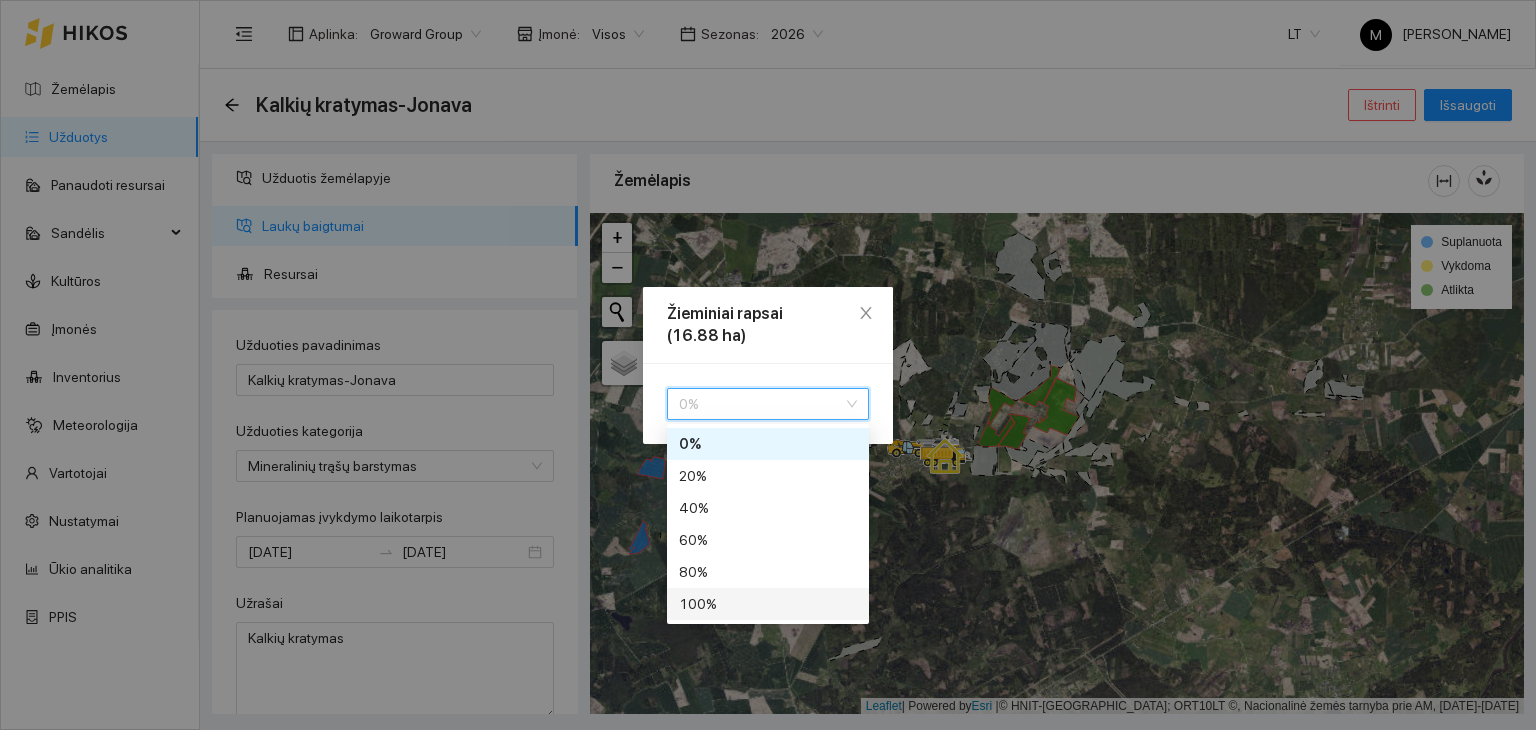 click on "100 %" at bounding box center [768, 604] 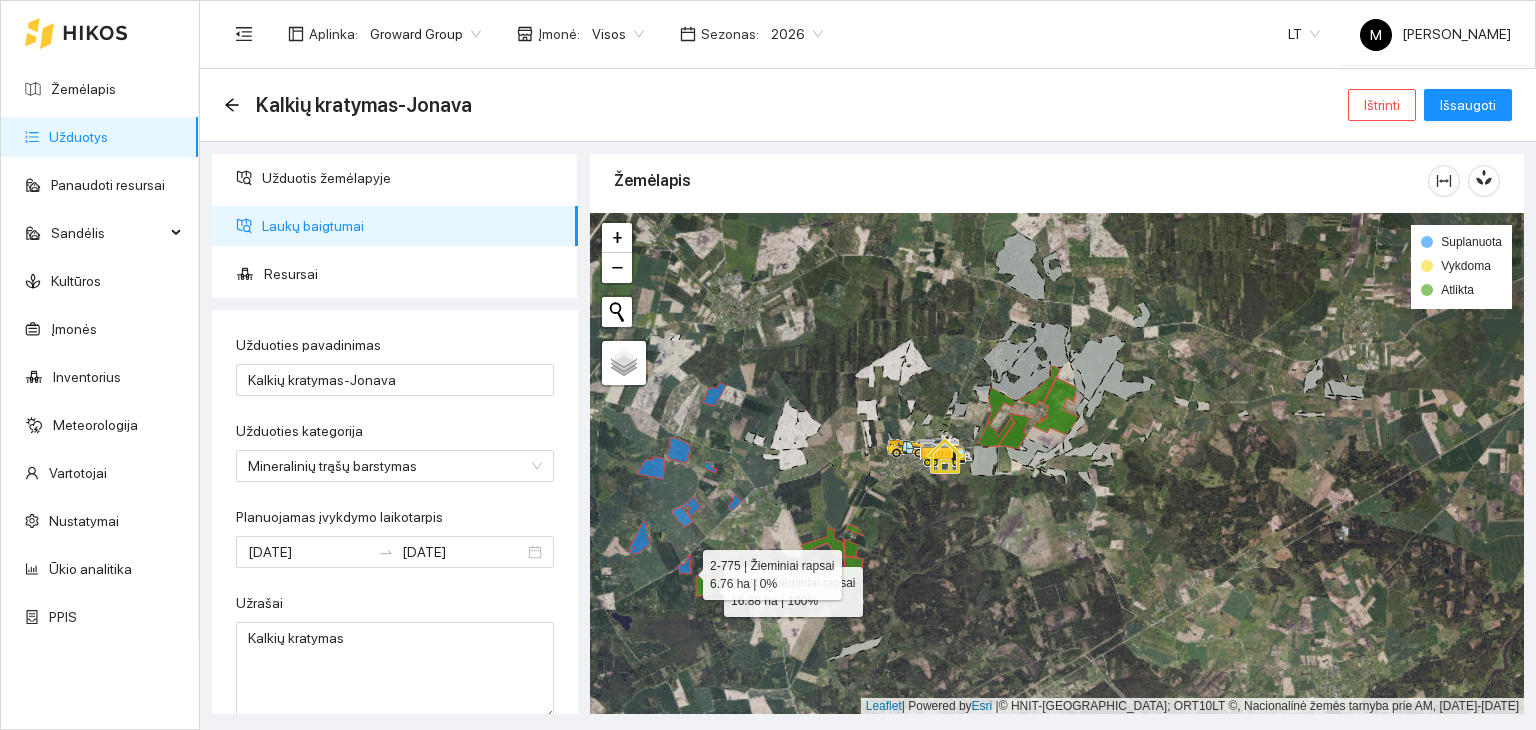 click 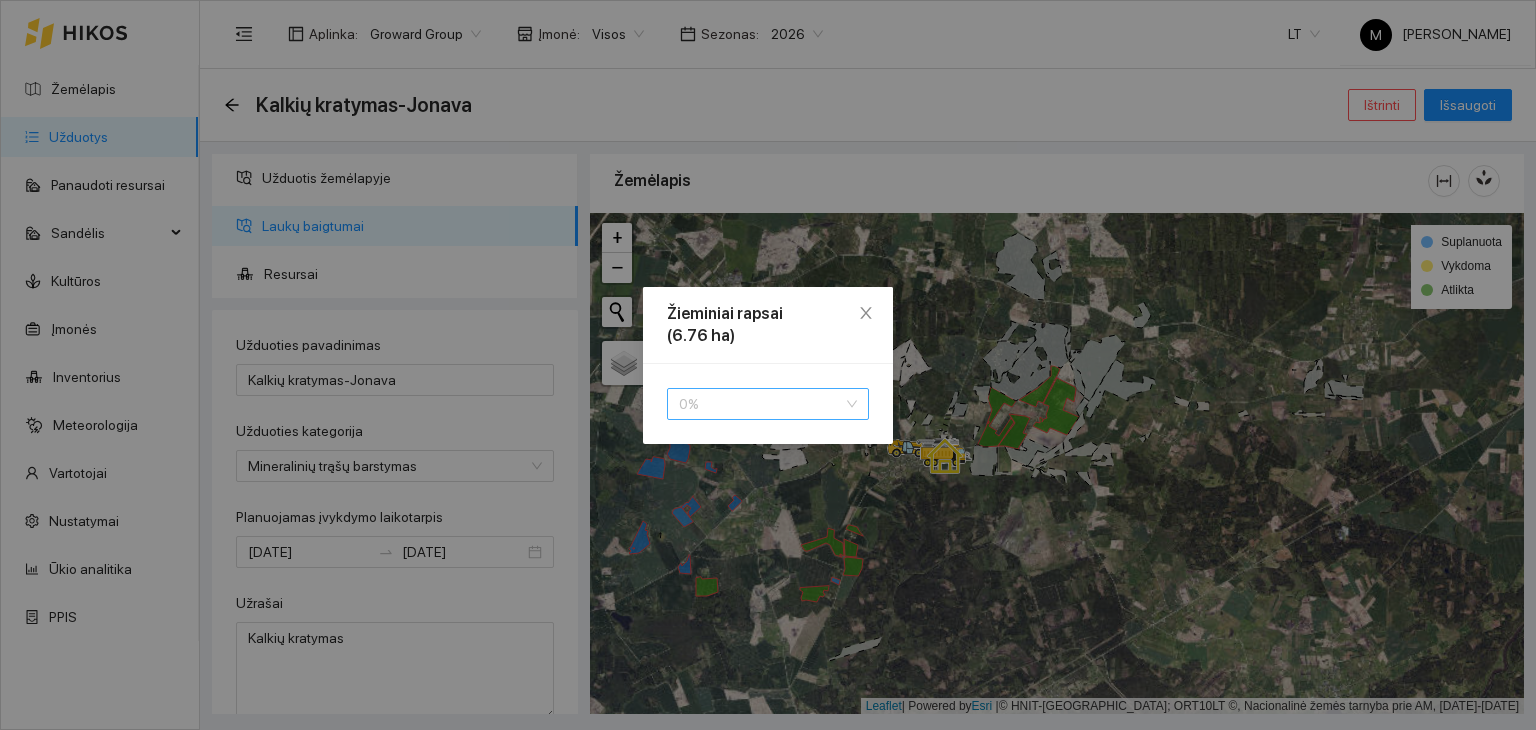 click on "0 %" at bounding box center [768, 404] 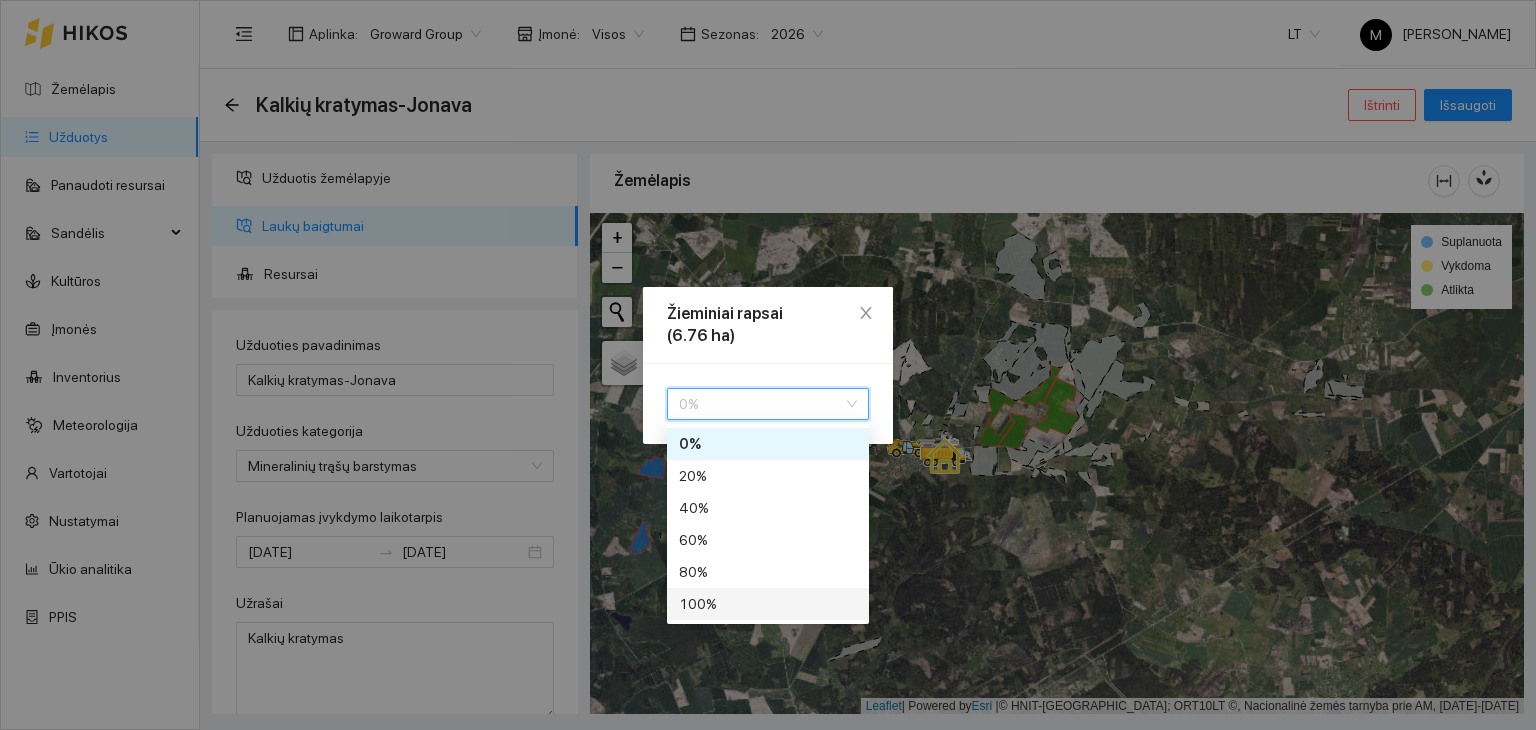 click on "100 %" at bounding box center [768, 604] 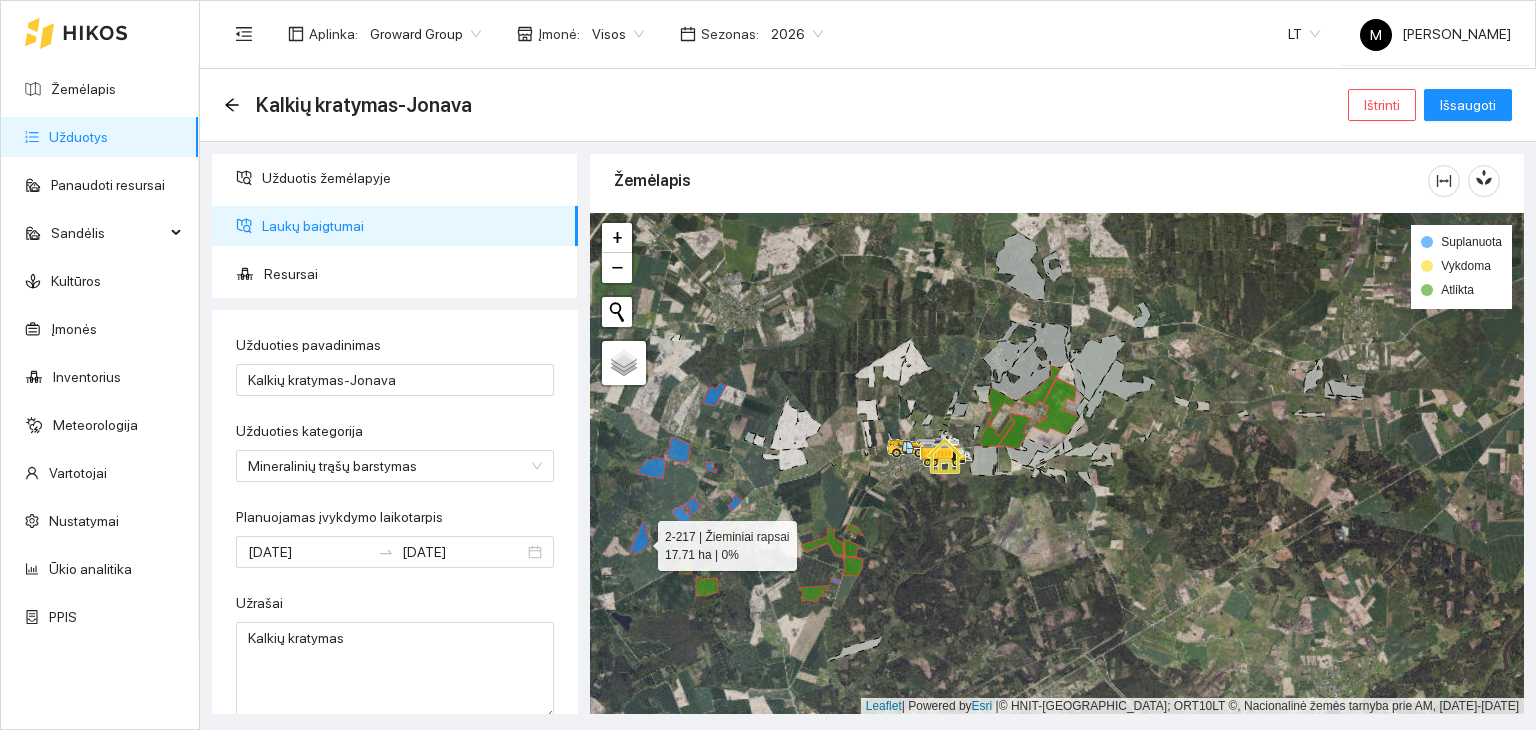 click 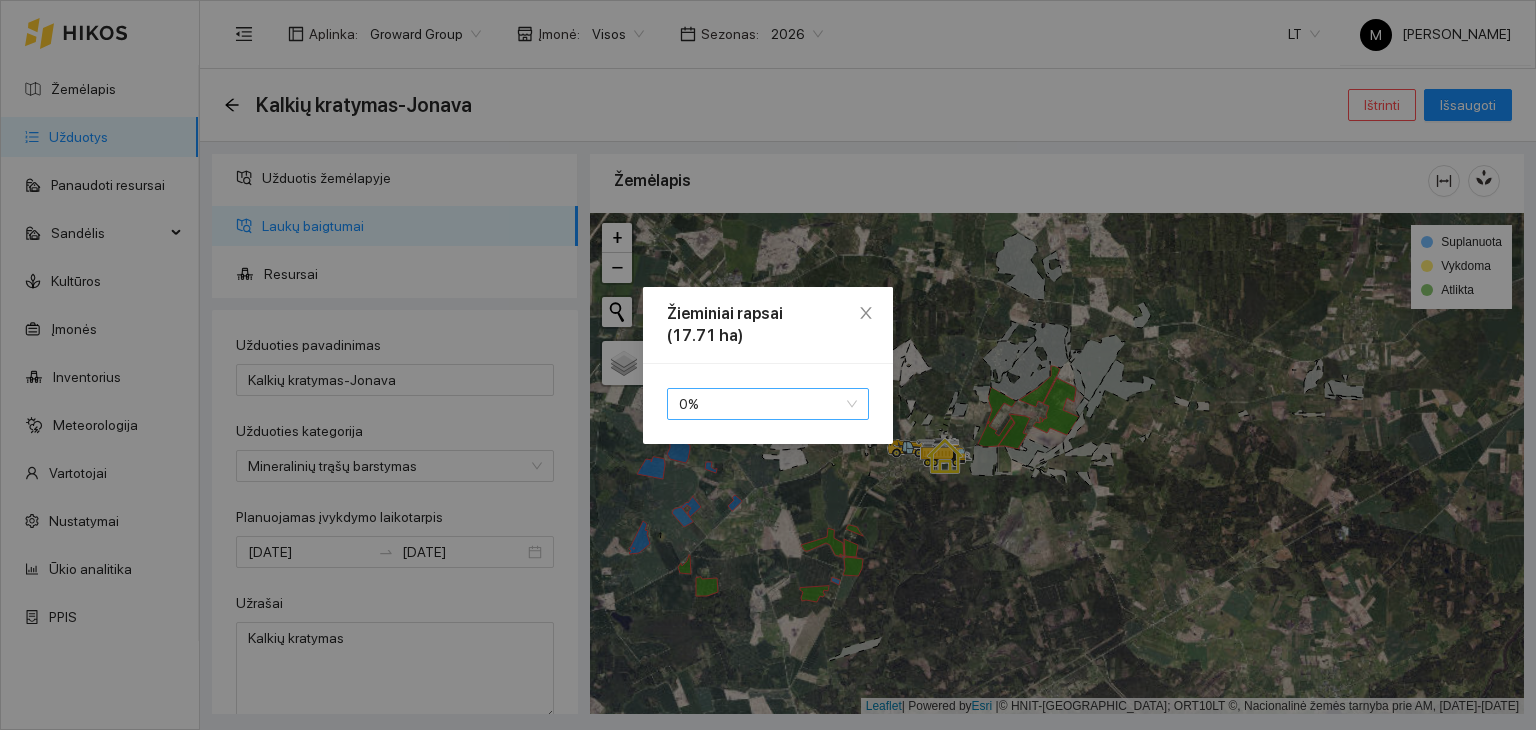 click on "0 %" at bounding box center (768, 404) 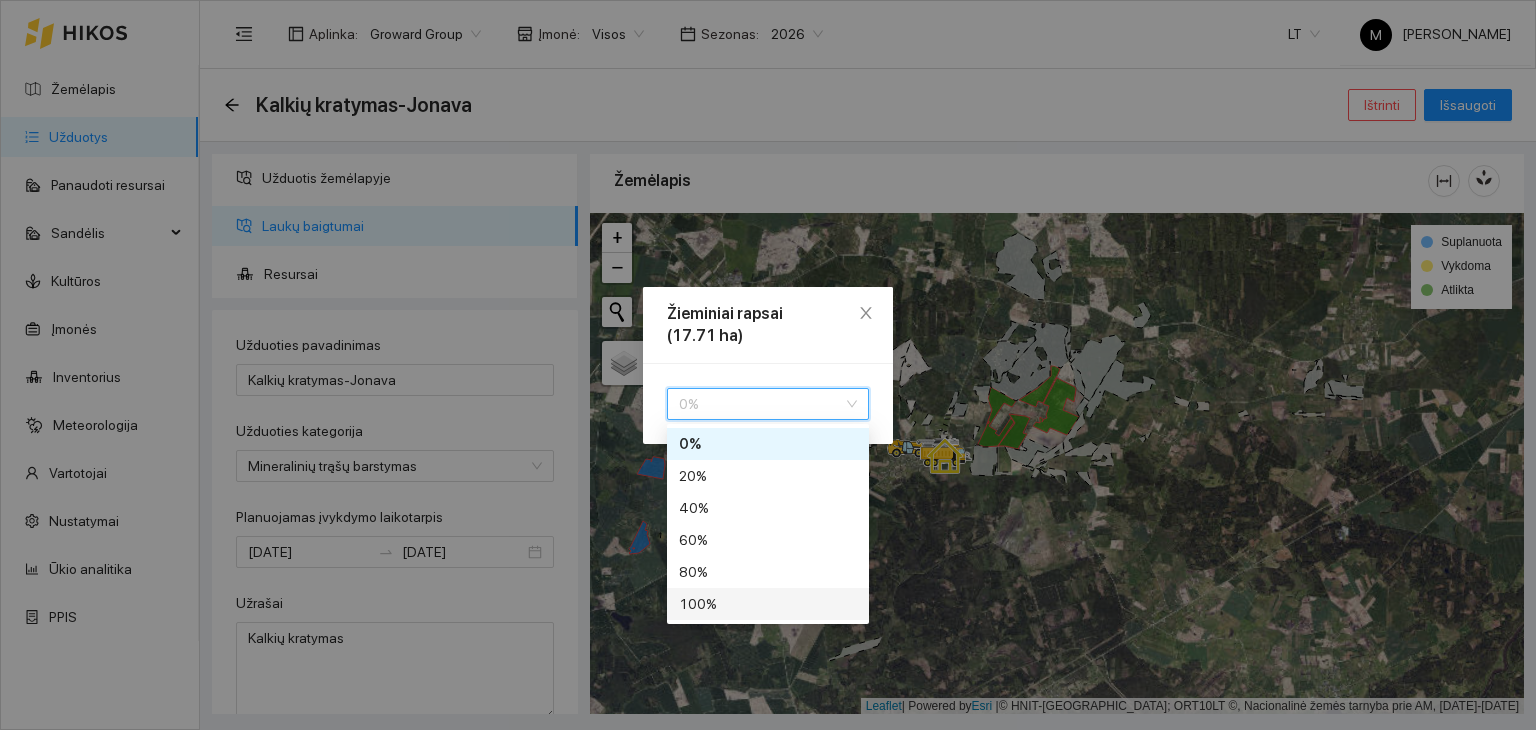click on "100 %" at bounding box center [768, 604] 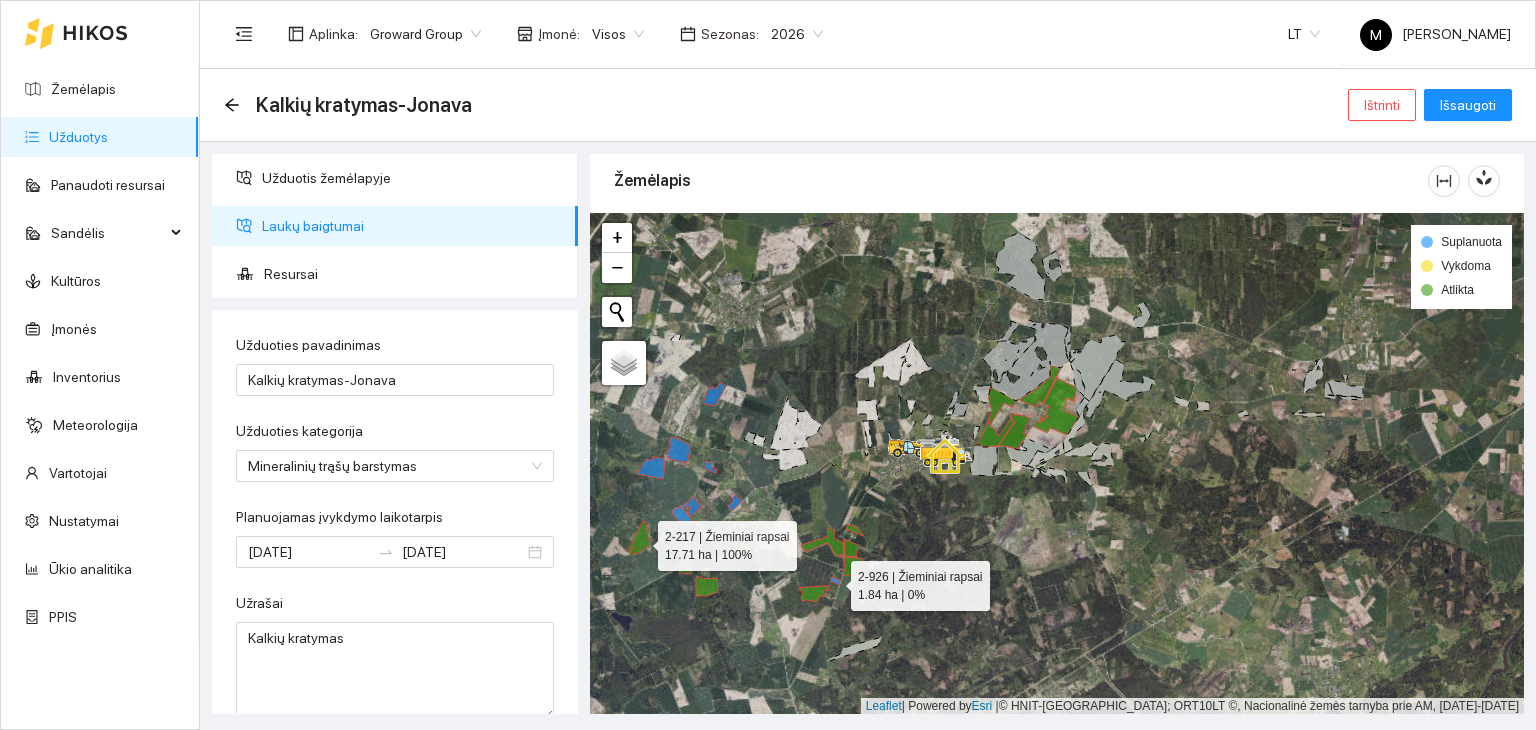 click 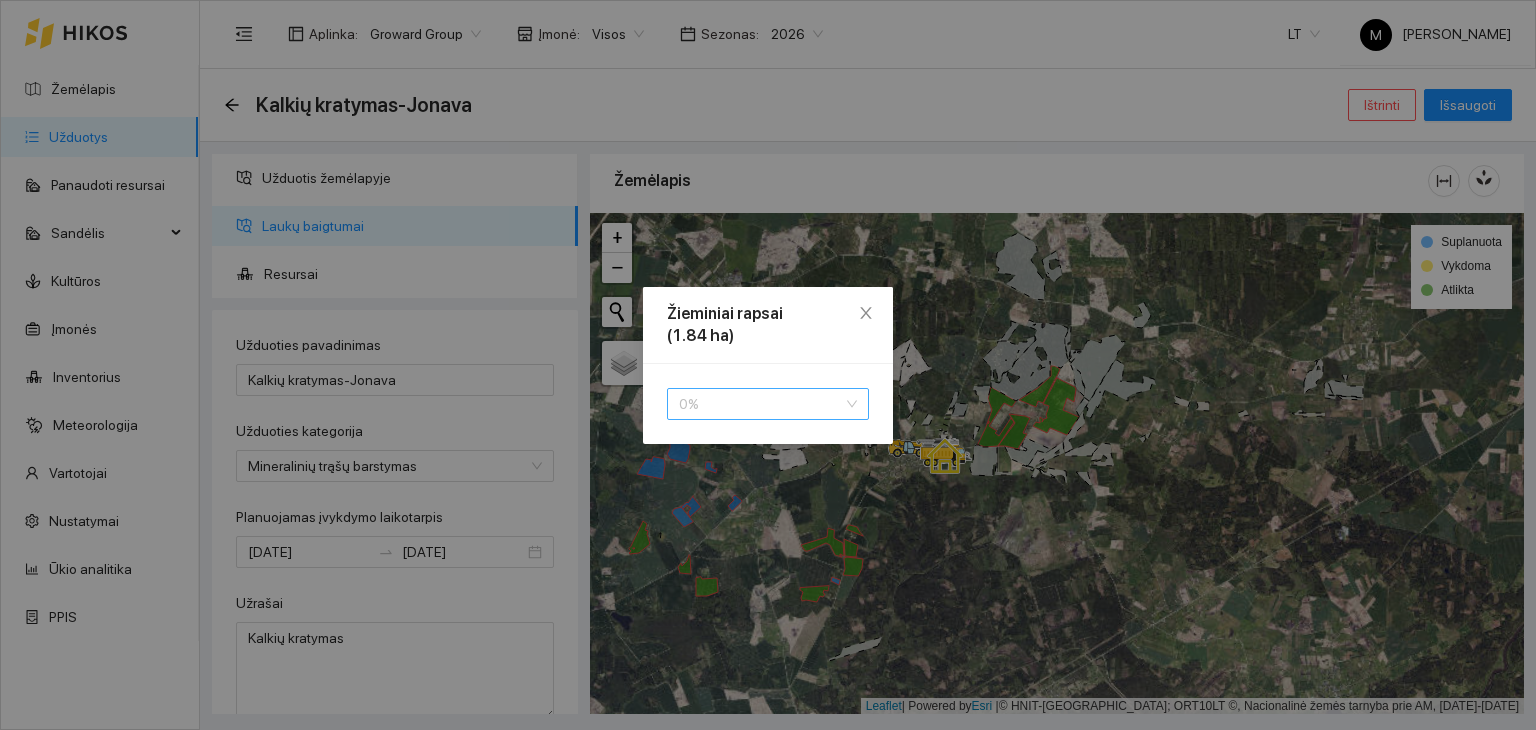 click on "0 %" at bounding box center (768, 404) 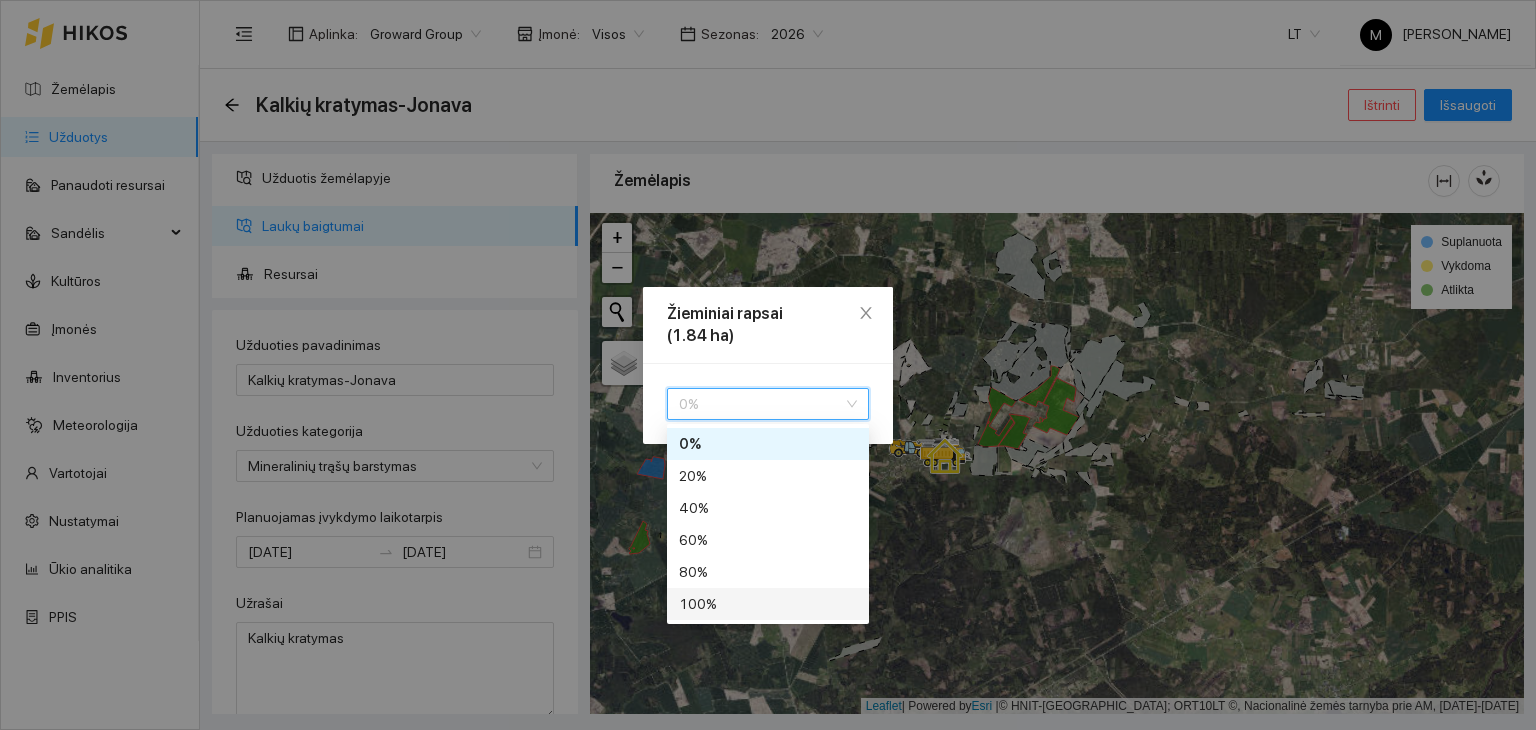 click on "100 %" at bounding box center (768, 604) 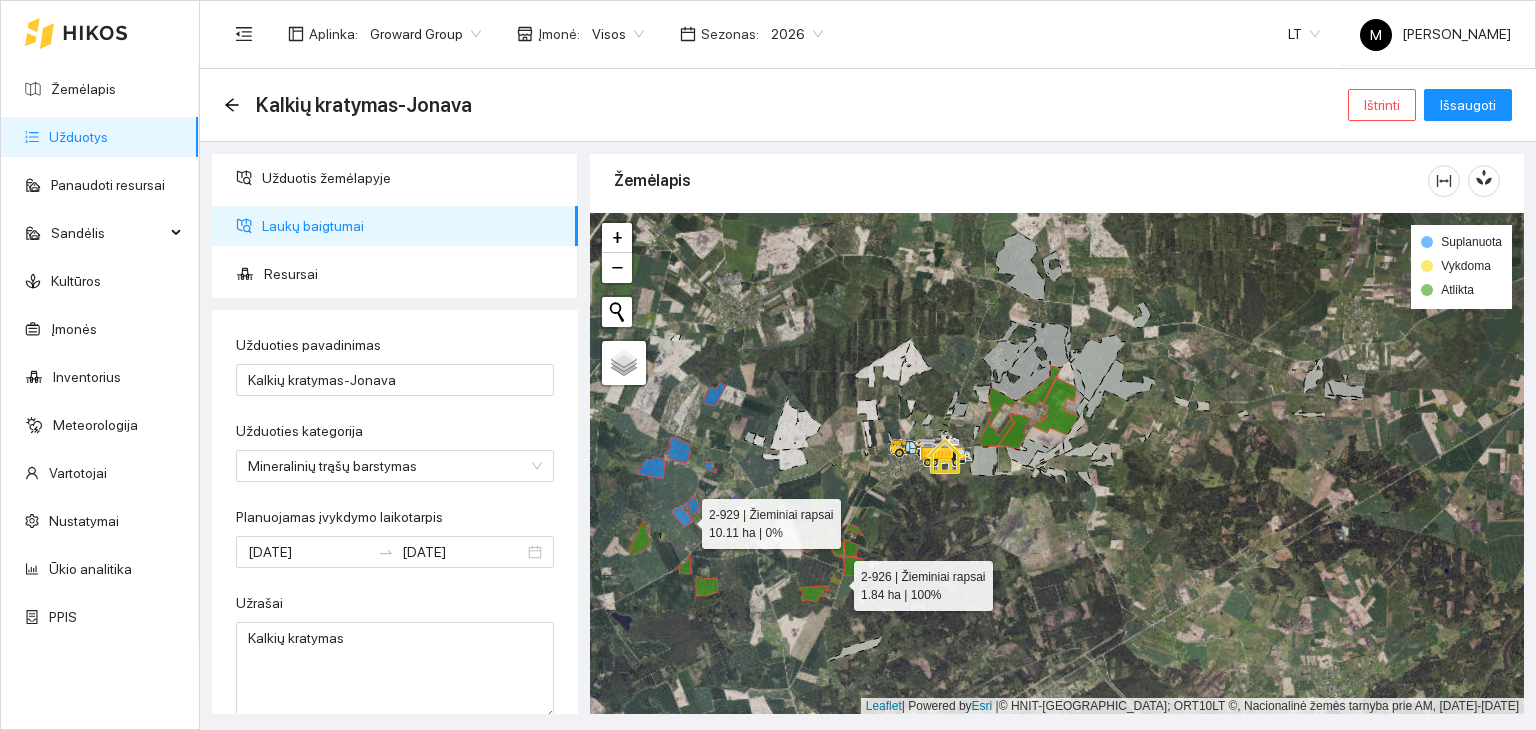 click 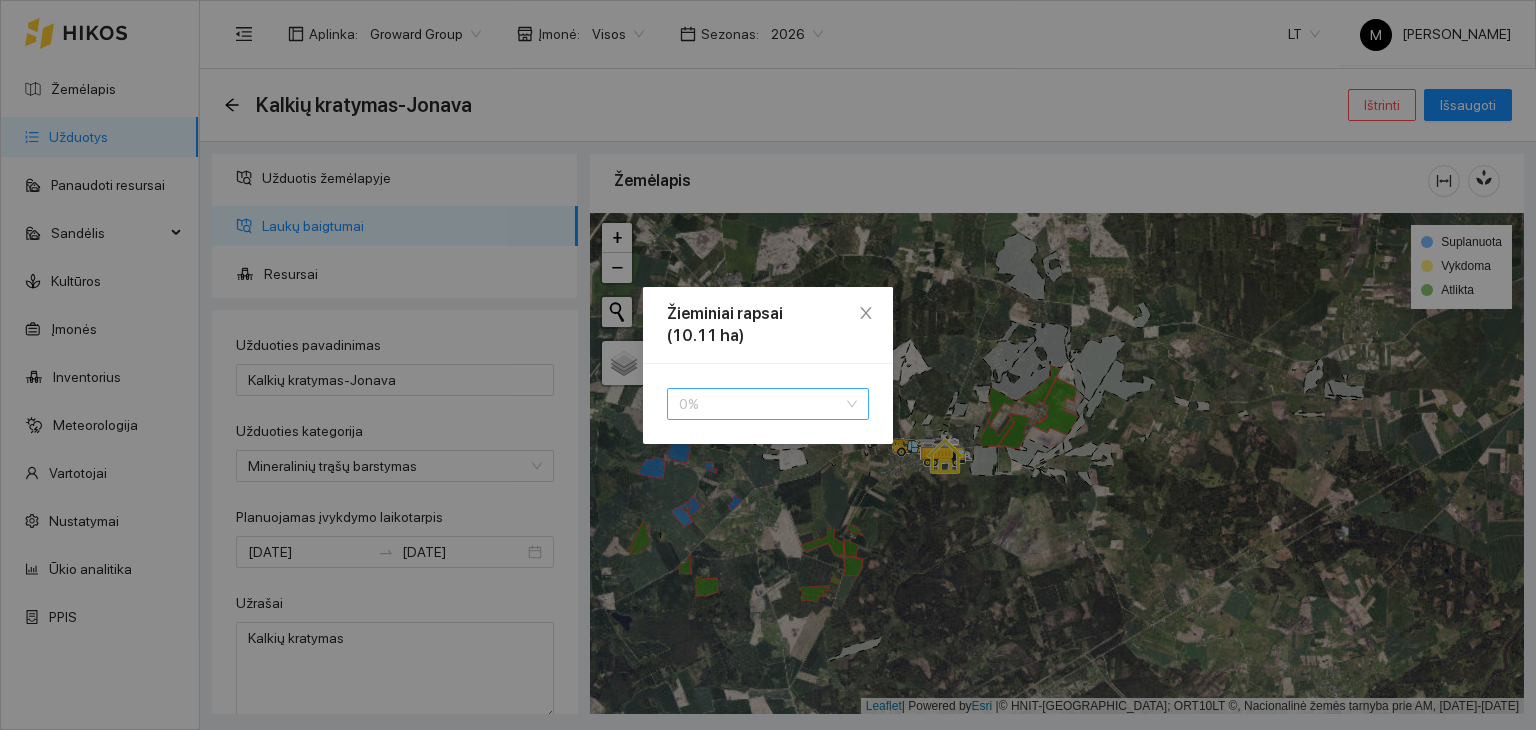 click on "0 %" at bounding box center [768, 404] 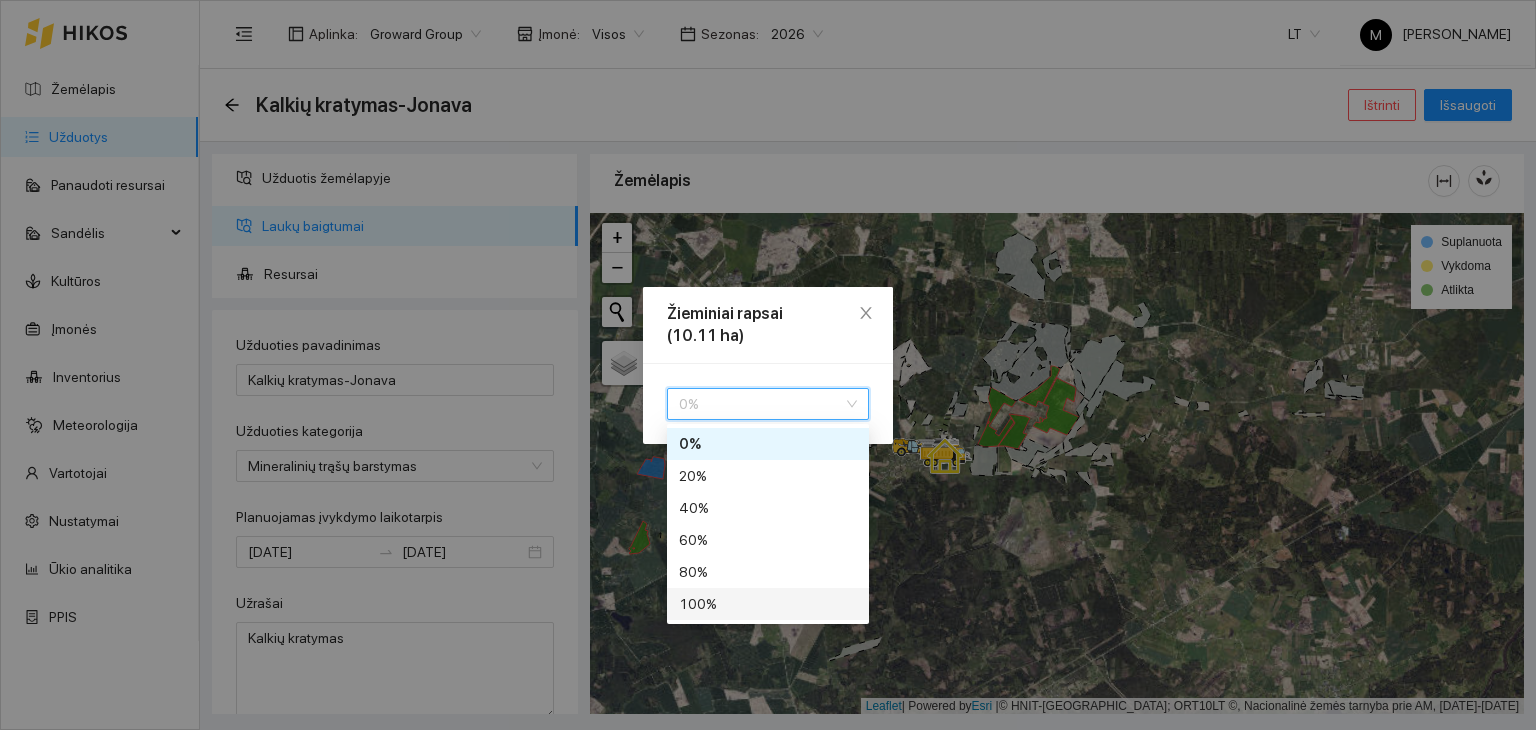 click on "100 %" at bounding box center (768, 604) 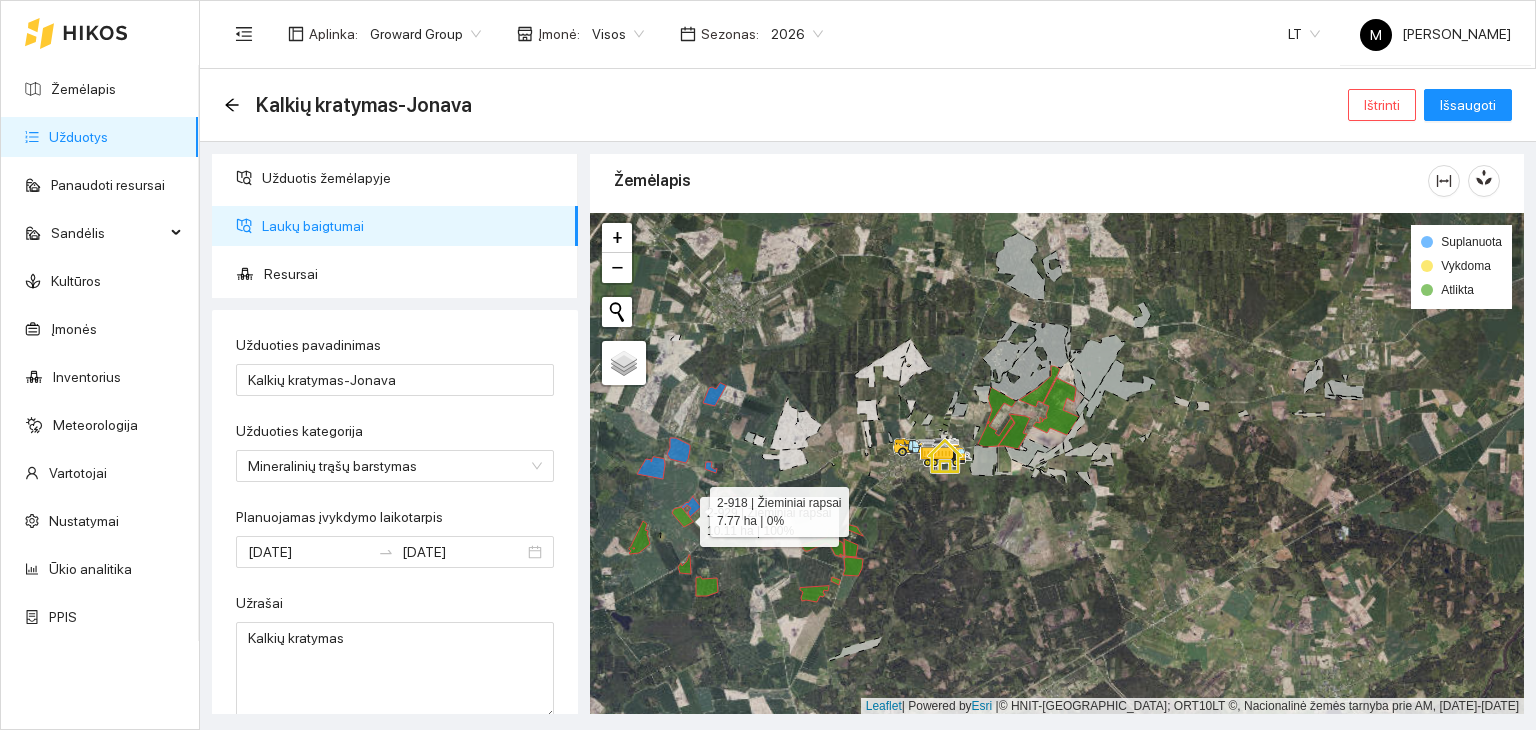 click 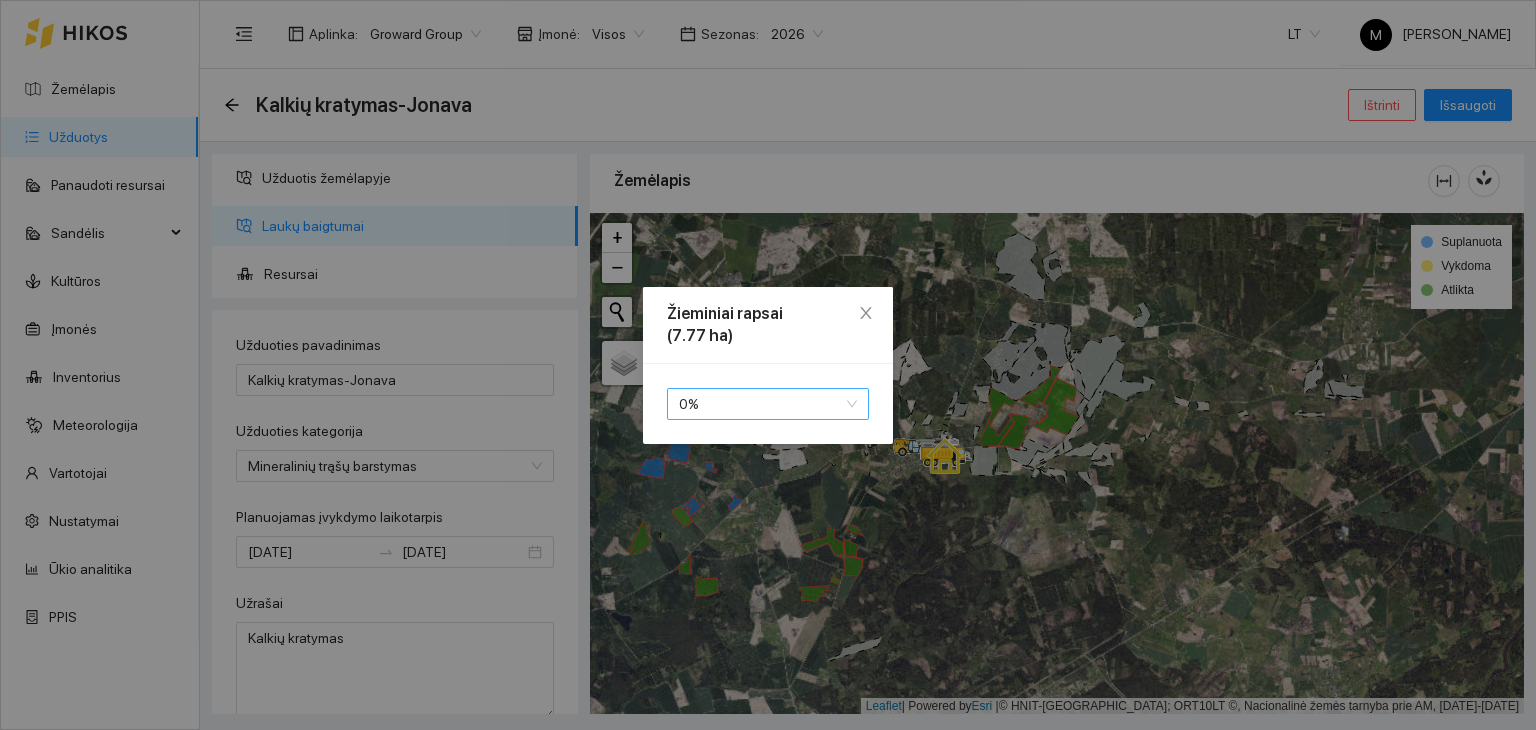 click on "0 %" at bounding box center (768, 404) 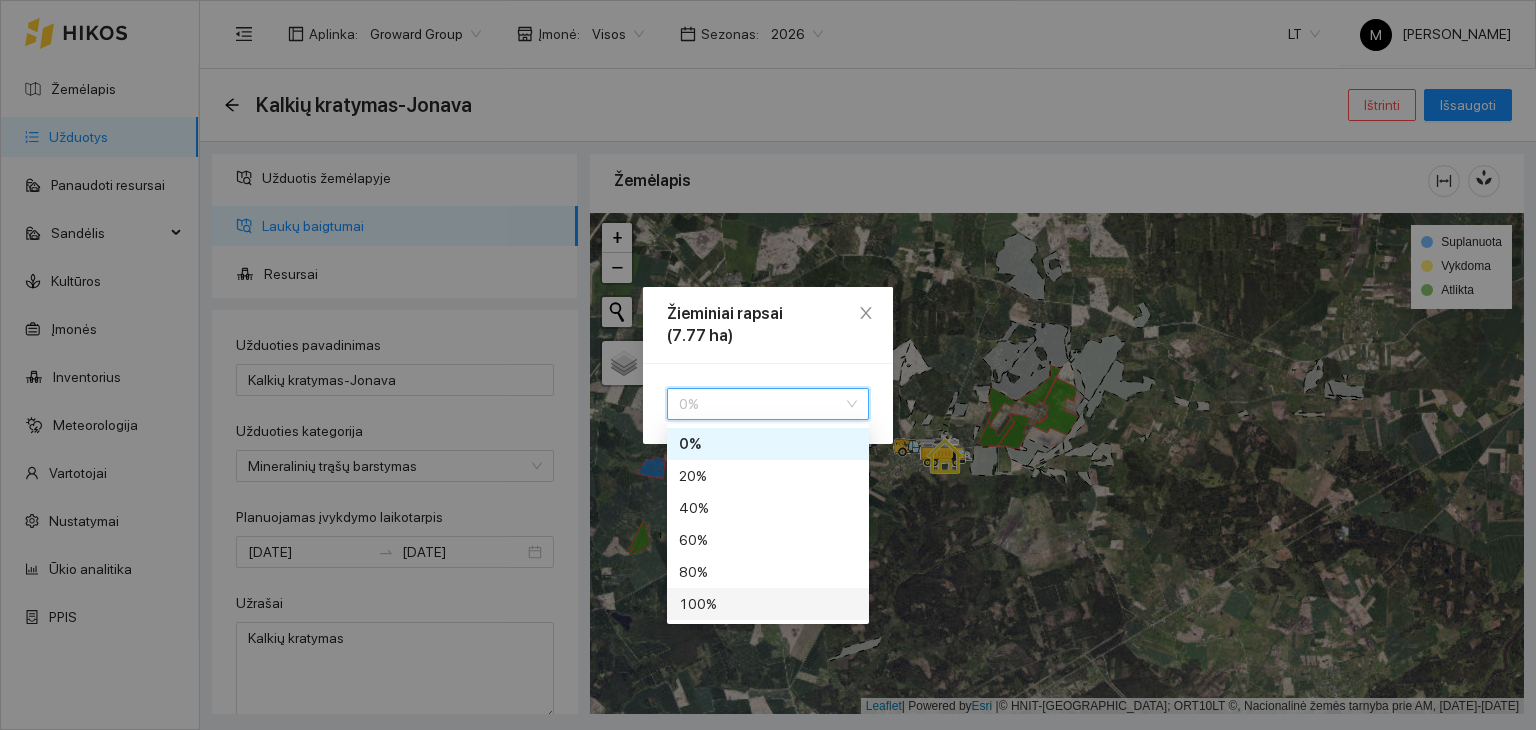 click on "100 %" at bounding box center [768, 604] 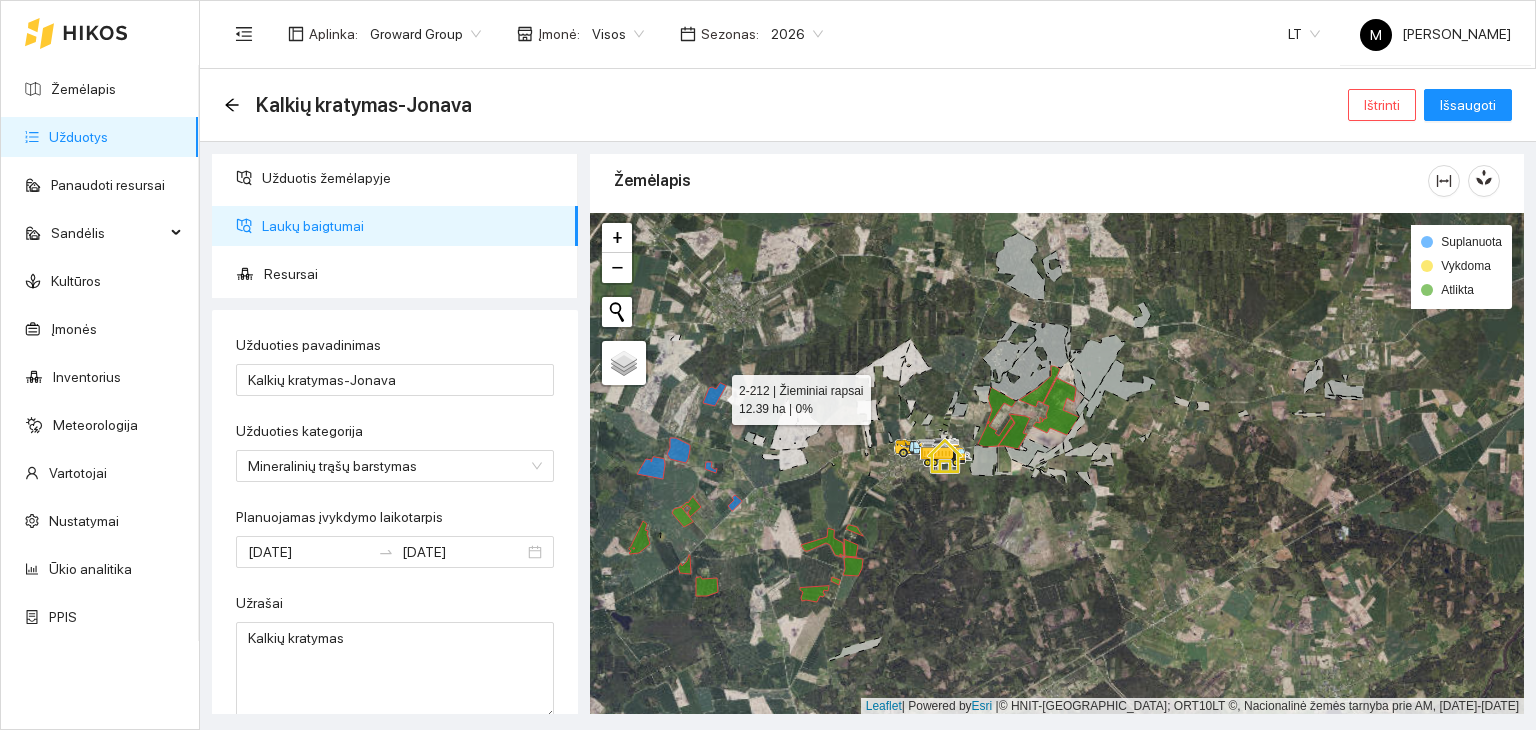 click 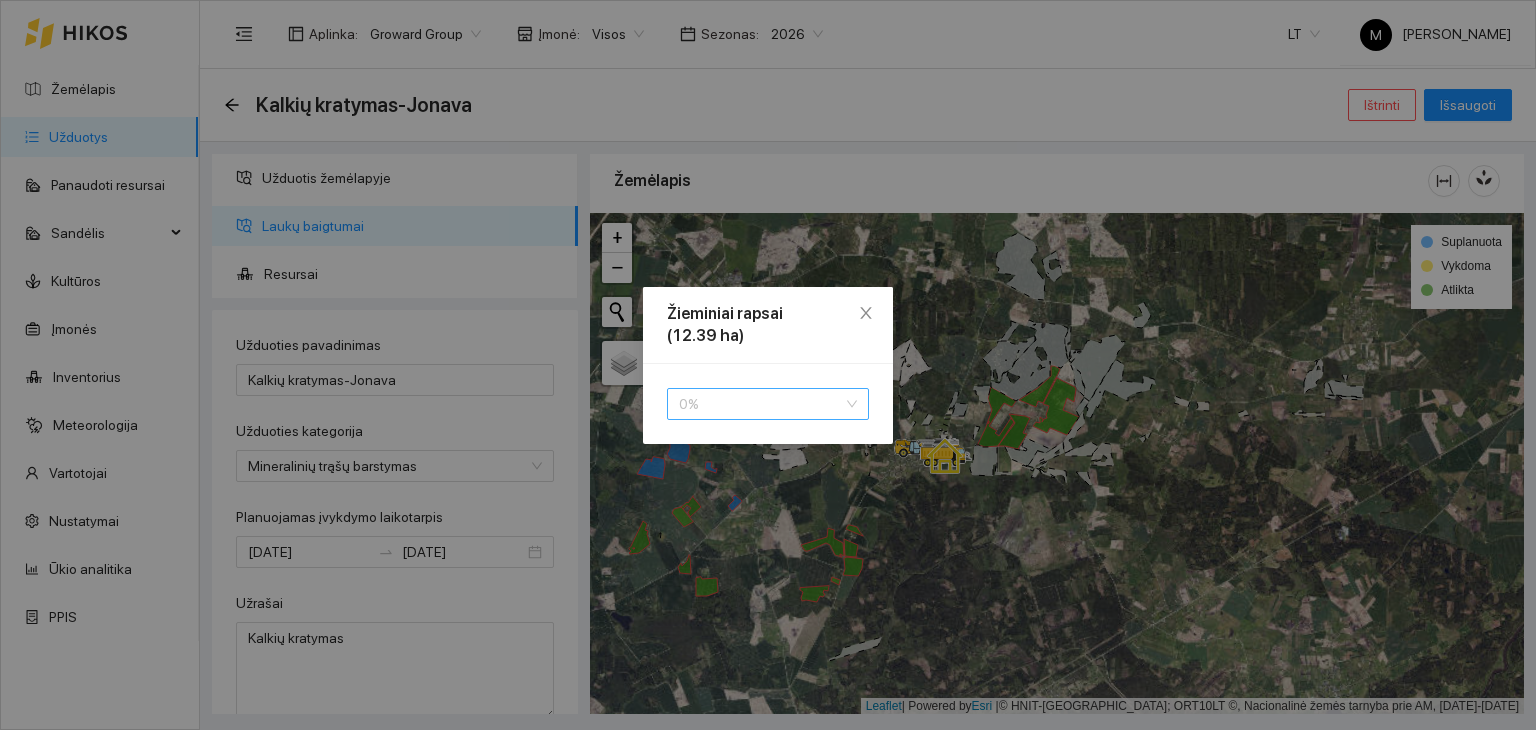 click on "0 %" at bounding box center (768, 404) 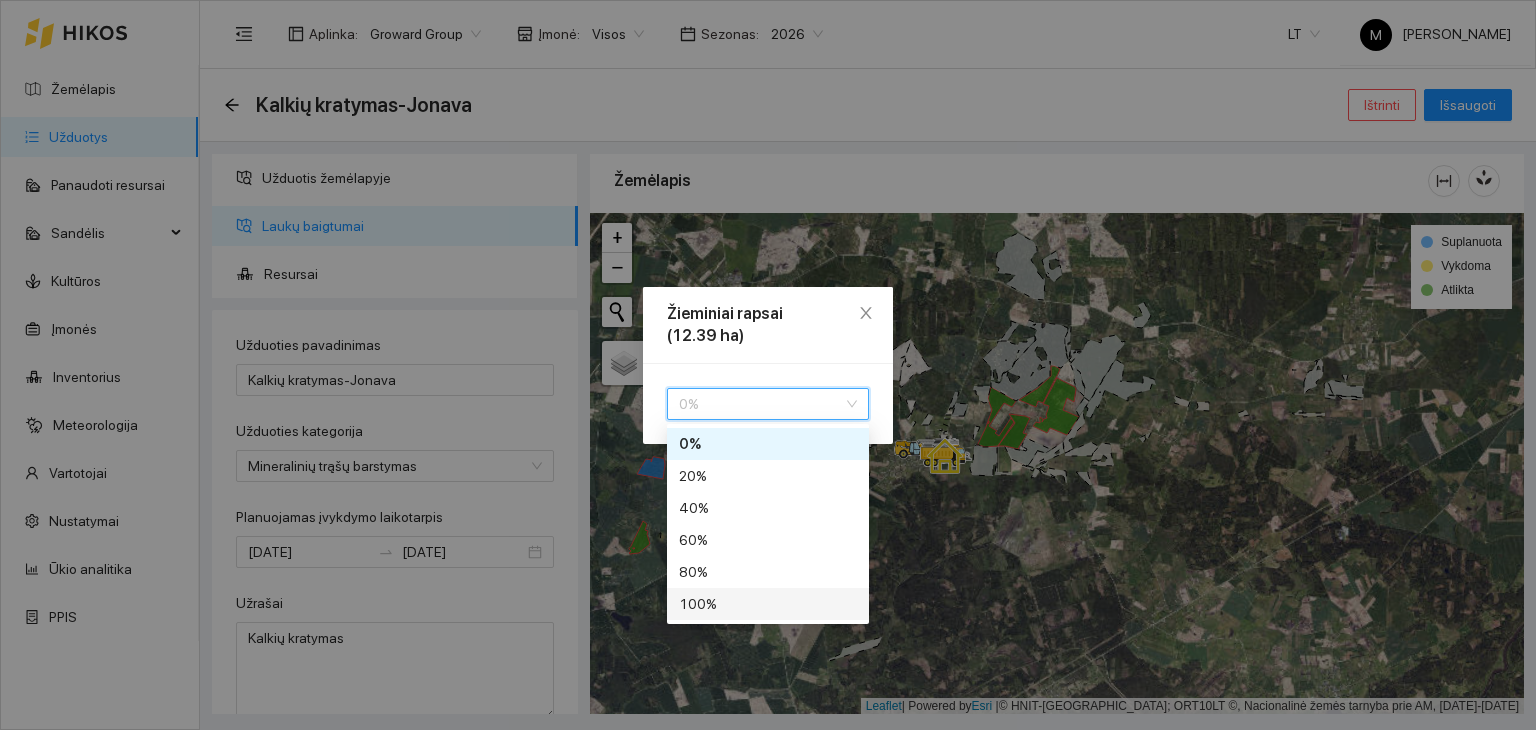click on "100 %" at bounding box center [768, 604] 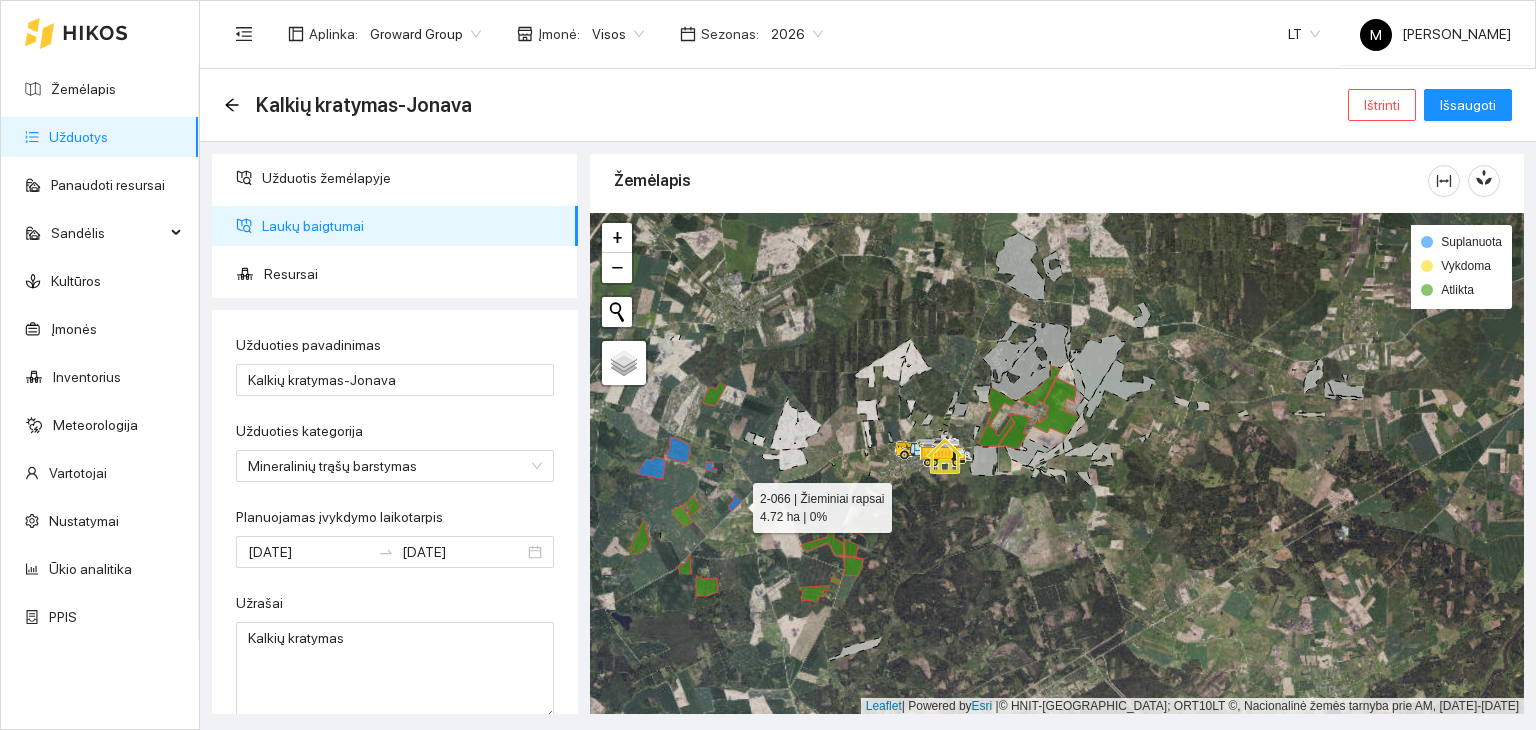 click 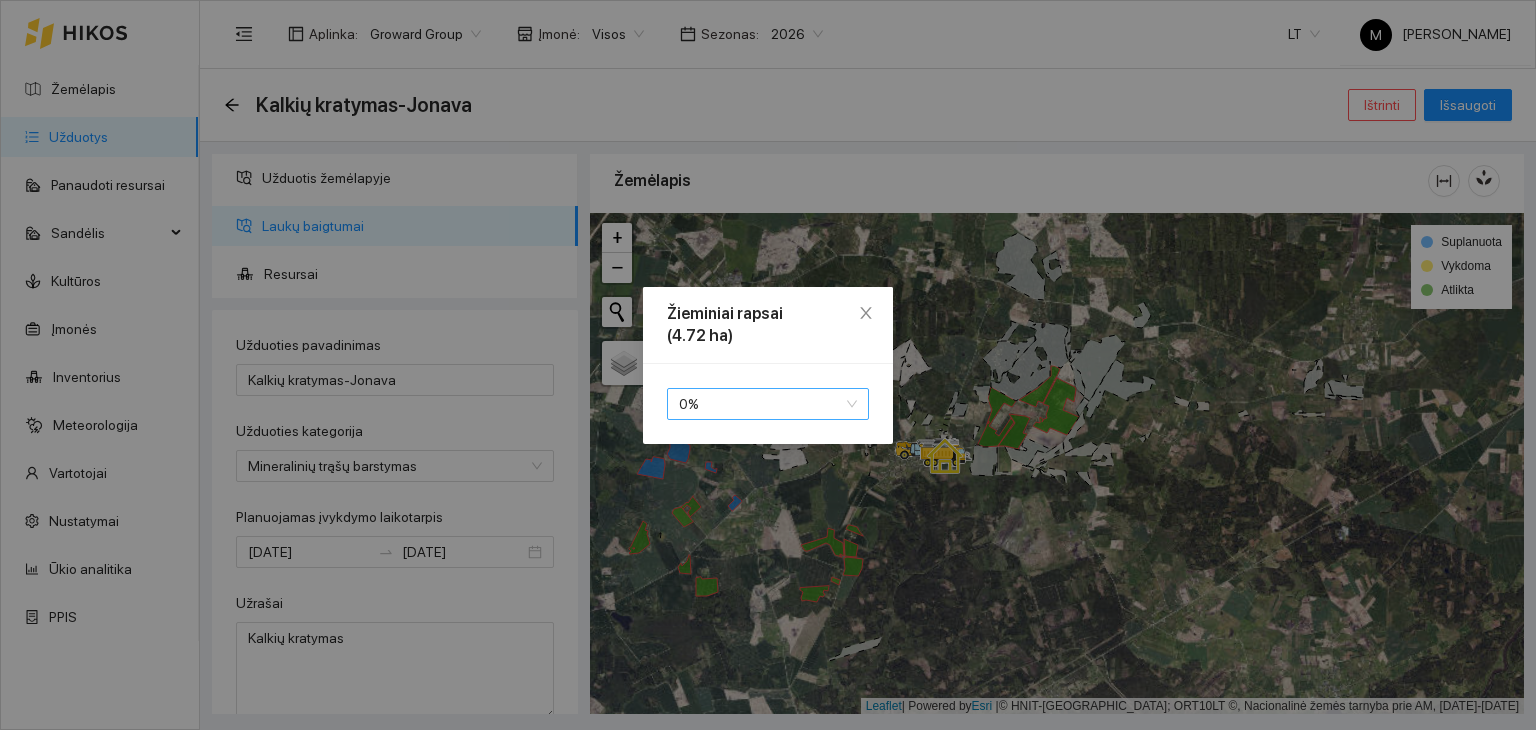 click on "0 %" at bounding box center [768, 404] 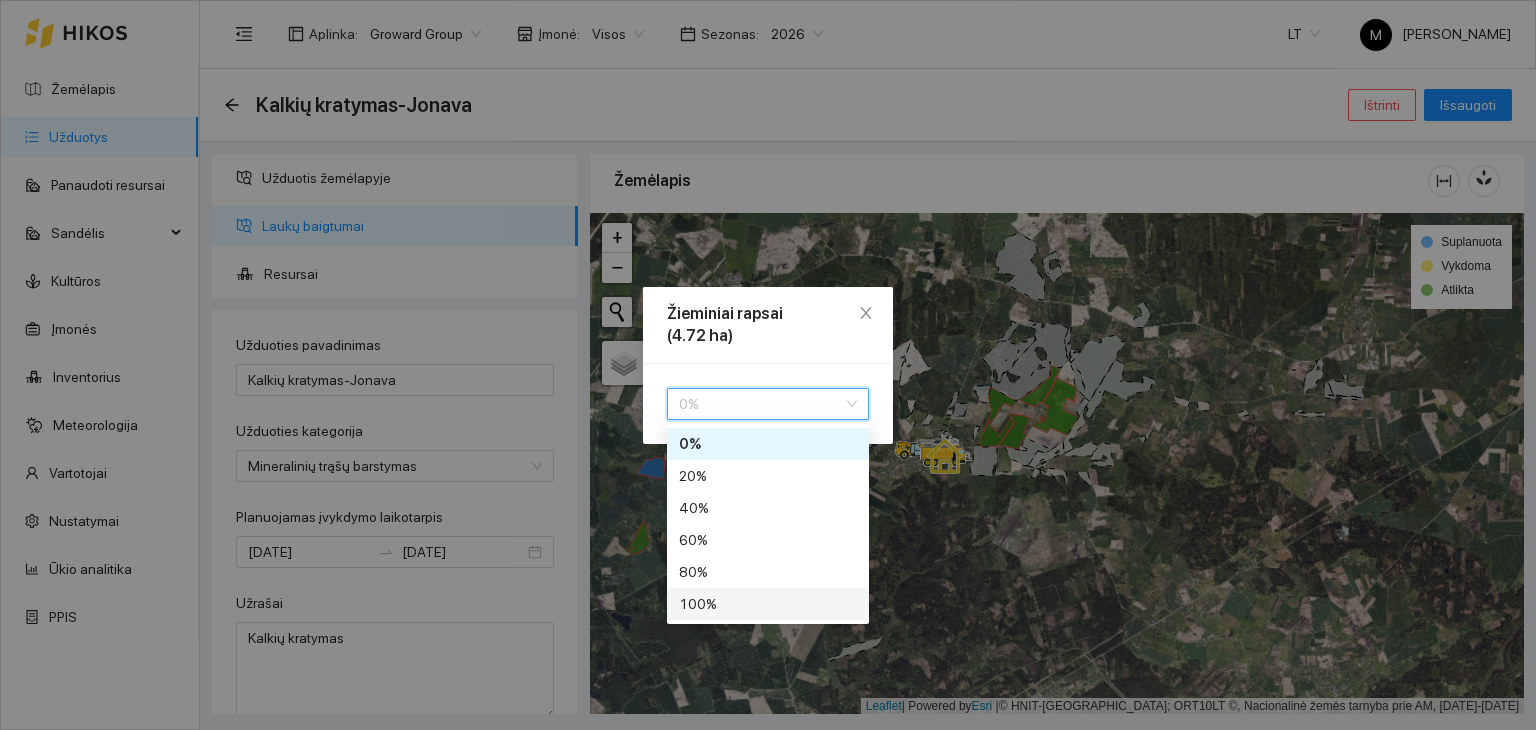 drag, startPoint x: 728, startPoint y: 595, endPoint x: 733, endPoint y: 579, distance: 16.763054 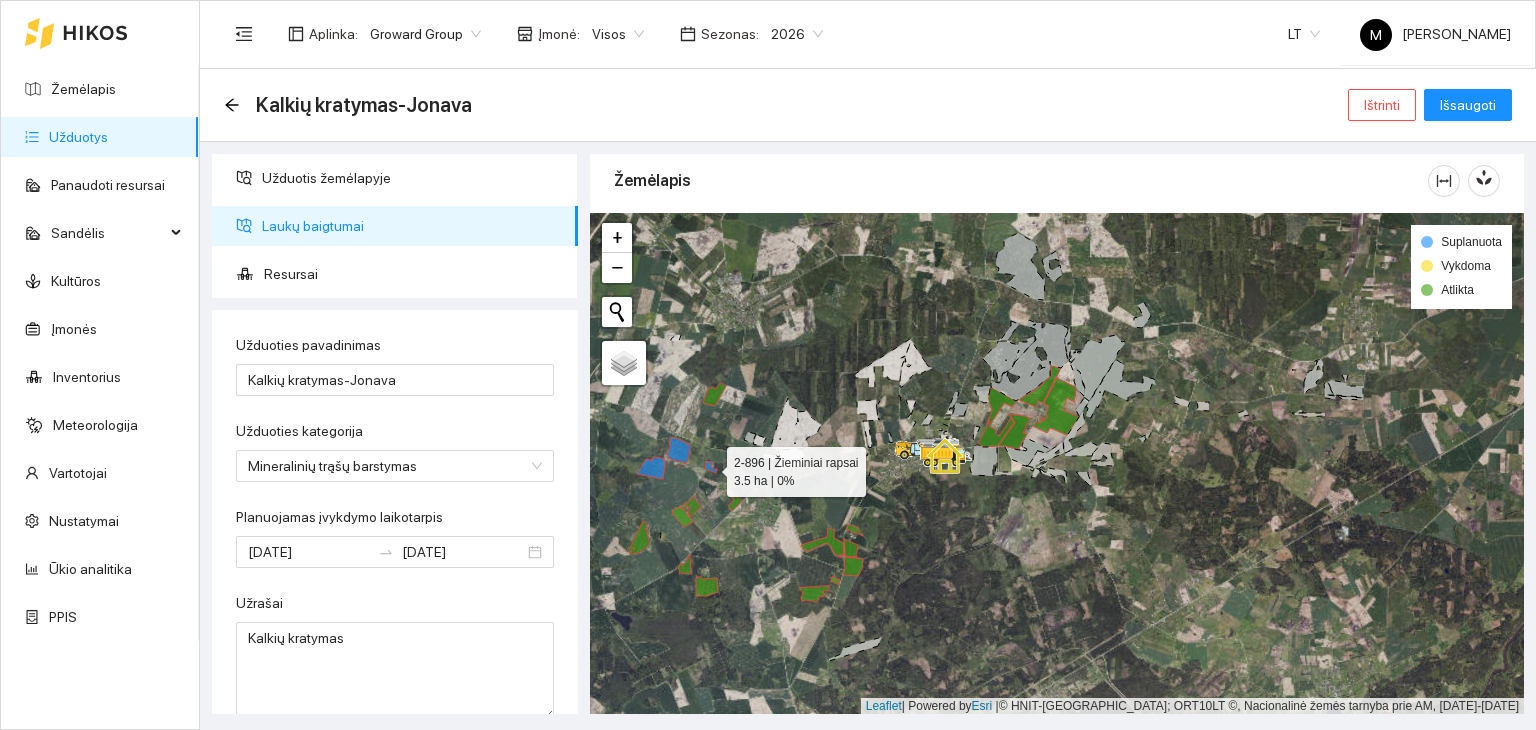 click 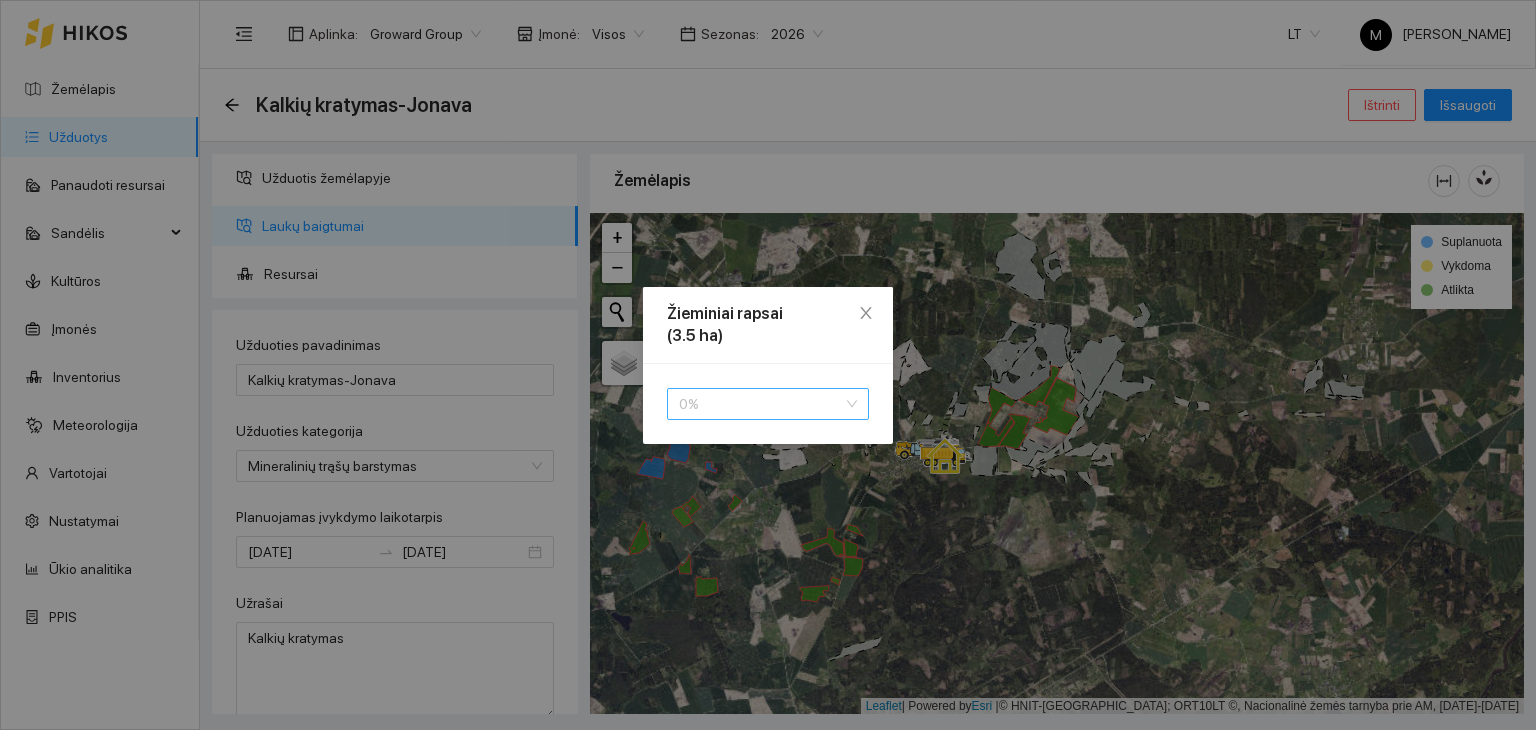 click on "0 %" at bounding box center (768, 404) 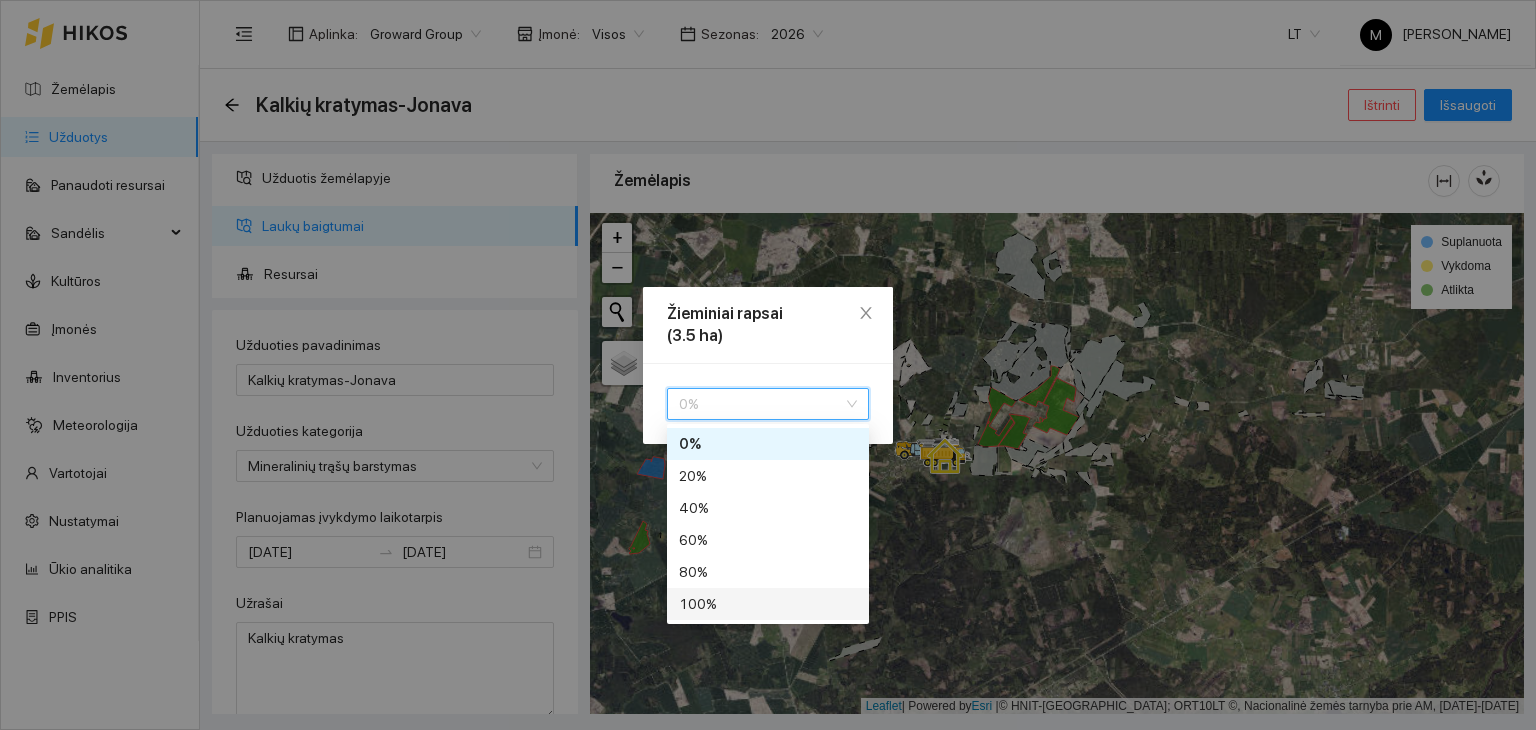 click on "100 %" at bounding box center (768, 604) 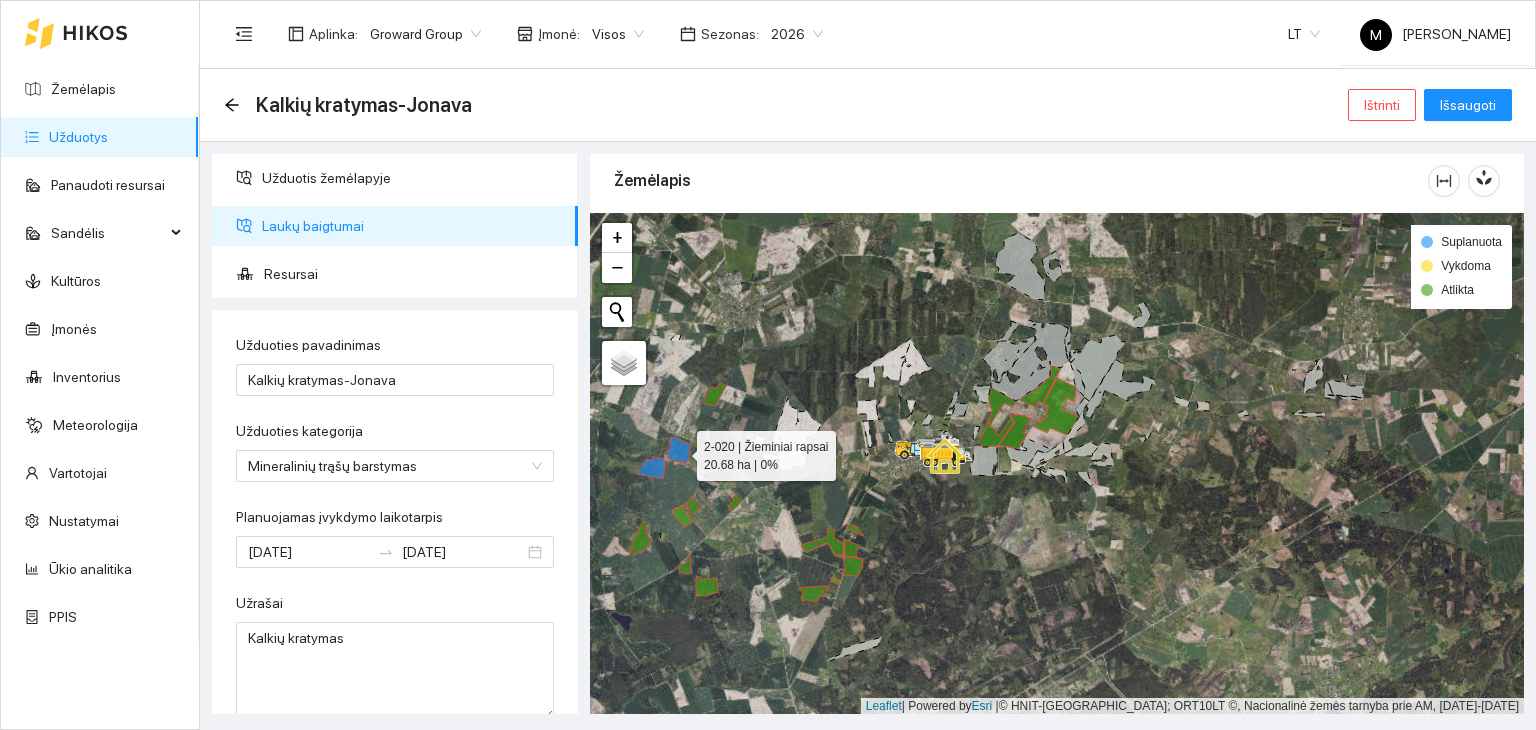 click 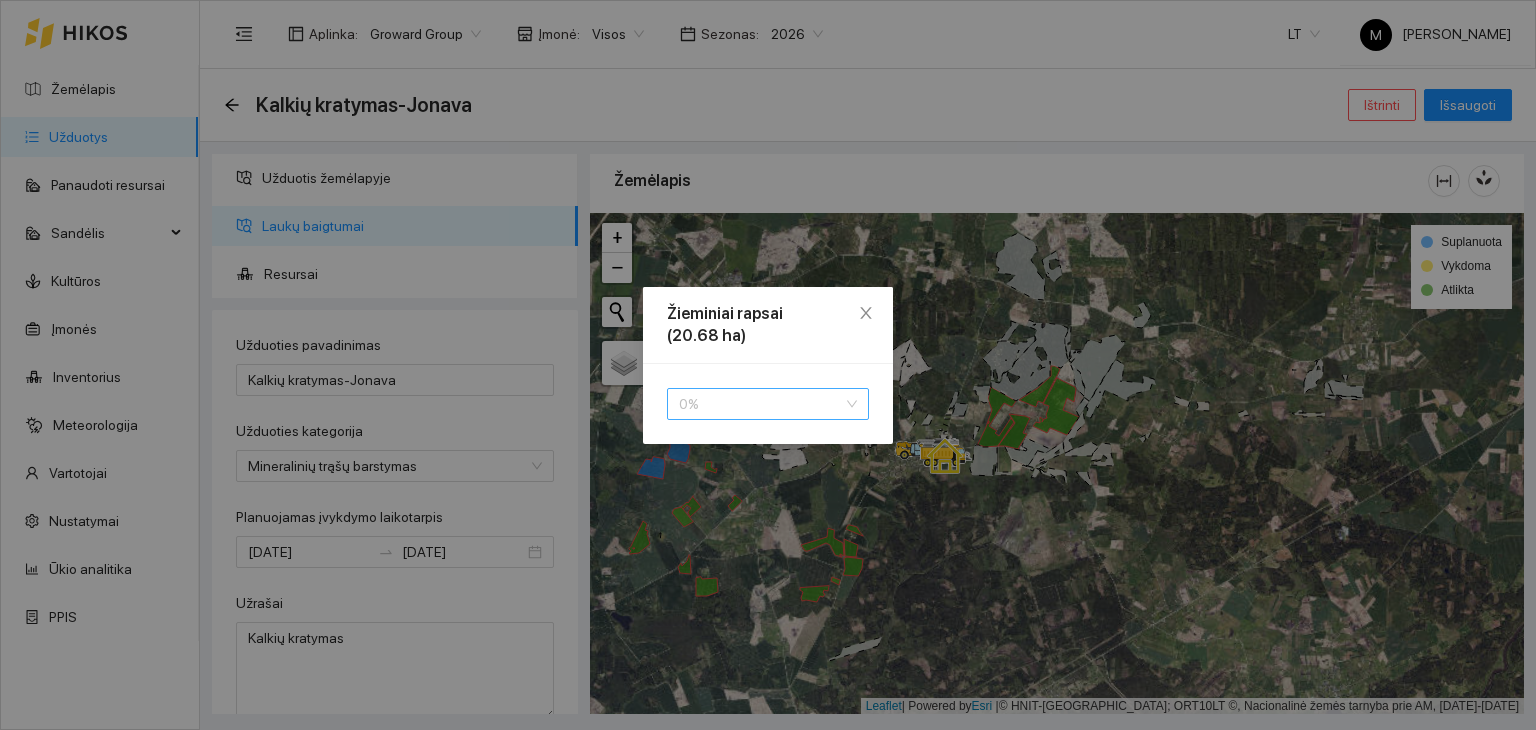 click on "0 %" at bounding box center (768, 404) 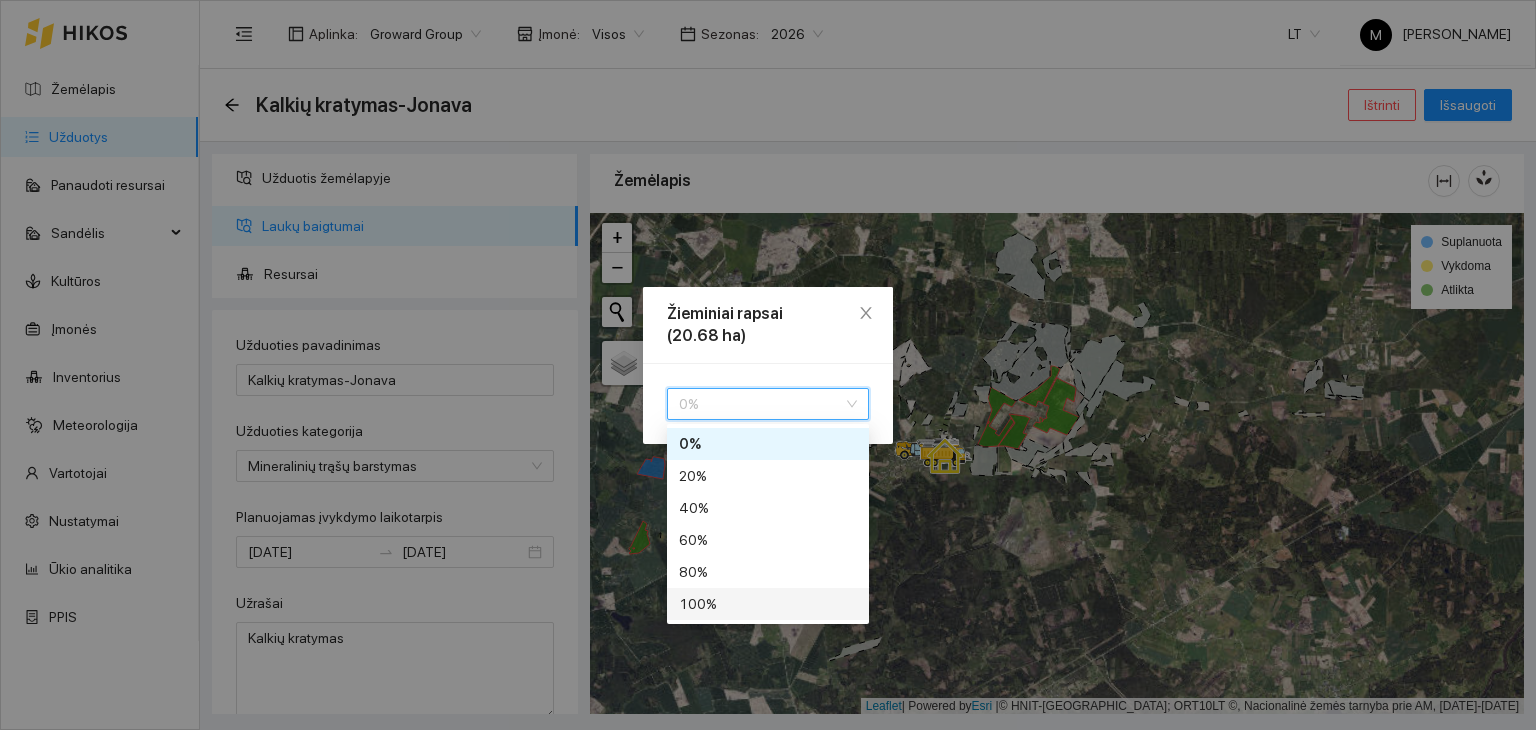 click on "100 %" at bounding box center (768, 604) 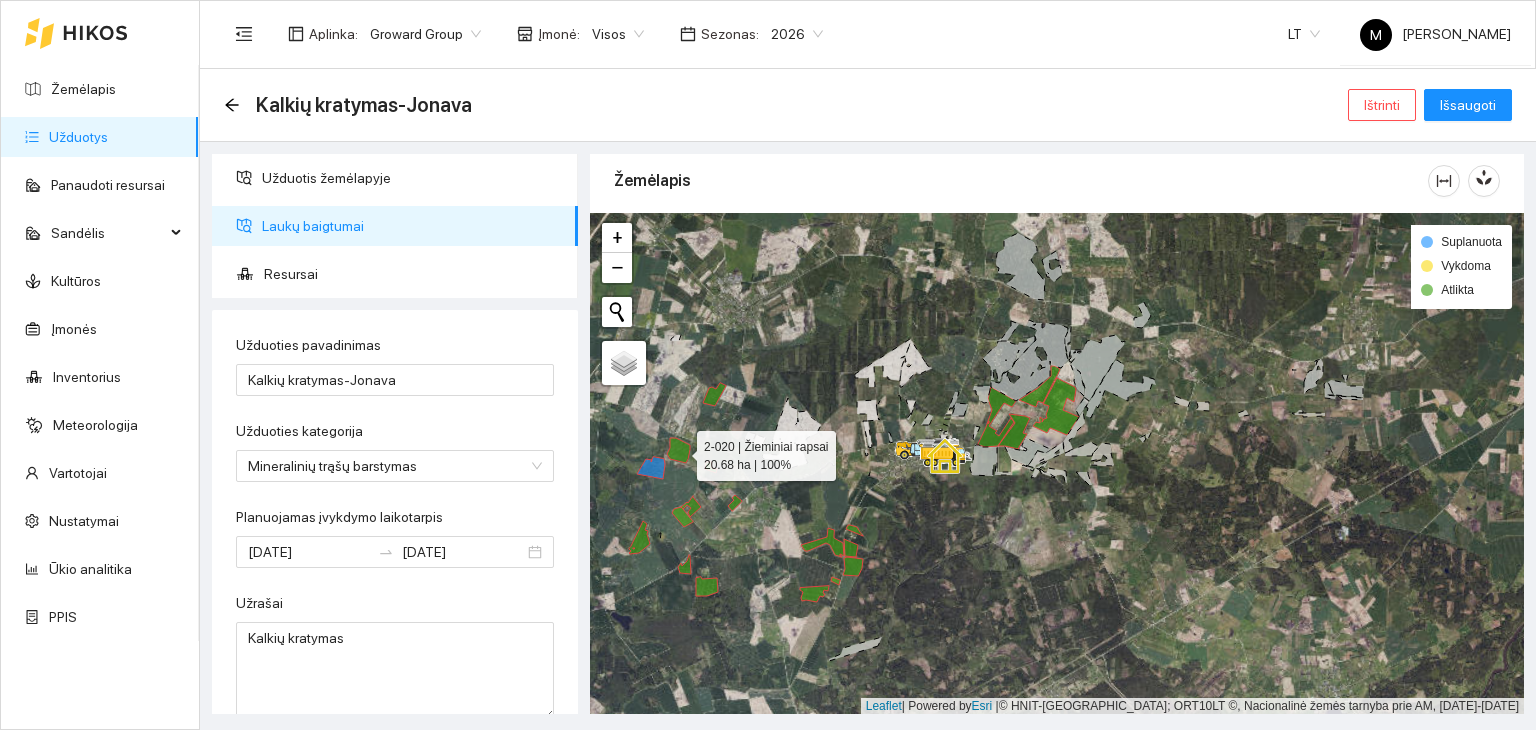 click at bounding box center [1057, 464] 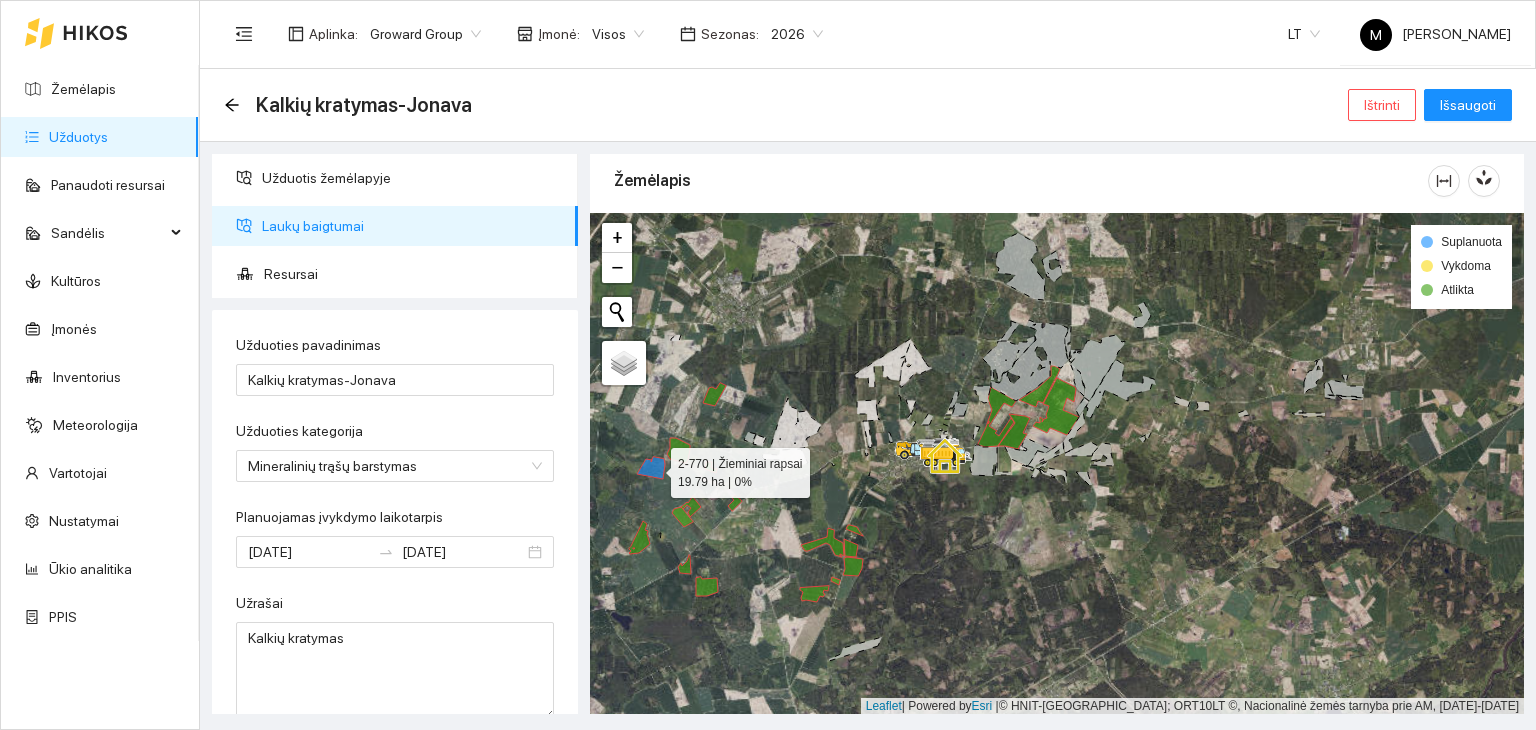 click 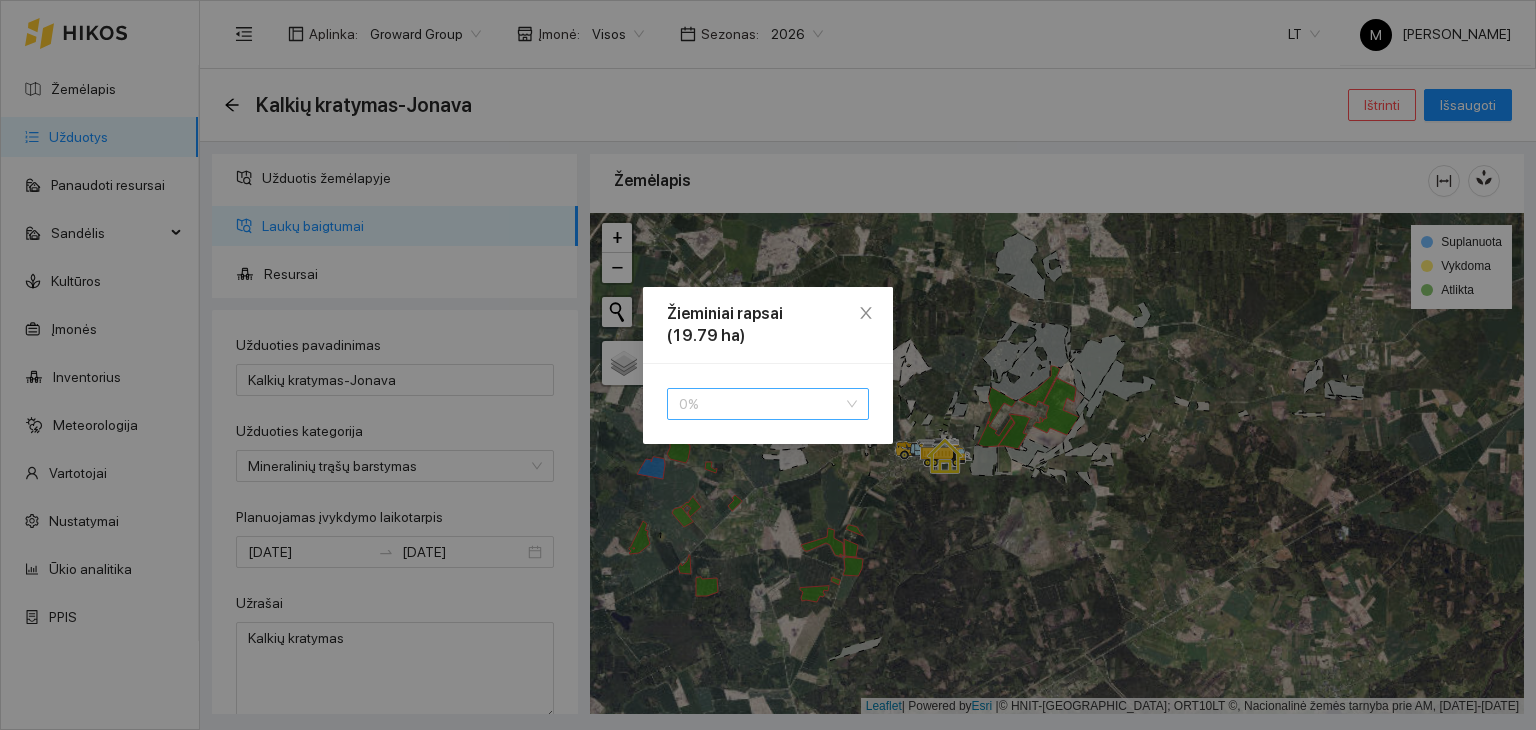 drag, startPoint x: 711, startPoint y: 402, endPoint x: 707, endPoint y: 438, distance: 36.221542 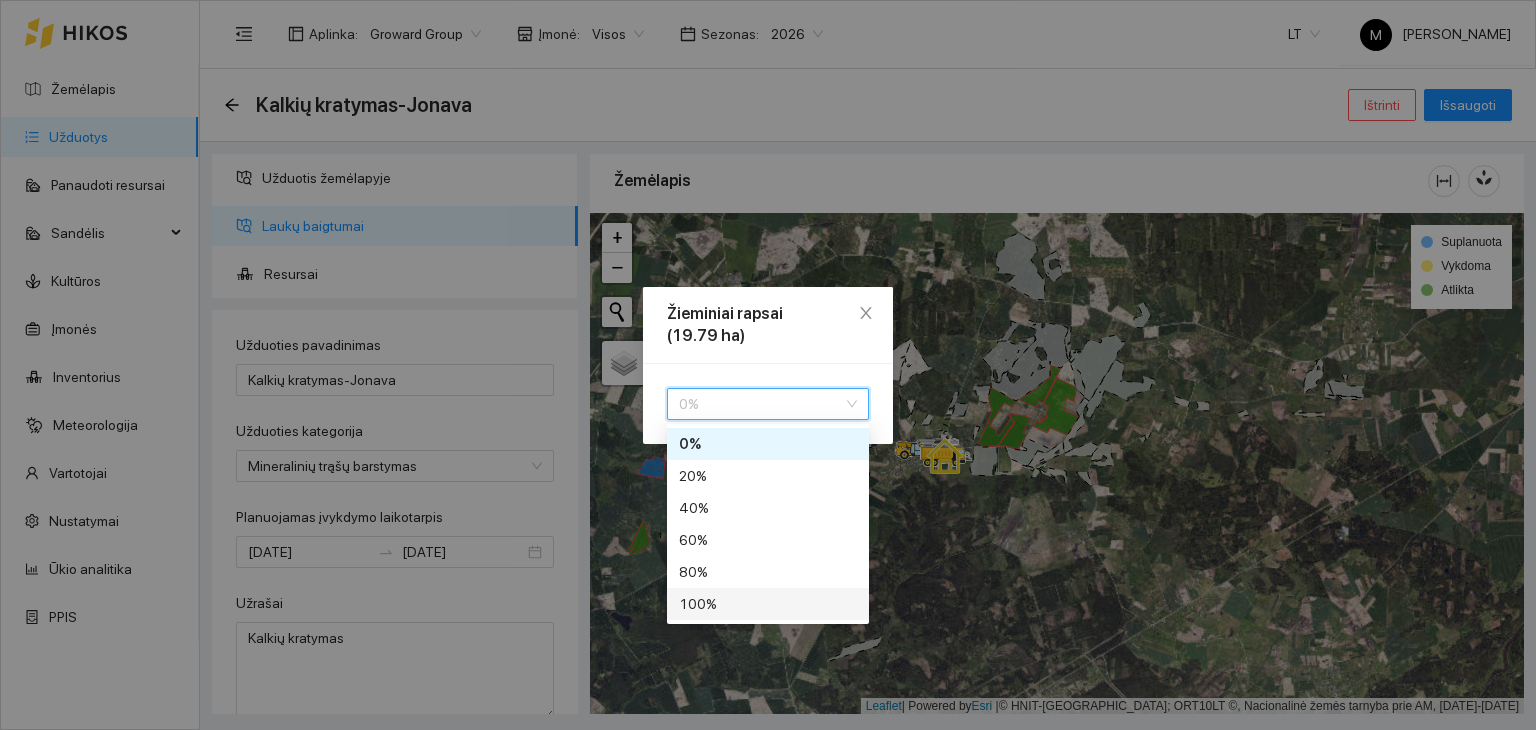 click on "100 %" at bounding box center (768, 604) 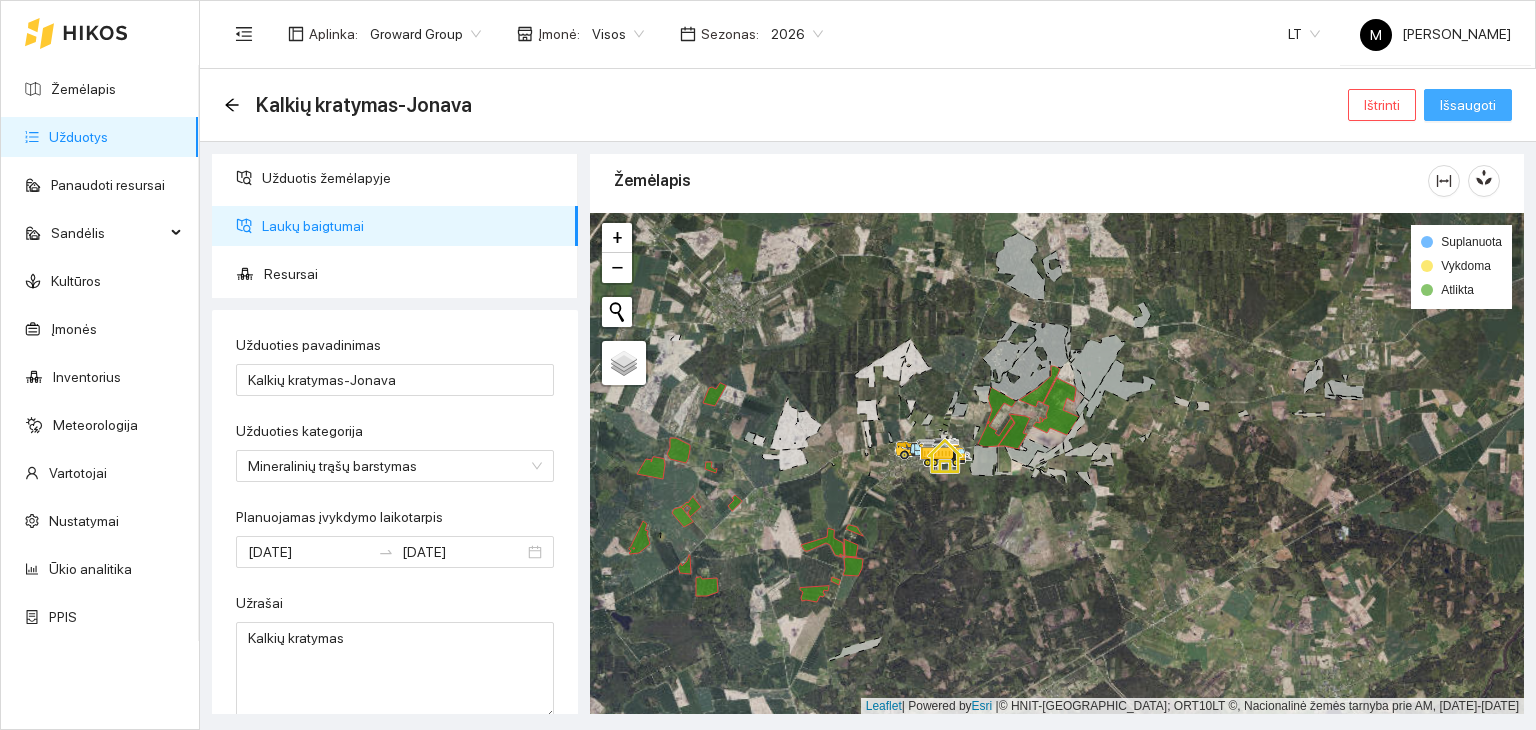 click on "Išsaugoti" at bounding box center (1468, 105) 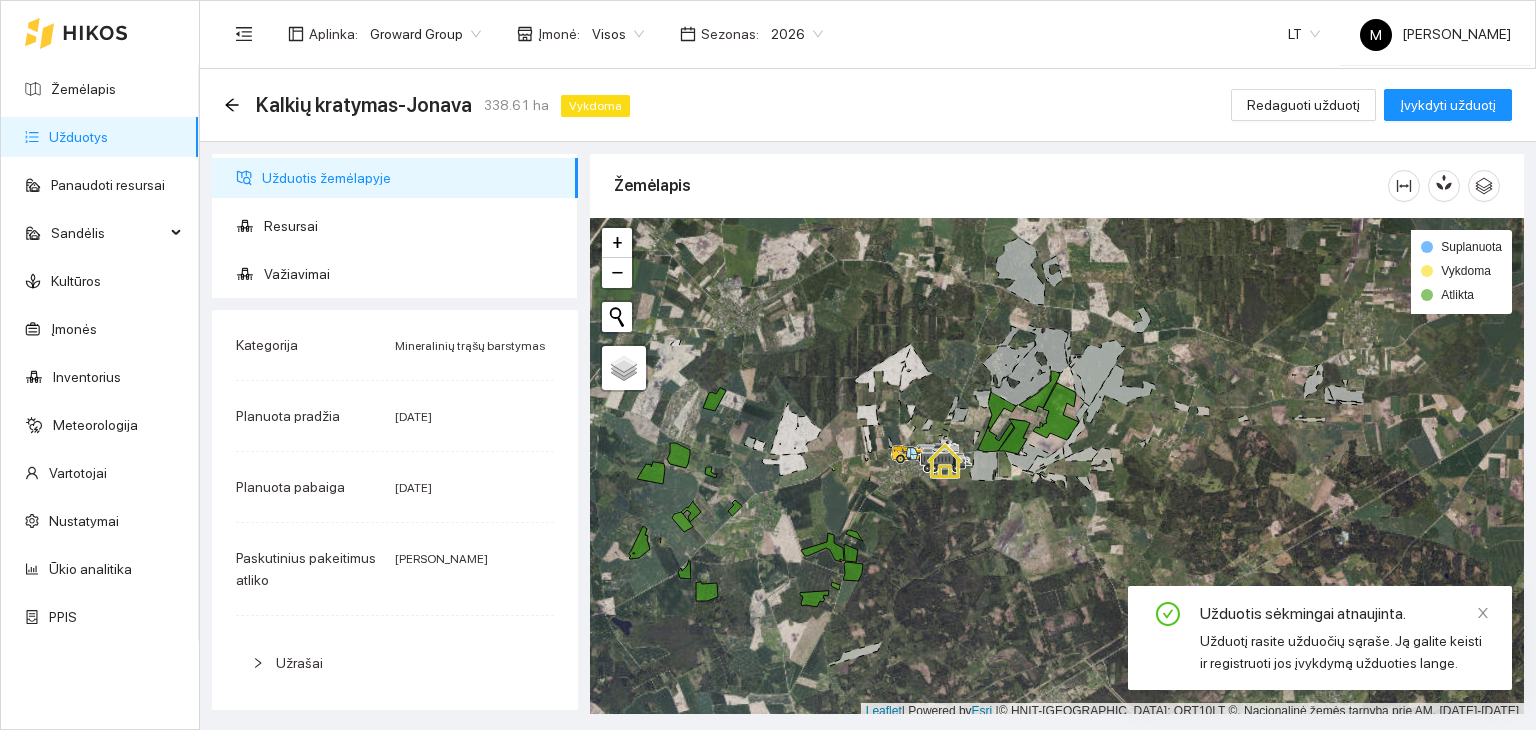 click on "Užduotis žemėlapyje Resursai Važiavimai" at bounding box center [395, 226] 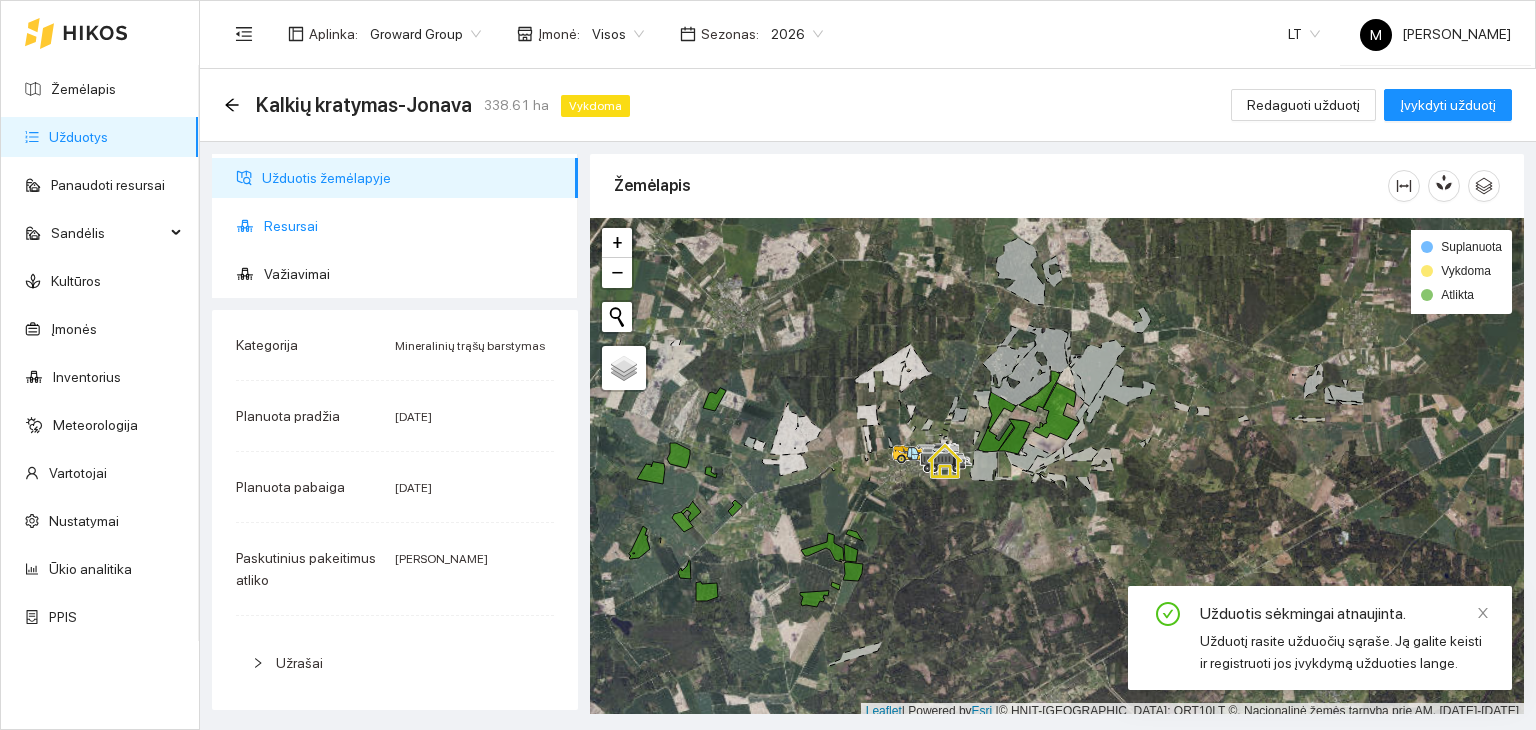 click on "Resursai" at bounding box center [413, 226] 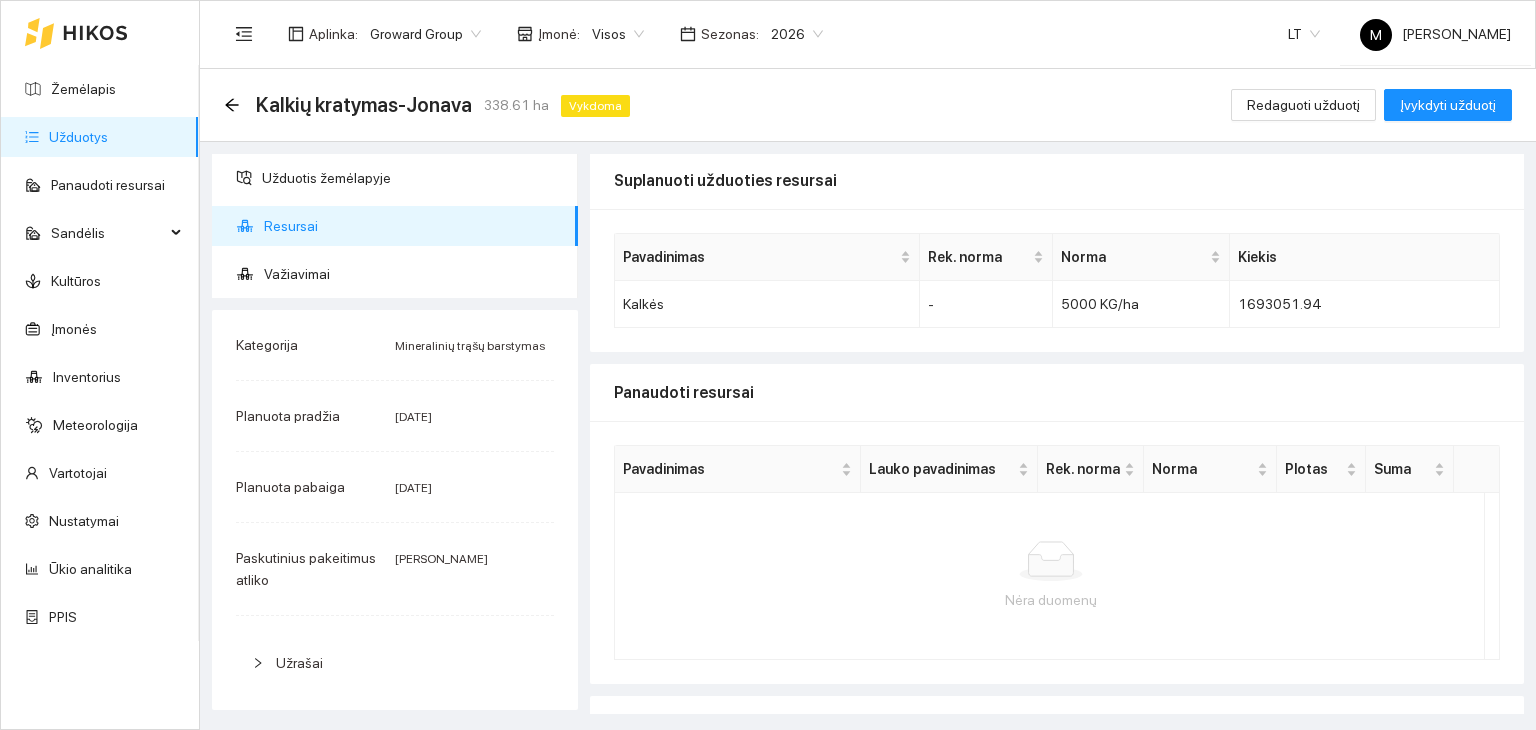 scroll, scrollTop: 0, scrollLeft: 0, axis: both 